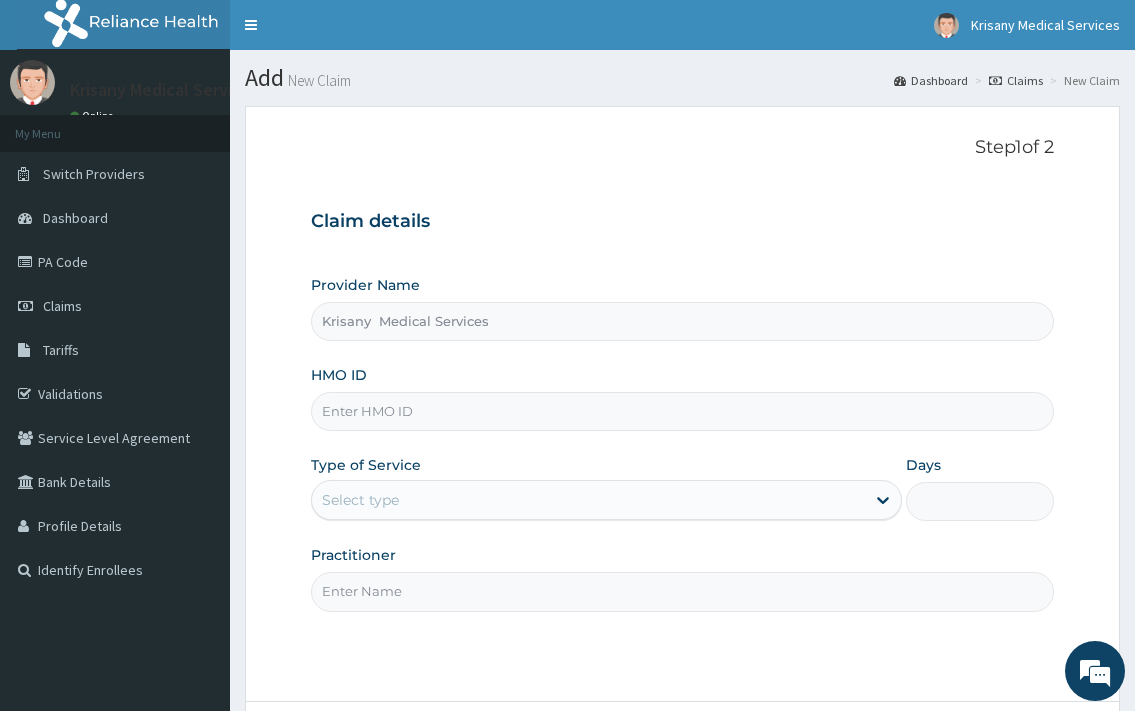 scroll, scrollTop: 0, scrollLeft: 0, axis: both 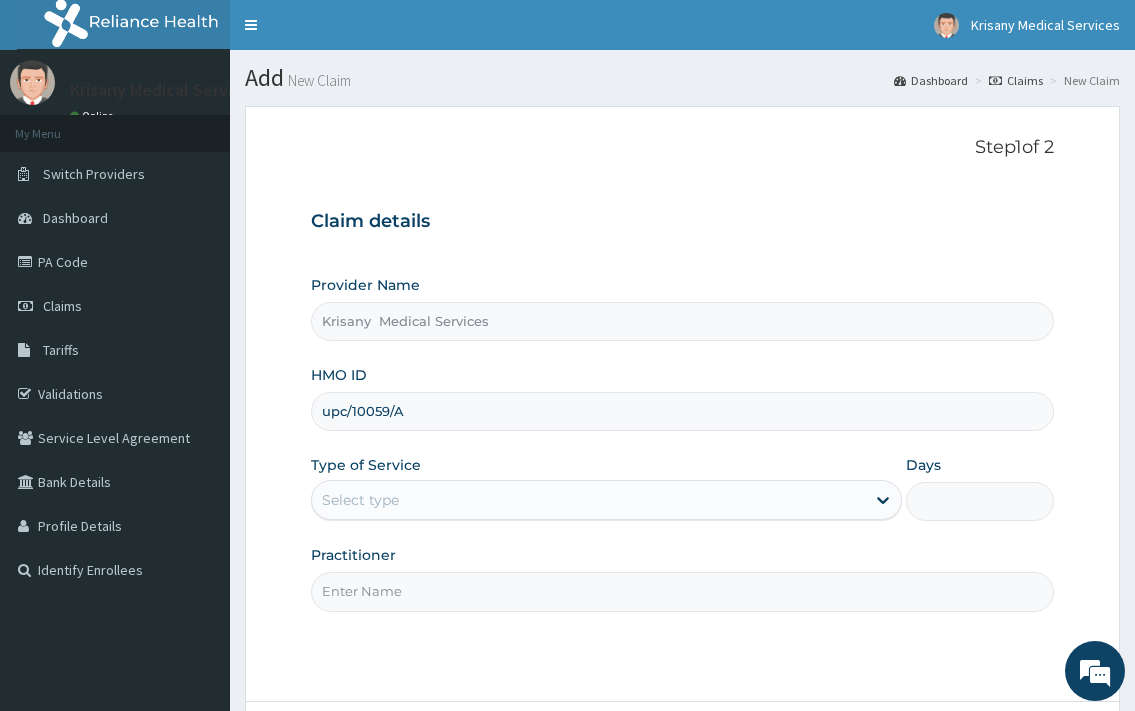 type on "upc/10059/A" 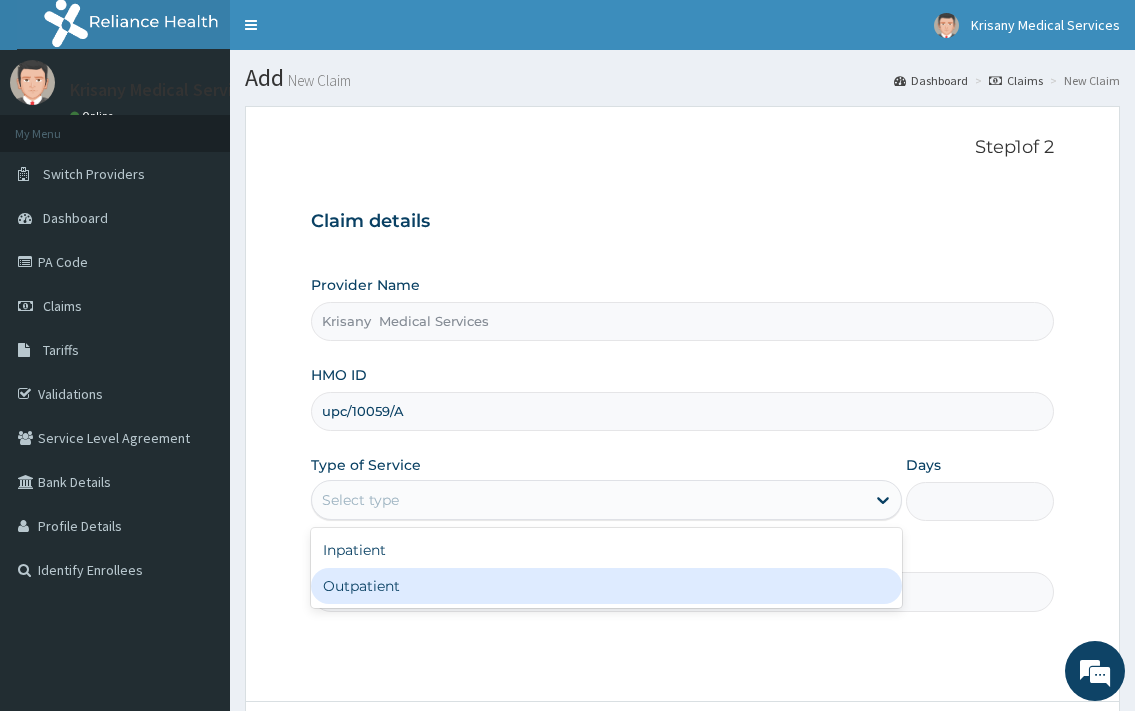 click on "Outpatient" at bounding box center (606, 586) 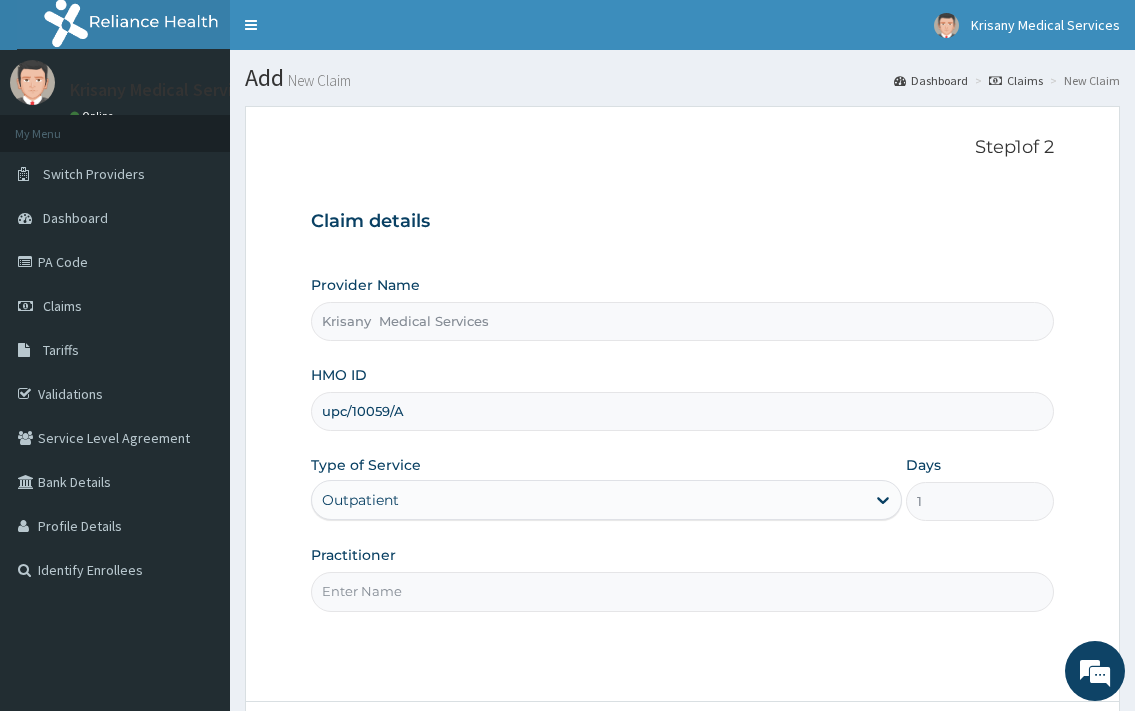click on "Practitioner" at bounding box center [682, 591] 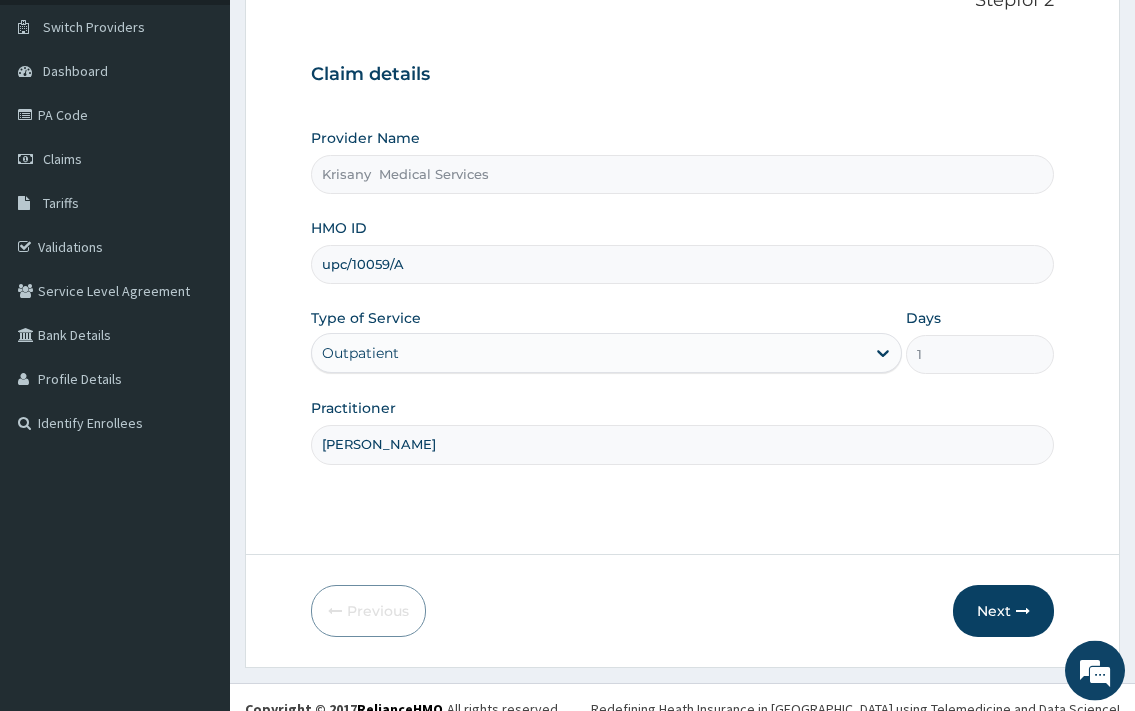 scroll, scrollTop: 170, scrollLeft: 0, axis: vertical 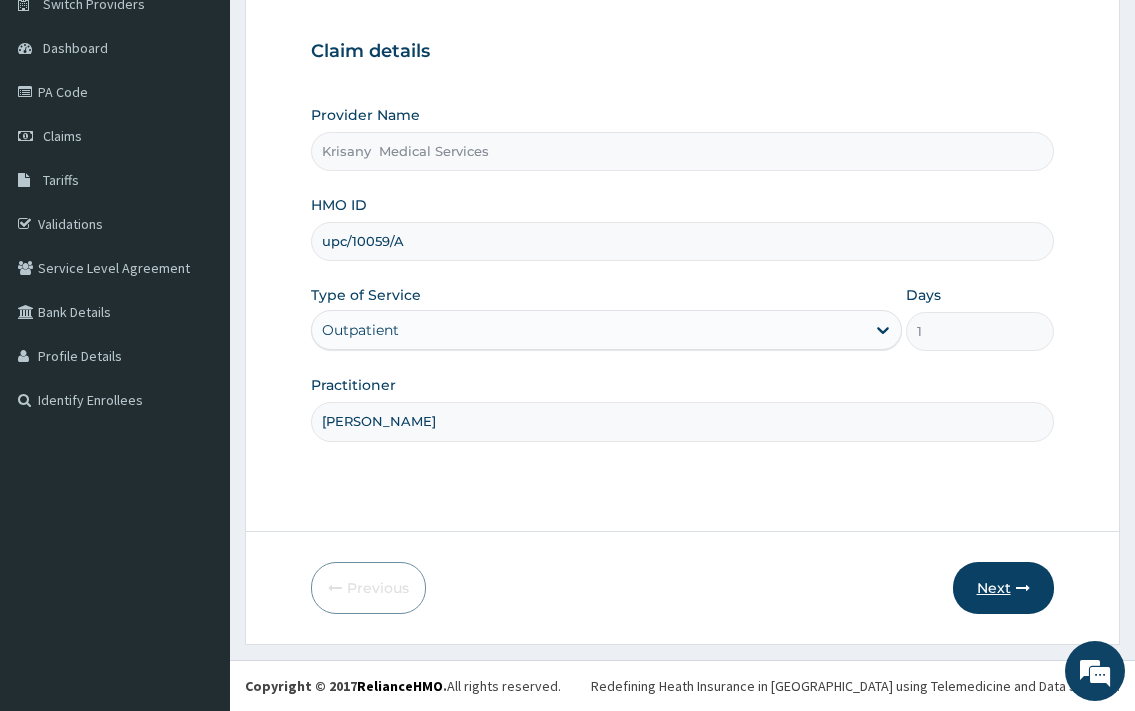 type on "[PERSON_NAME]" 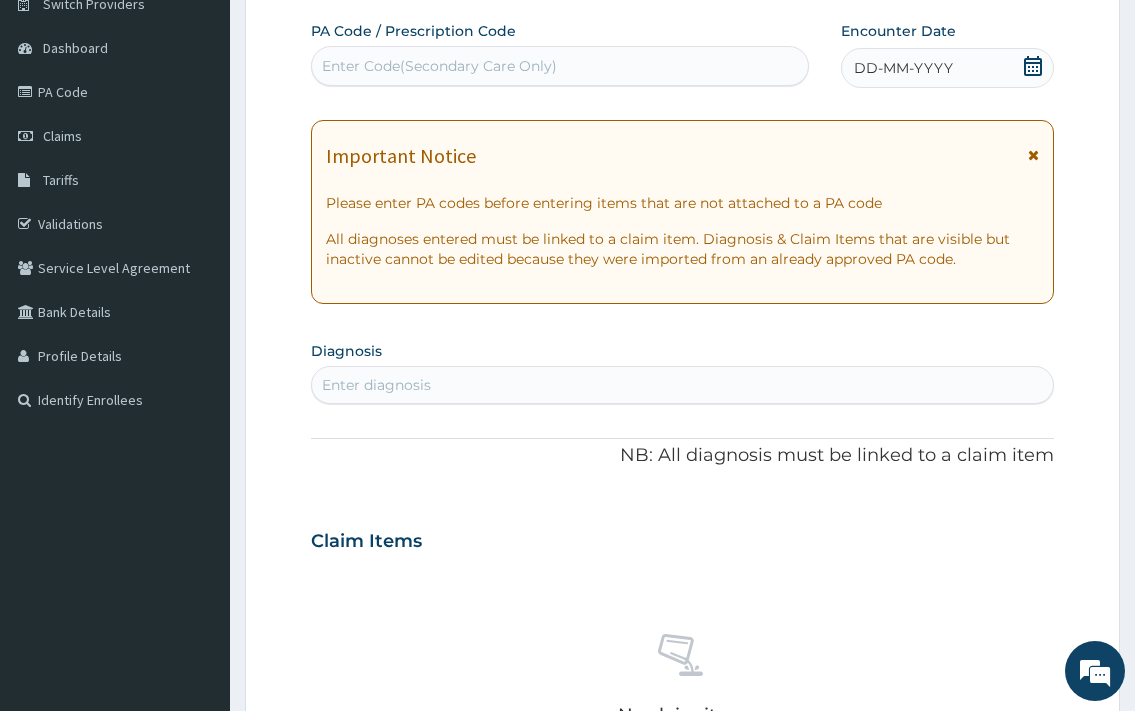 scroll, scrollTop: 0, scrollLeft: 0, axis: both 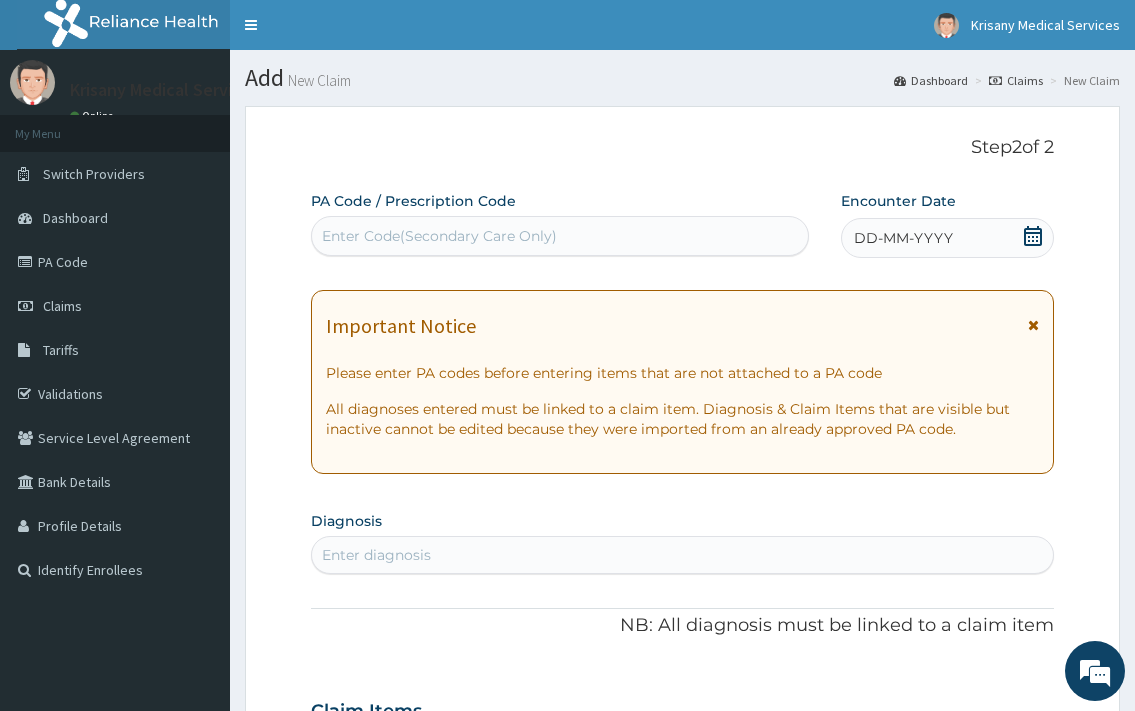 click on "Enter Code(Secondary Care Only)" at bounding box center [439, 236] 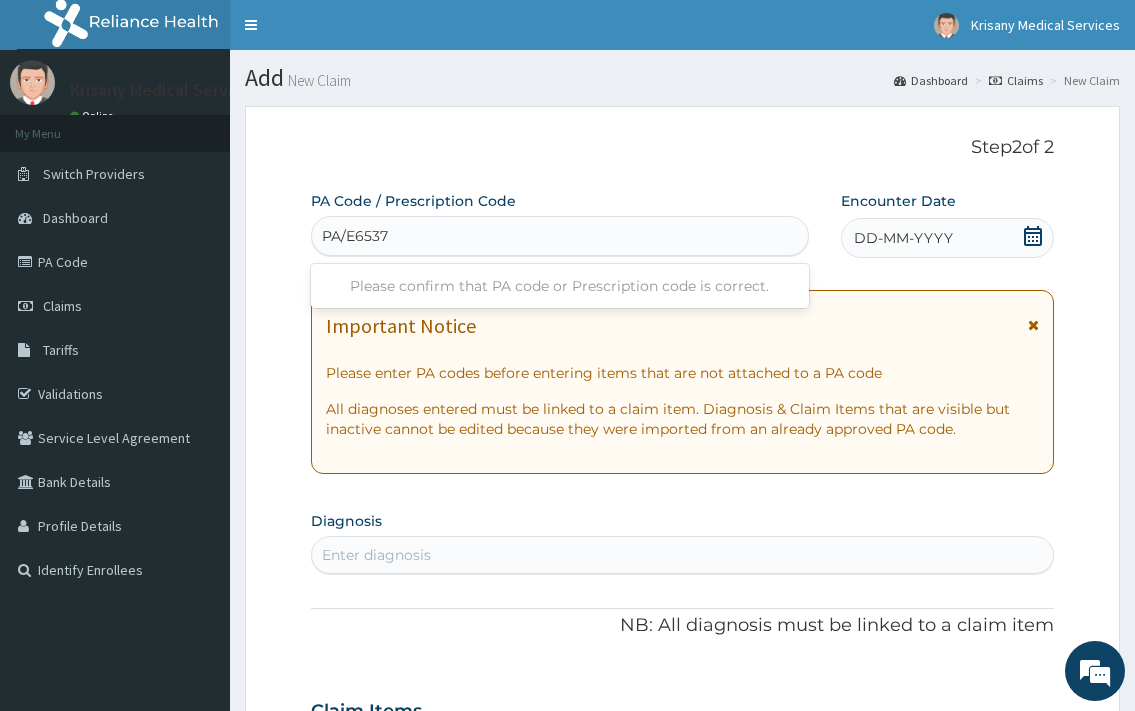 type on "PA/E6537B" 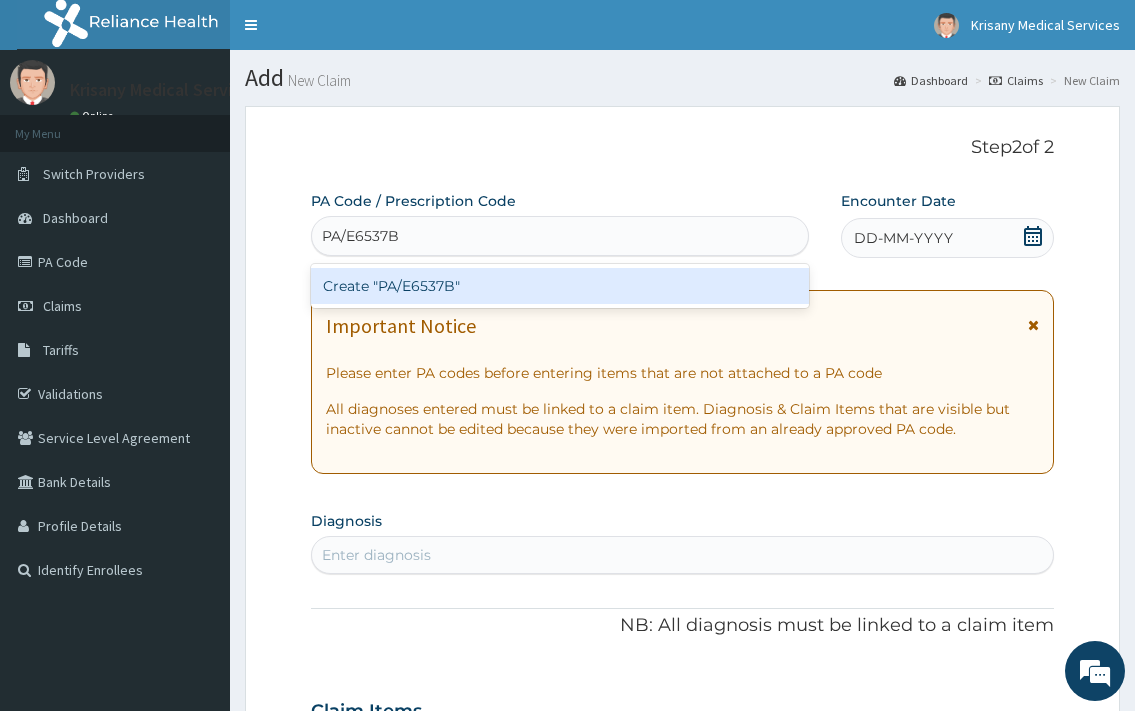 click on "Create "PA/E6537B"" at bounding box center (559, 286) 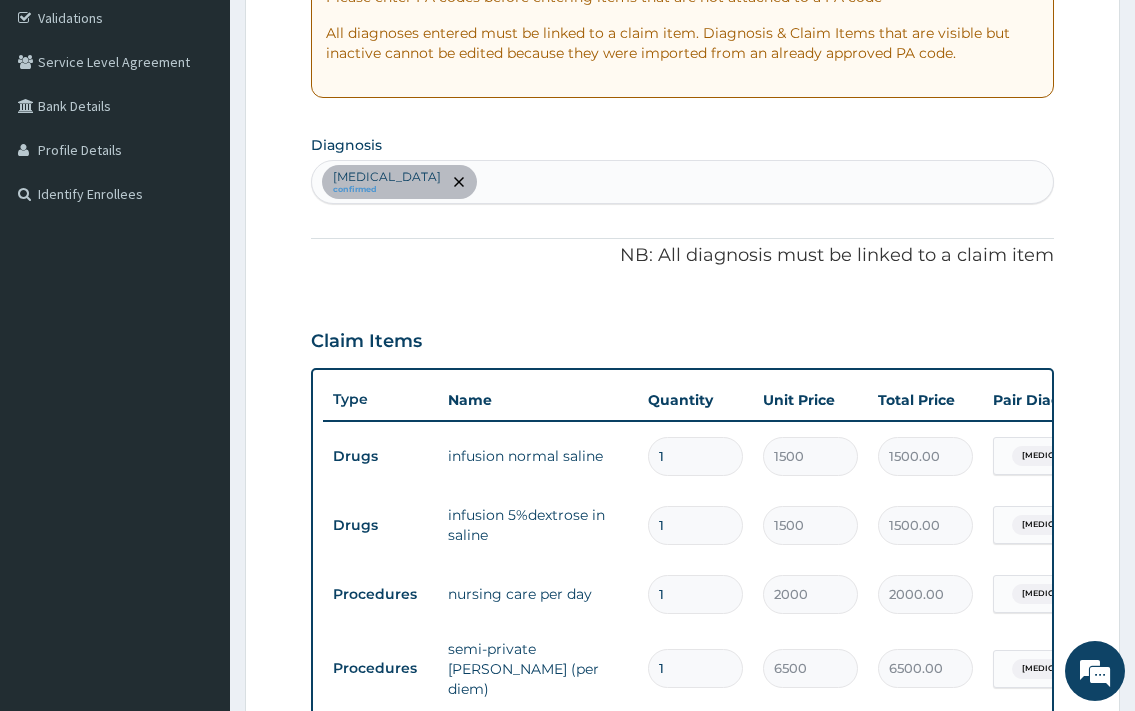 scroll, scrollTop: 345, scrollLeft: 0, axis: vertical 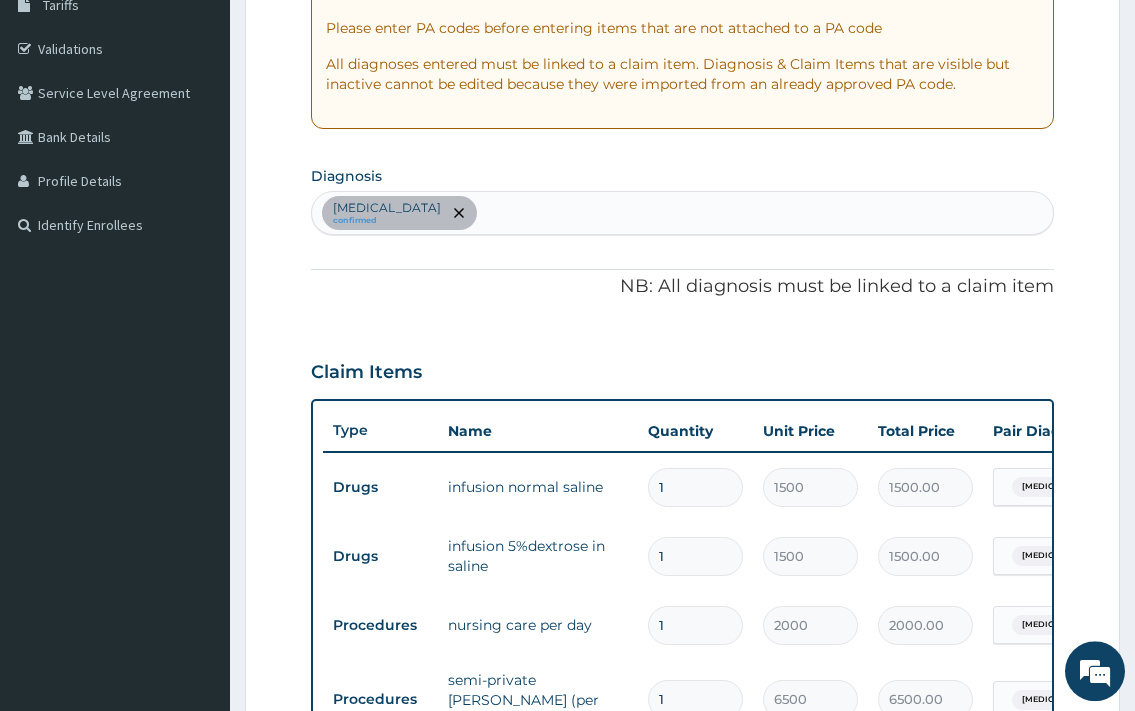 click on "[MEDICAL_DATA] confirmed" at bounding box center (682, 213) 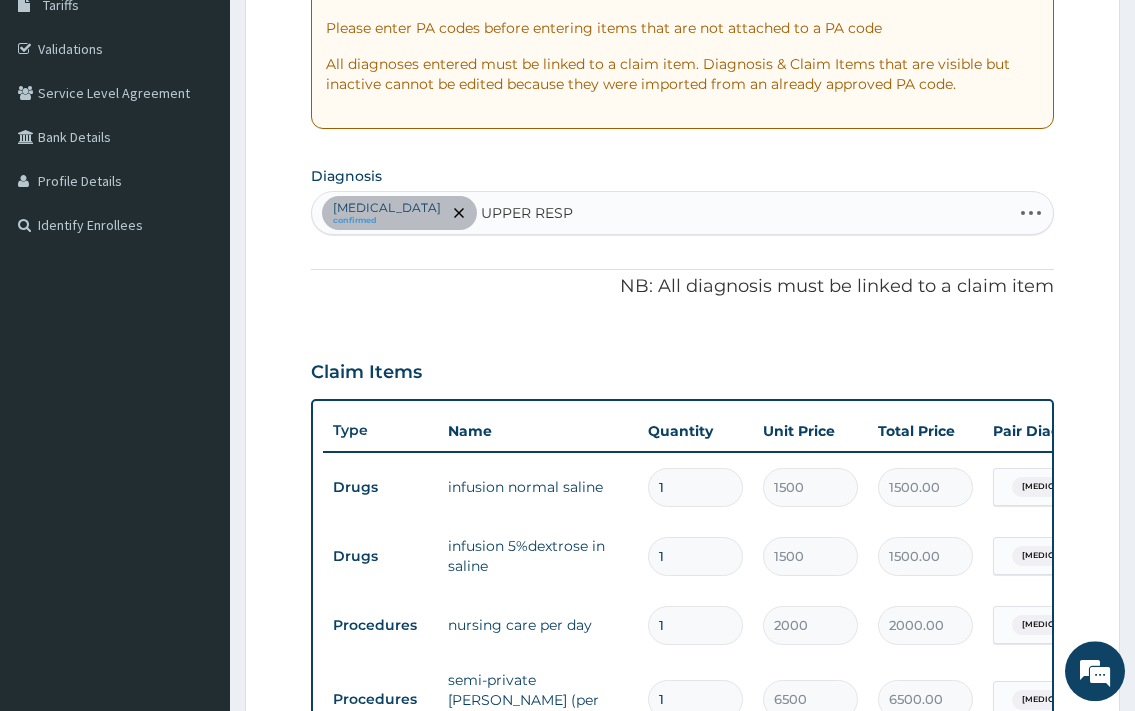 type on "UPPER RESPI" 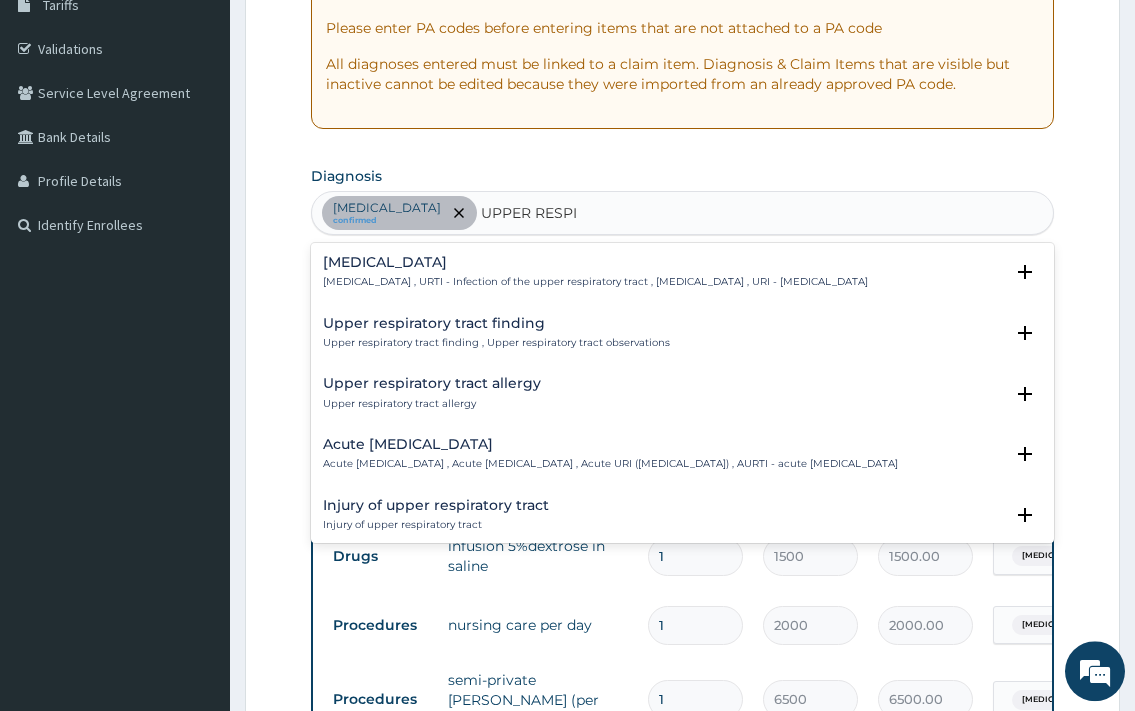 click on "[MEDICAL_DATA] , URTI - Infection of the upper respiratory tract , [MEDICAL_DATA] , URI - [MEDICAL_DATA]" at bounding box center (595, 282) 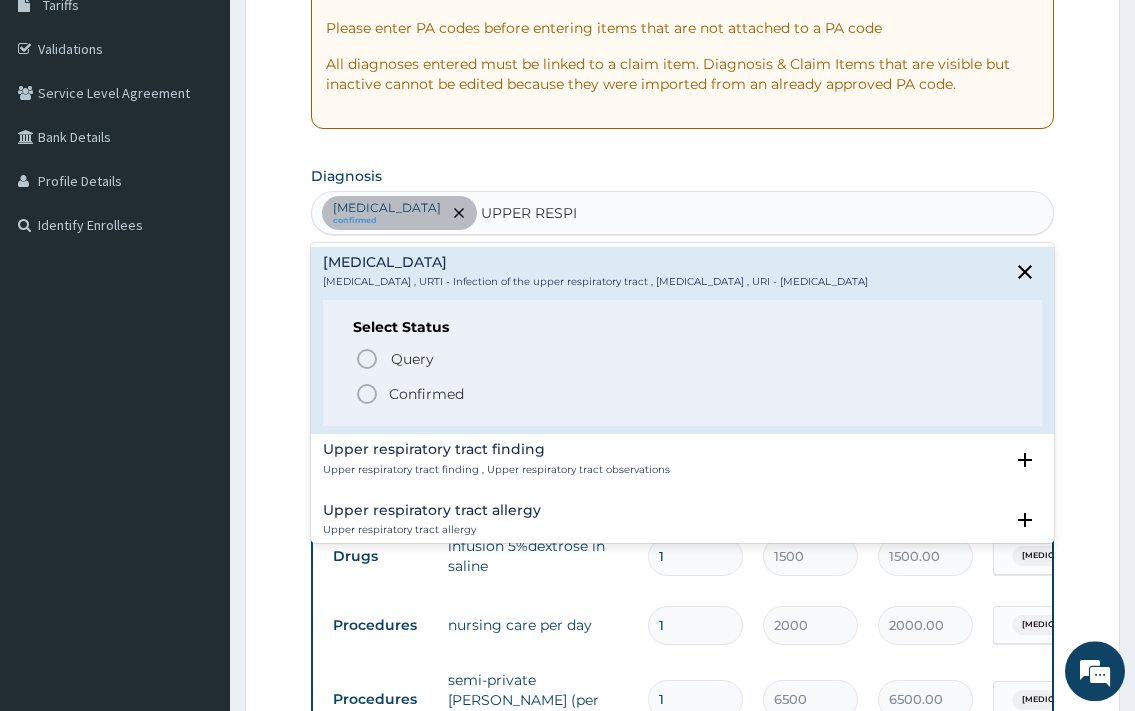 click on "Confirmed" at bounding box center [426, 394] 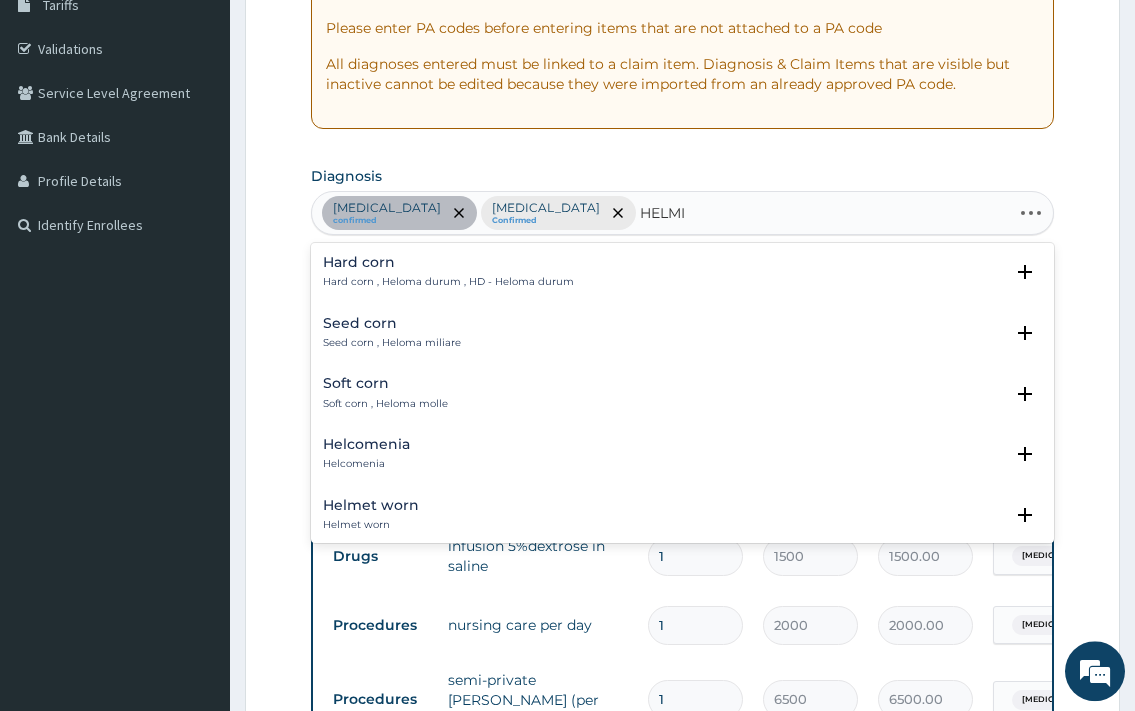 type on "[PERSON_NAME]" 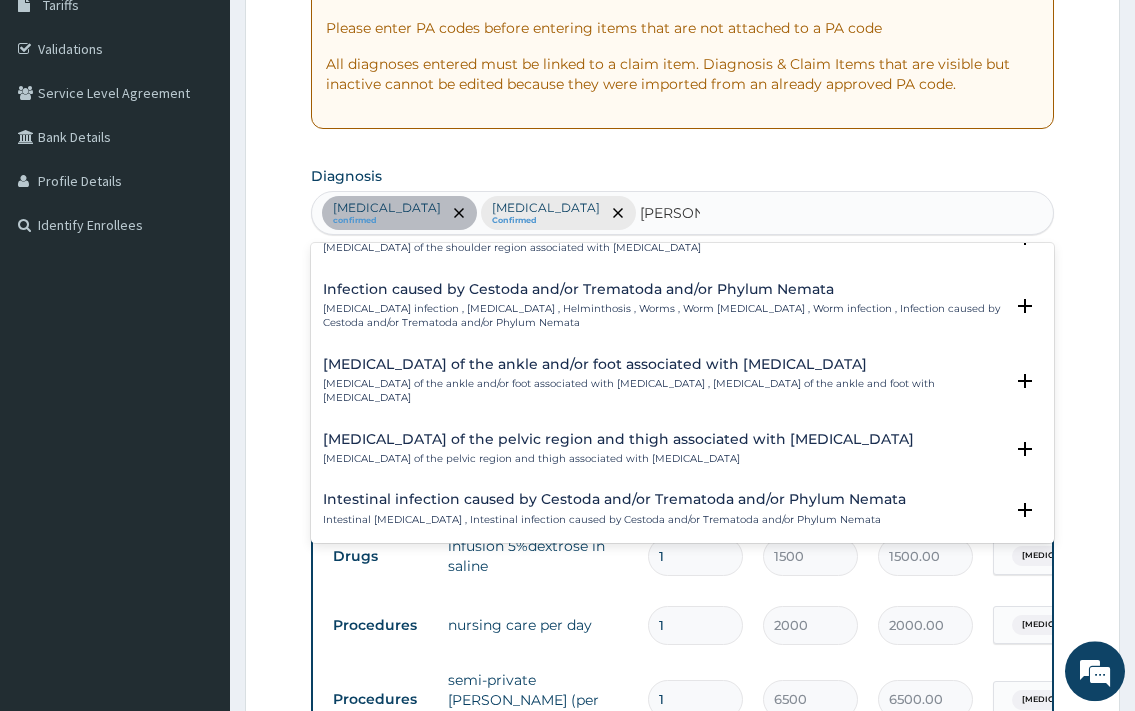scroll, scrollTop: 269, scrollLeft: 0, axis: vertical 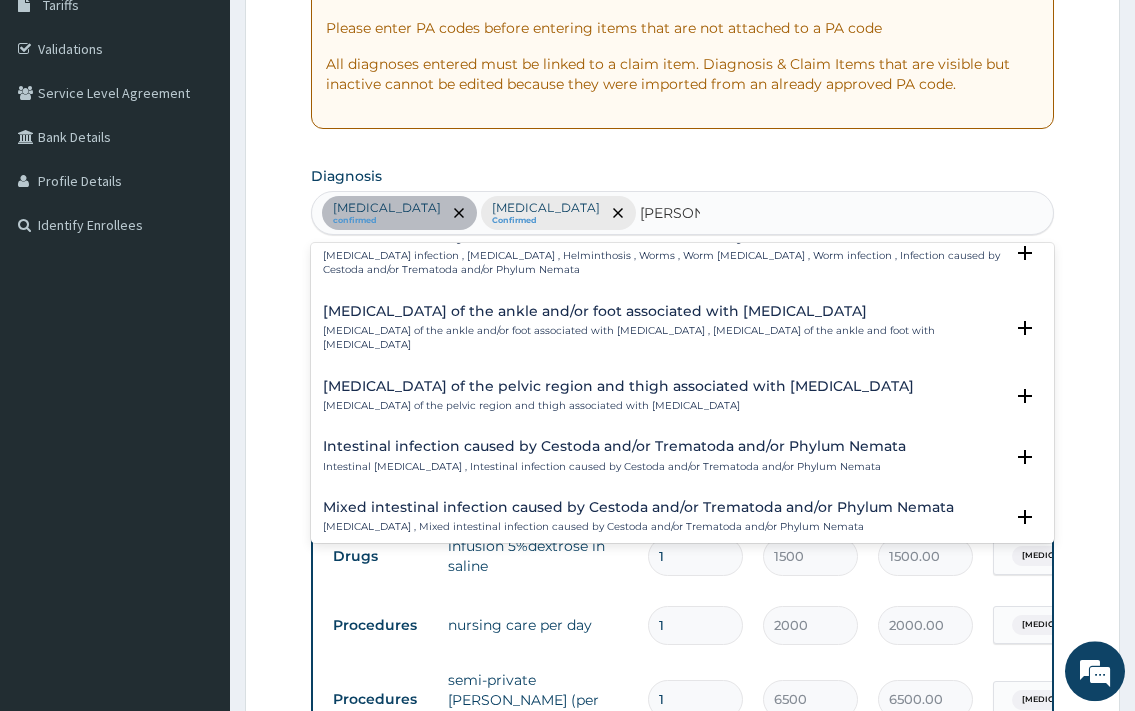 click on "Intestinal [MEDICAL_DATA] , Intestinal infection caused by Cestoda and/or Trematoda and/or Phylum Nemata" at bounding box center (614, 467) 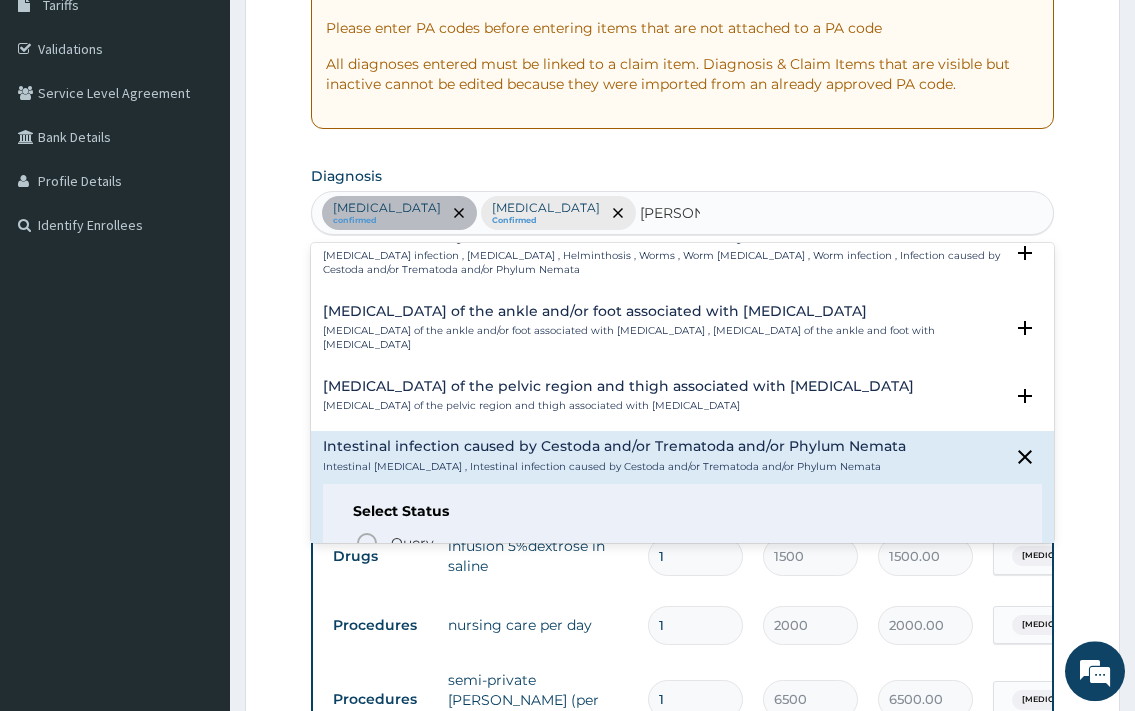scroll, scrollTop: 395, scrollLeft: 0, axis: vertical 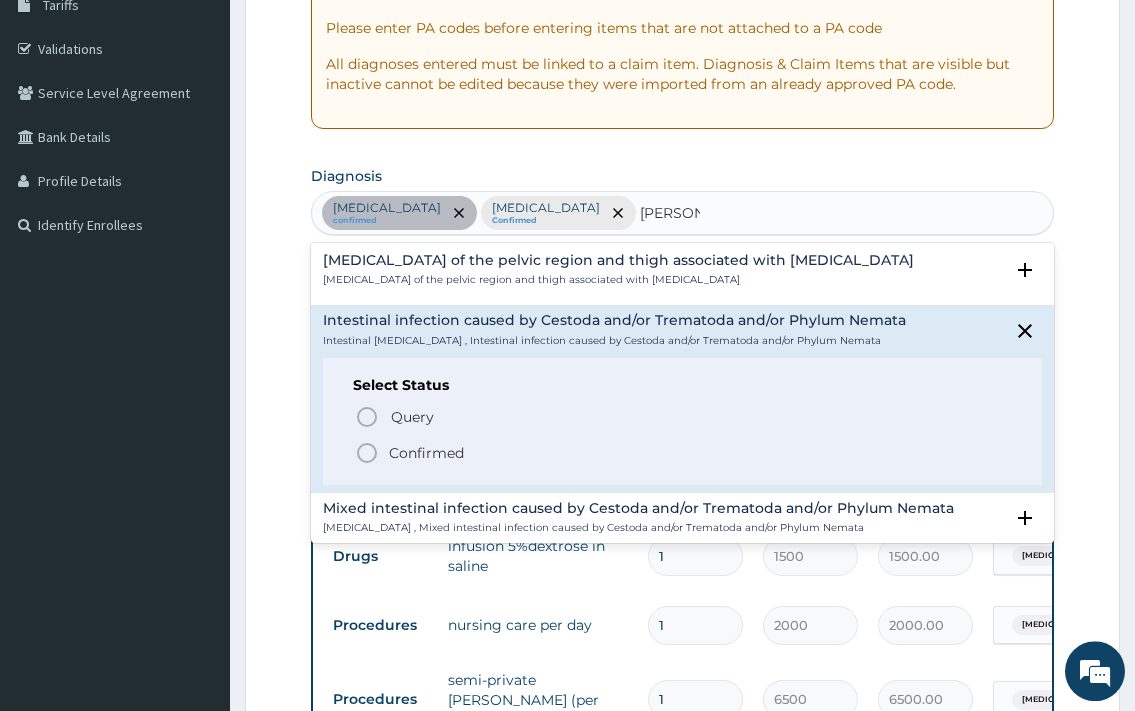 click 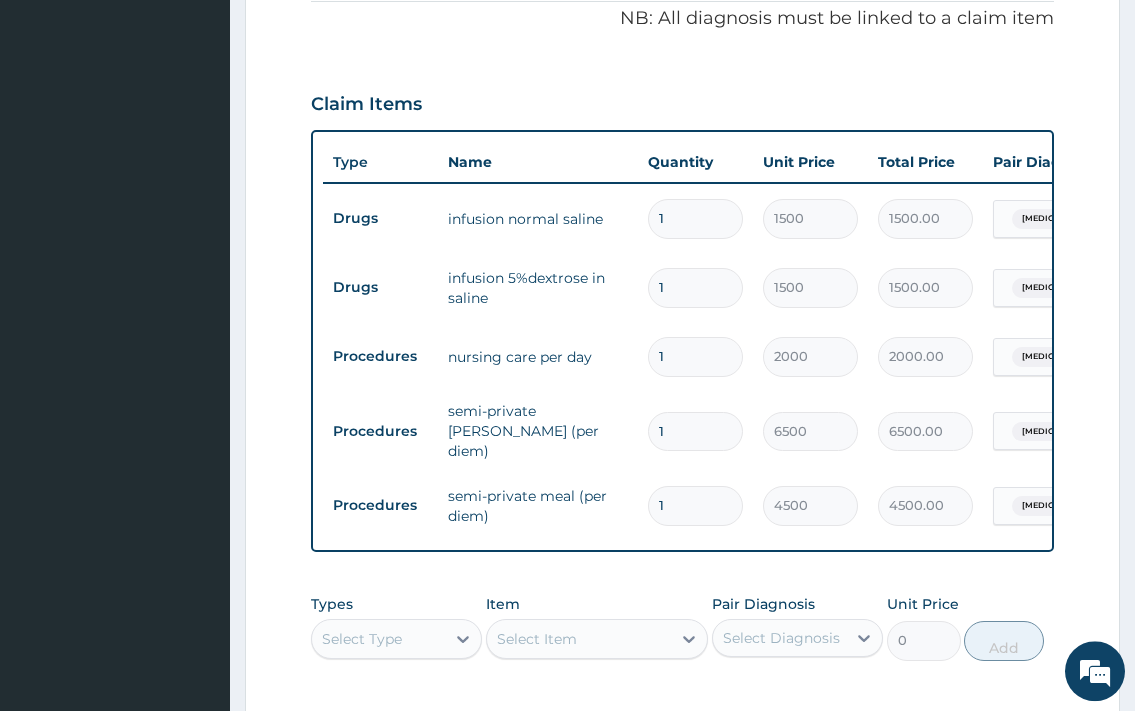 scroll, scrollTop: 855, scrollLeft: 0, axis: vertical 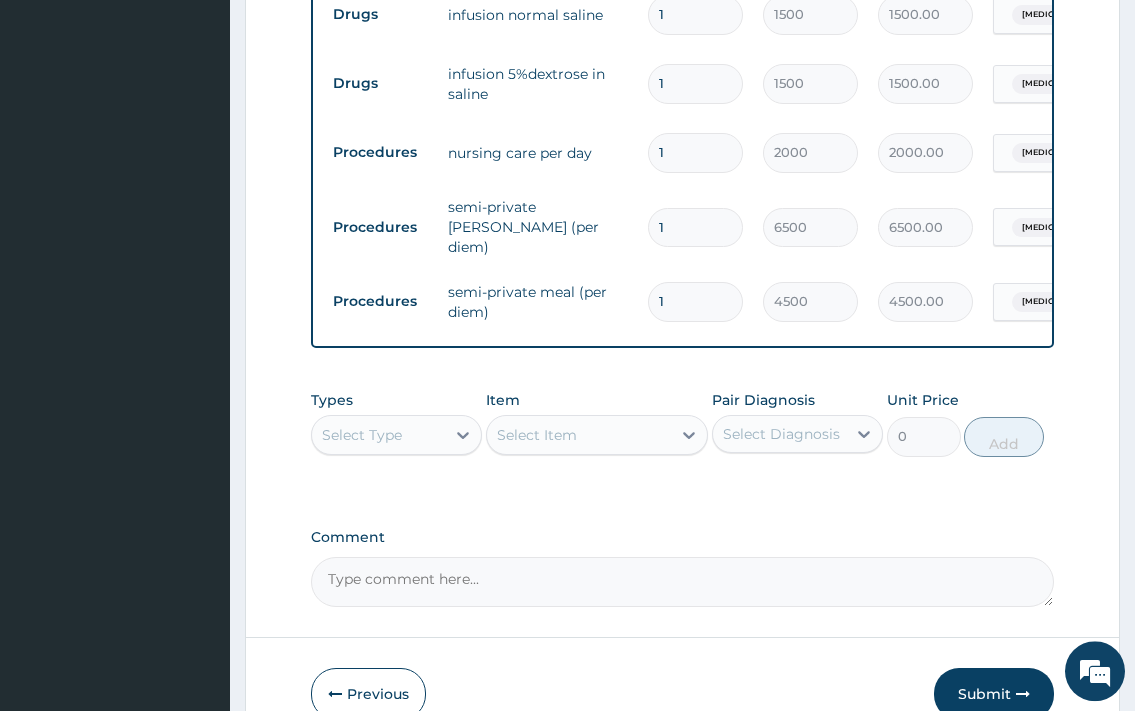 click on "Select Type" at bounding box center [378, 435] 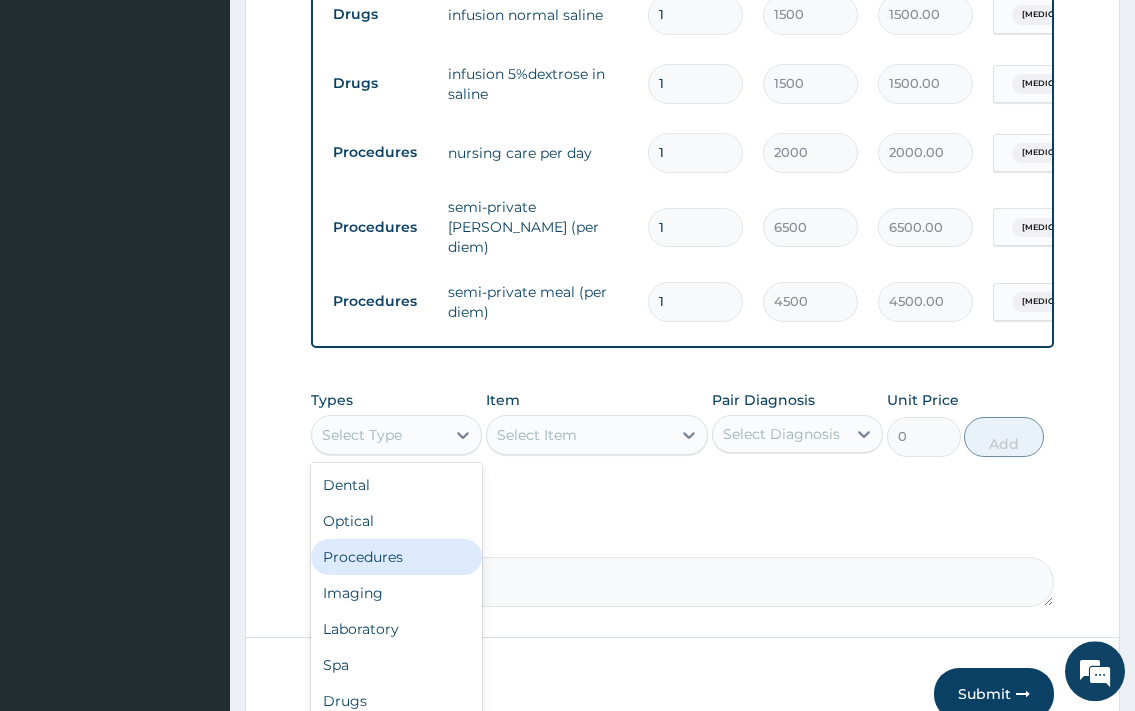 click on "Procedures" at bounding box center (396, 557) 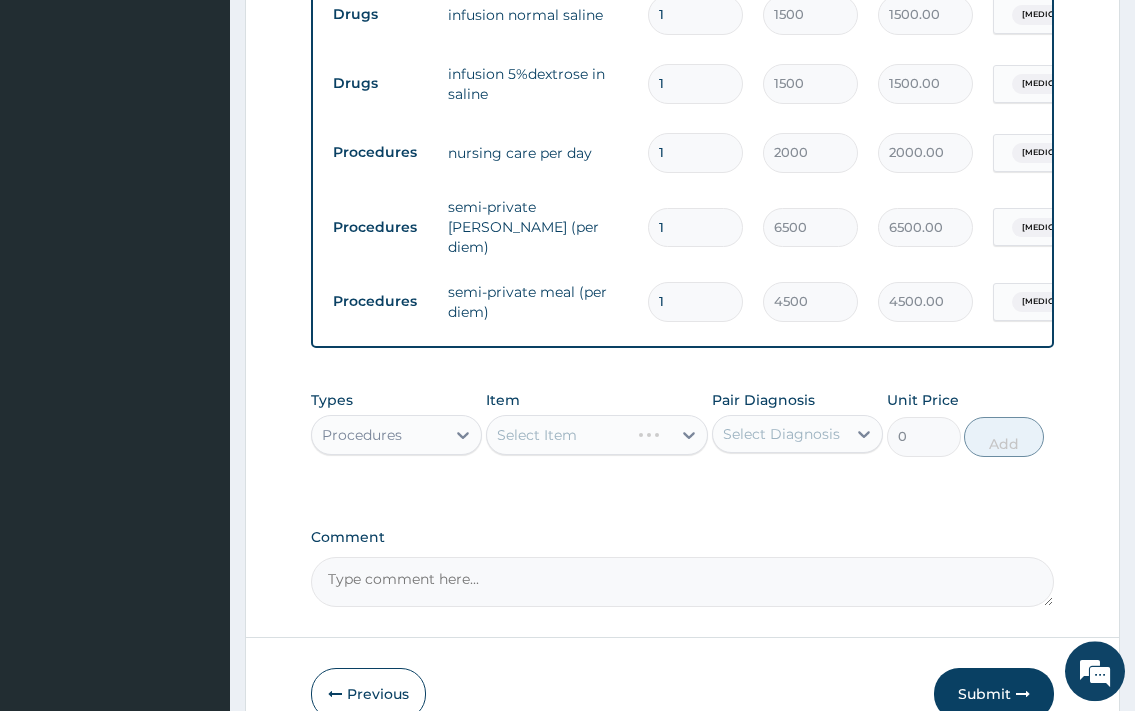 click on "Select Item" at bounding box center [597, 435] 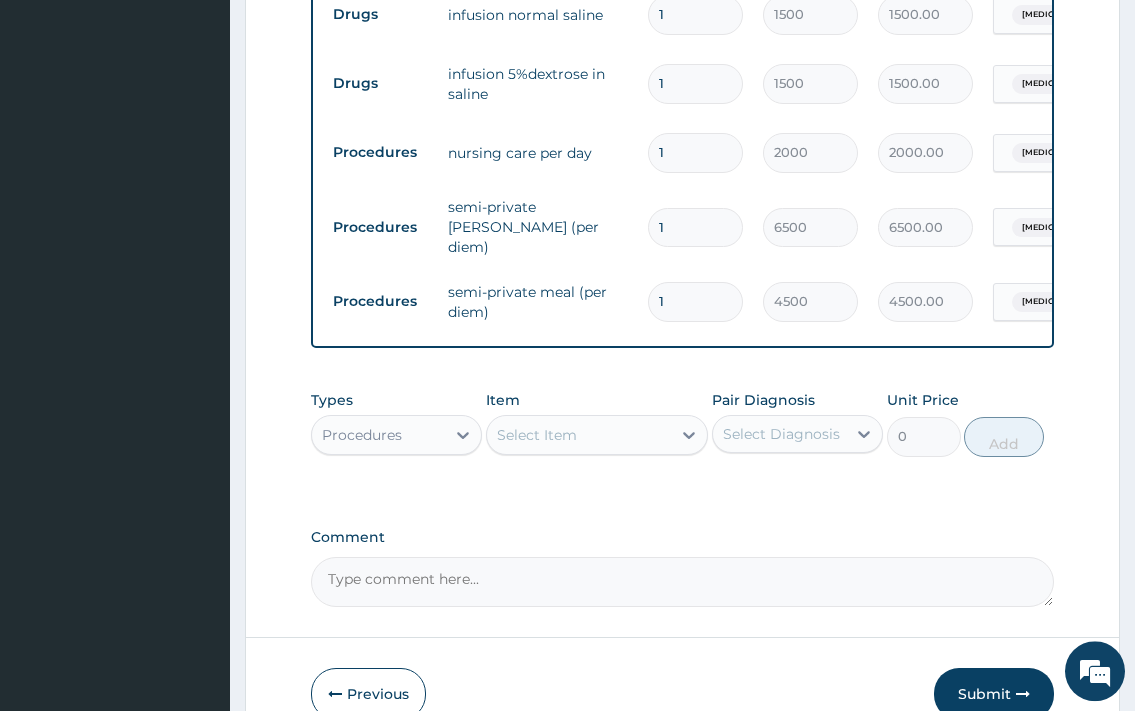 click on "Select Item" at bounding box center (579, 435) 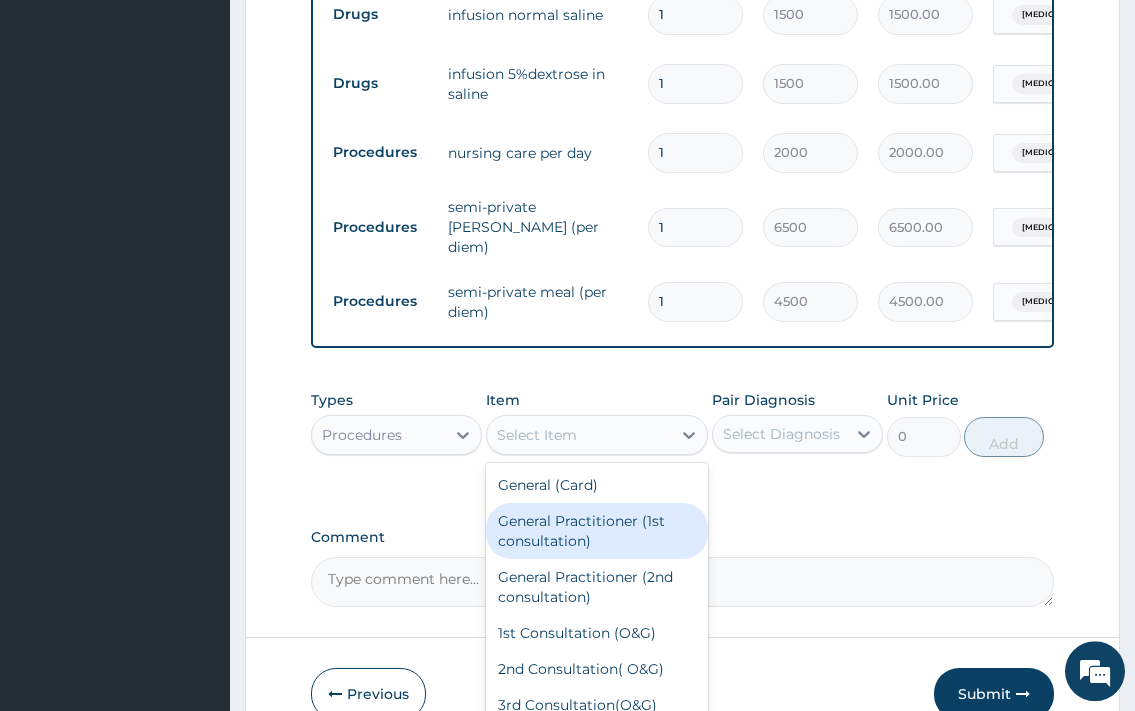 click on "General Practitioner (1st consultation)" at bounding box center [597, 531] 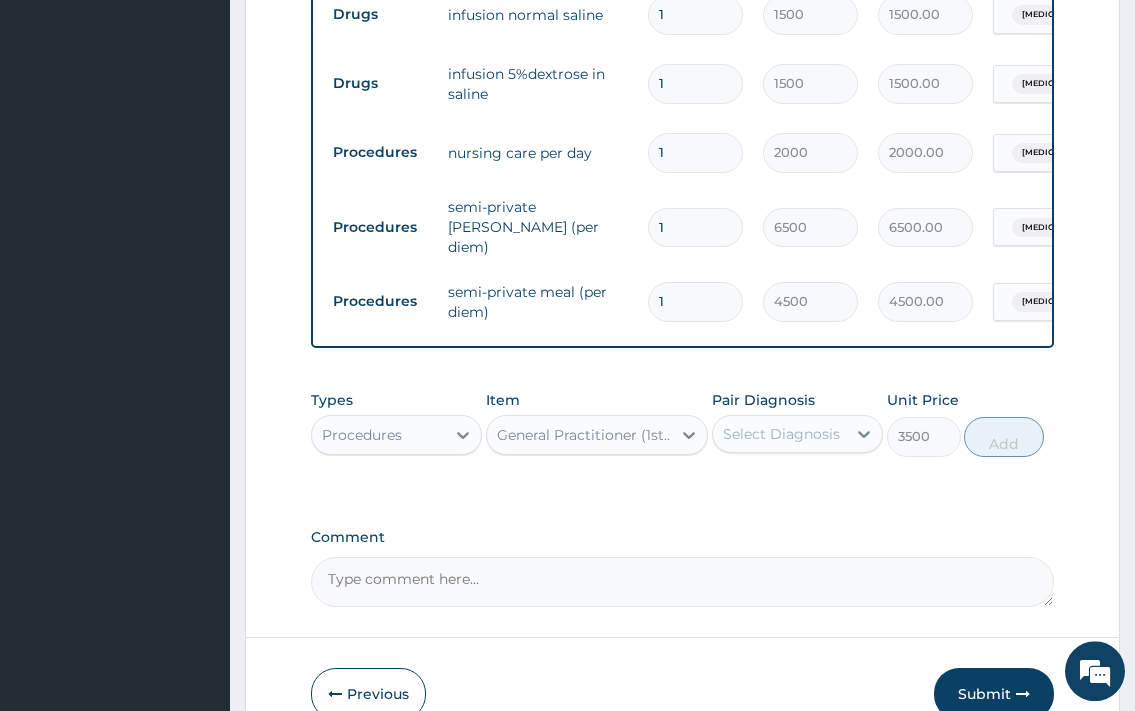 click on "Select Diagnosis" at bounding box center (781, 434) 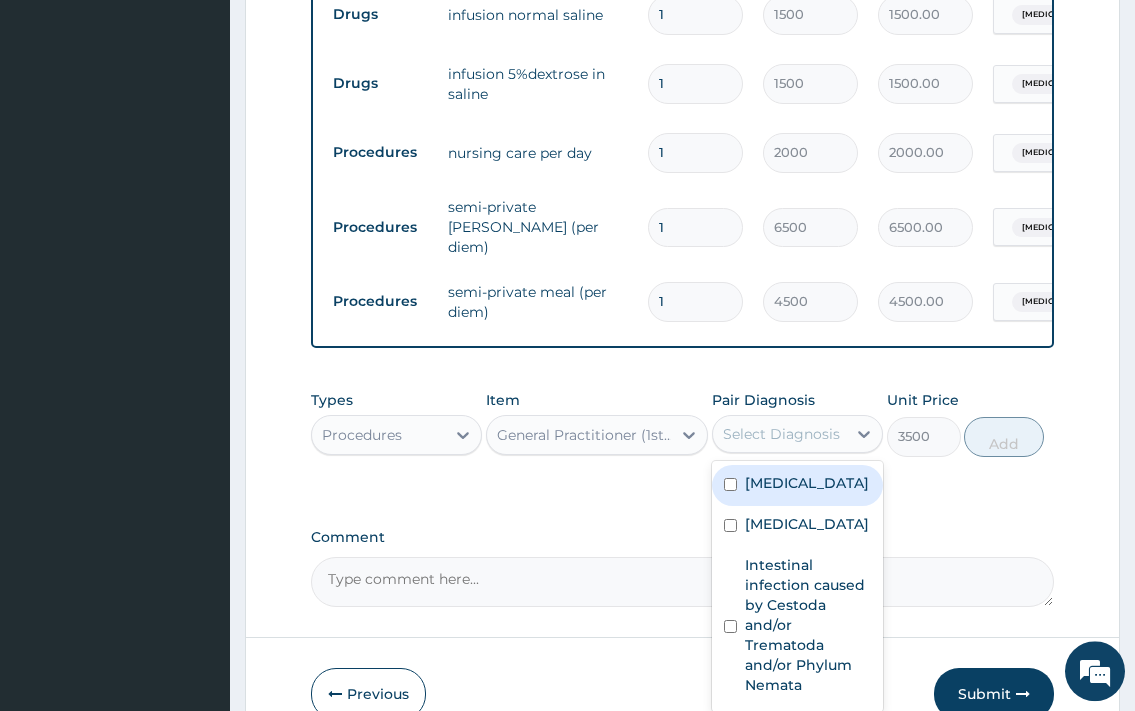 click on "[MEDICAL_DATA]" at bounding box center [807, 483] 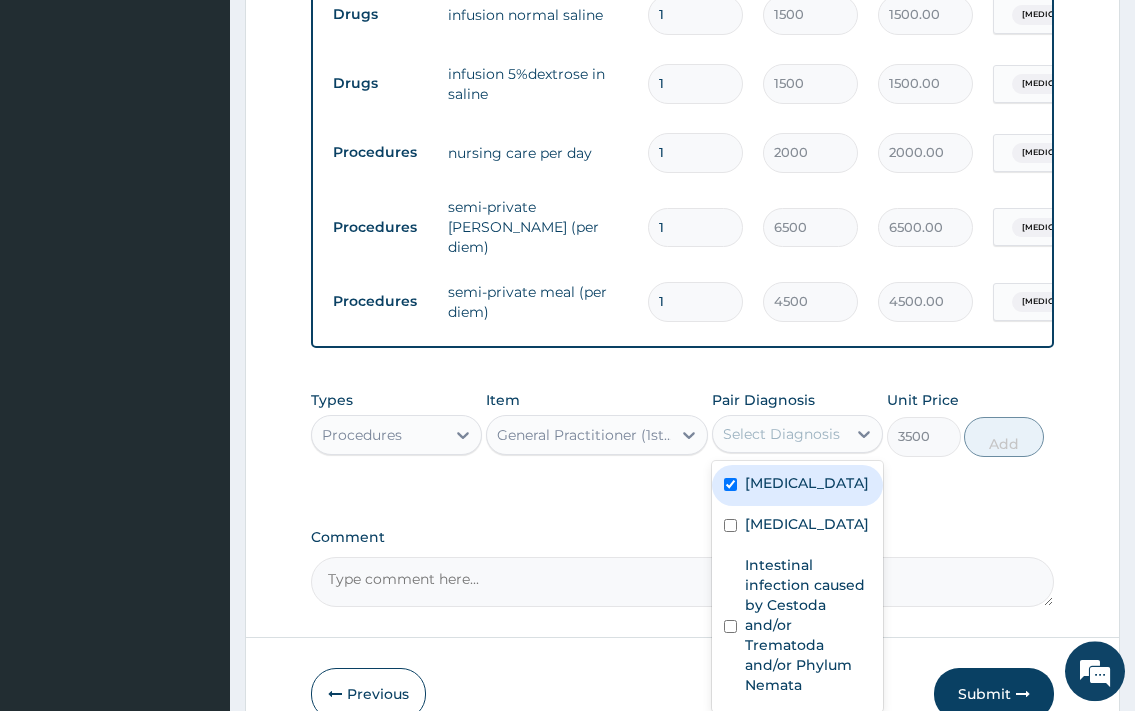 checkbox on "true" 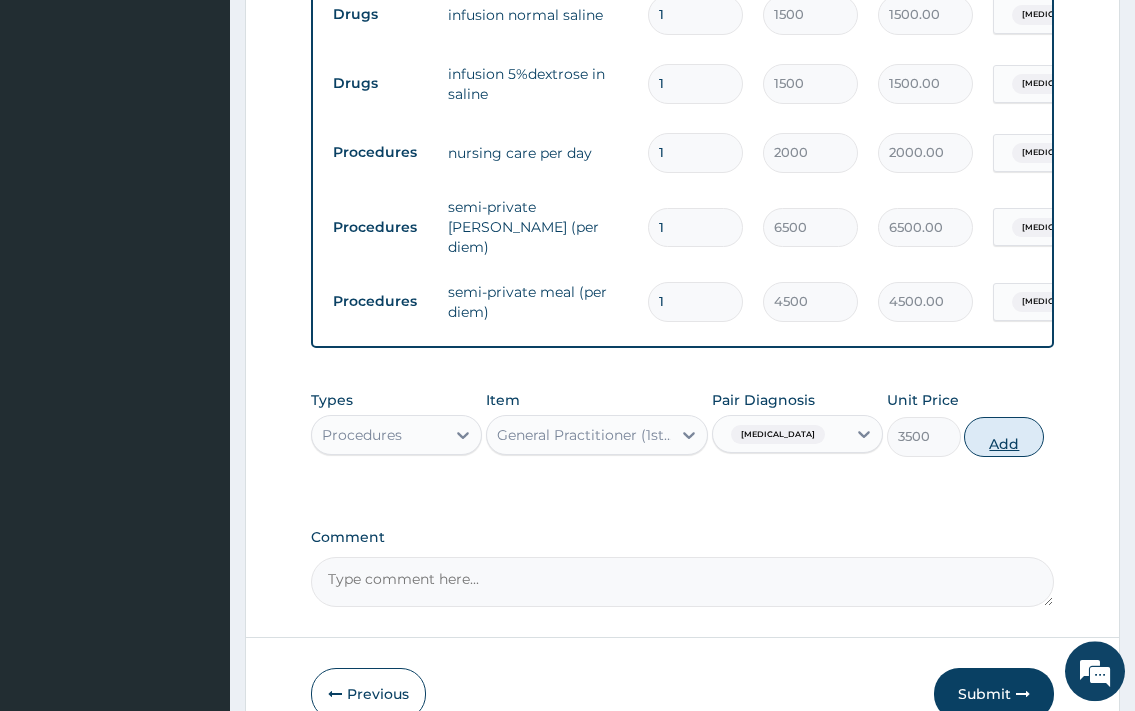 click on "Add" at bounding box center [1004, 437] 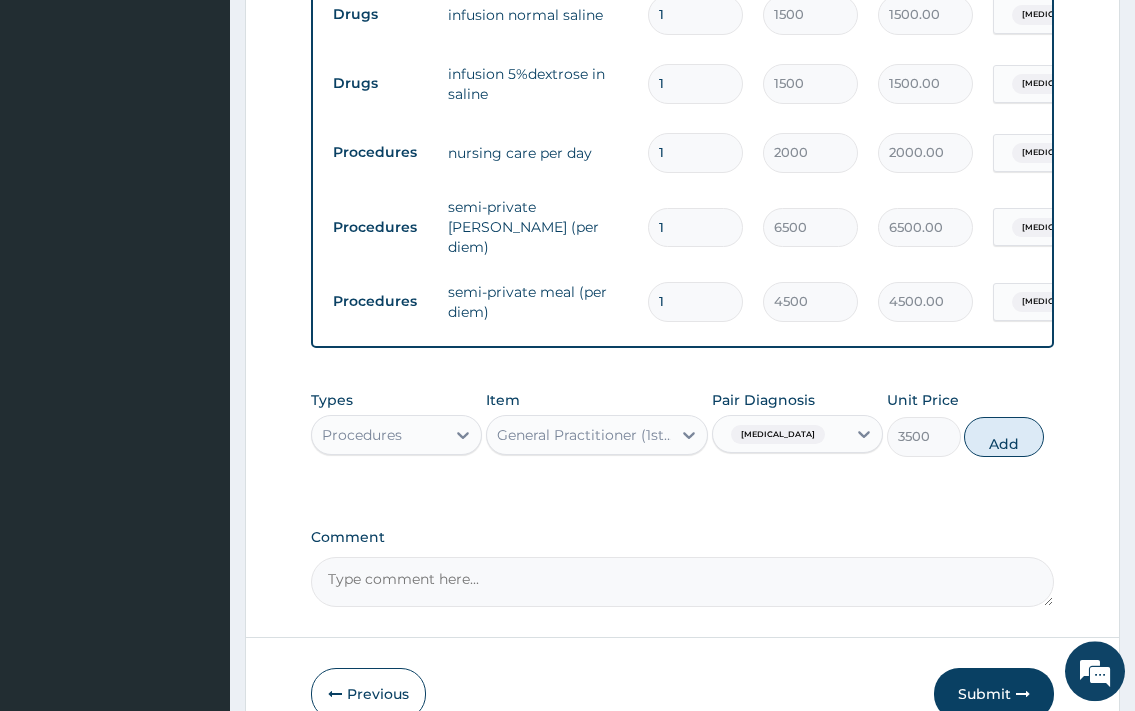 type on "0" 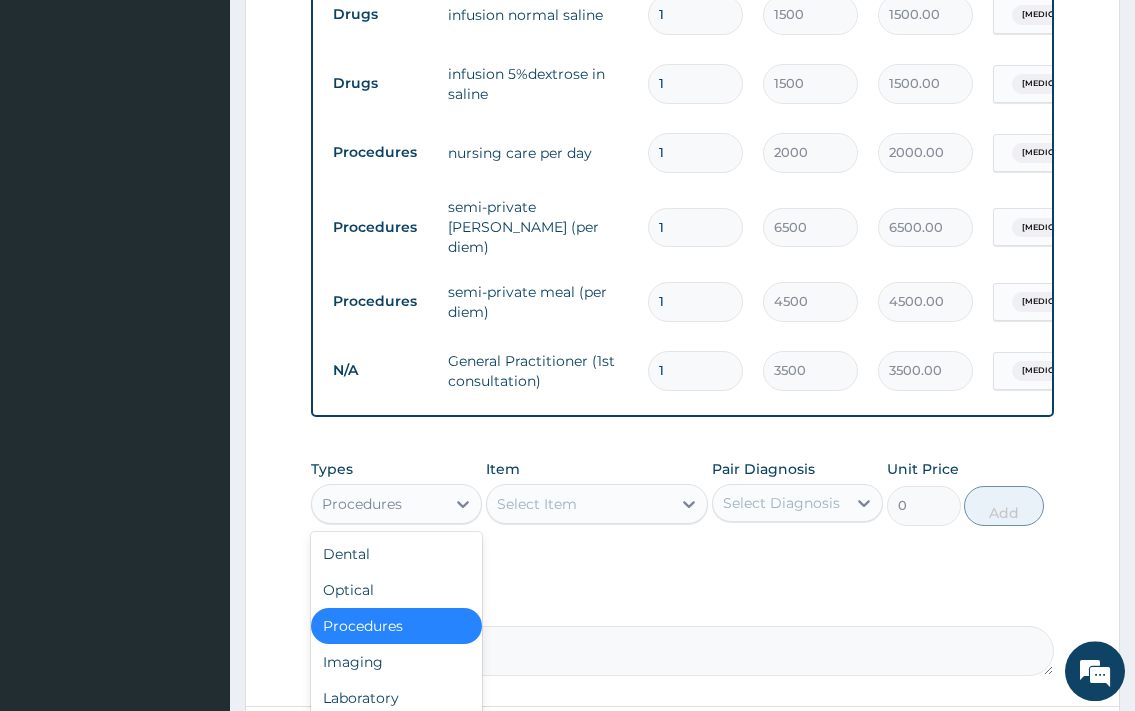 click on "Procedures" at bounding box center (362, 504) 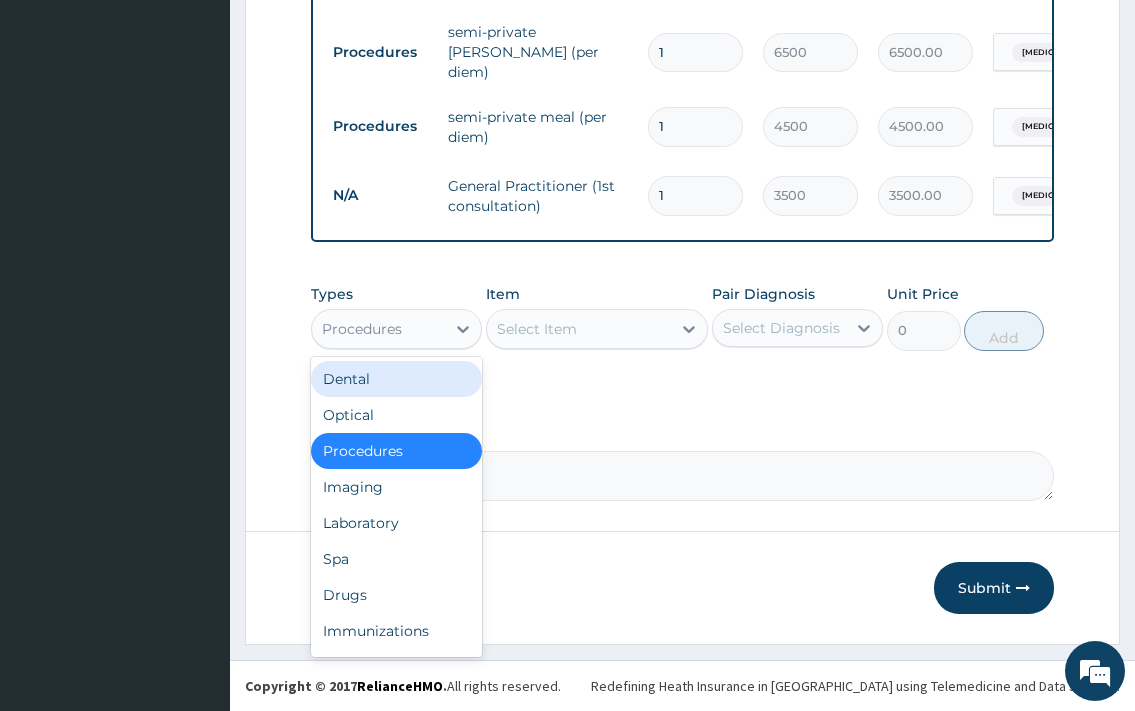 scroll, scrollTop: 1036, scrollLeft: 0, axis: vertical 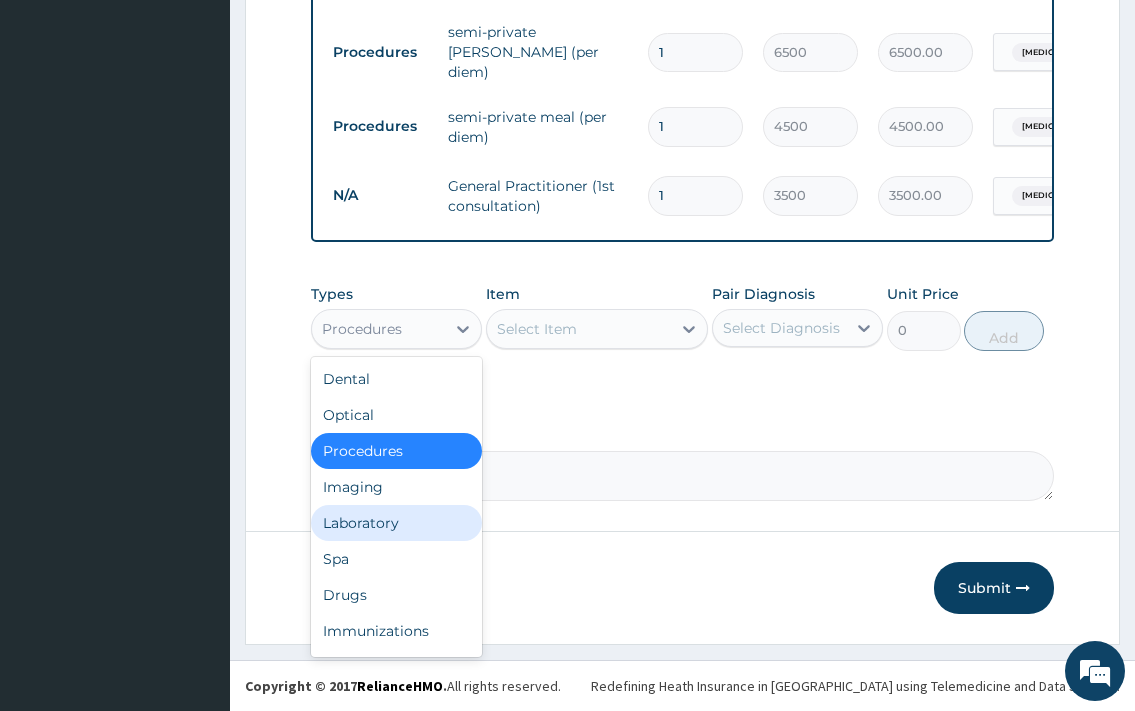 click on "Laboratory" at bounding box center (396, 523) 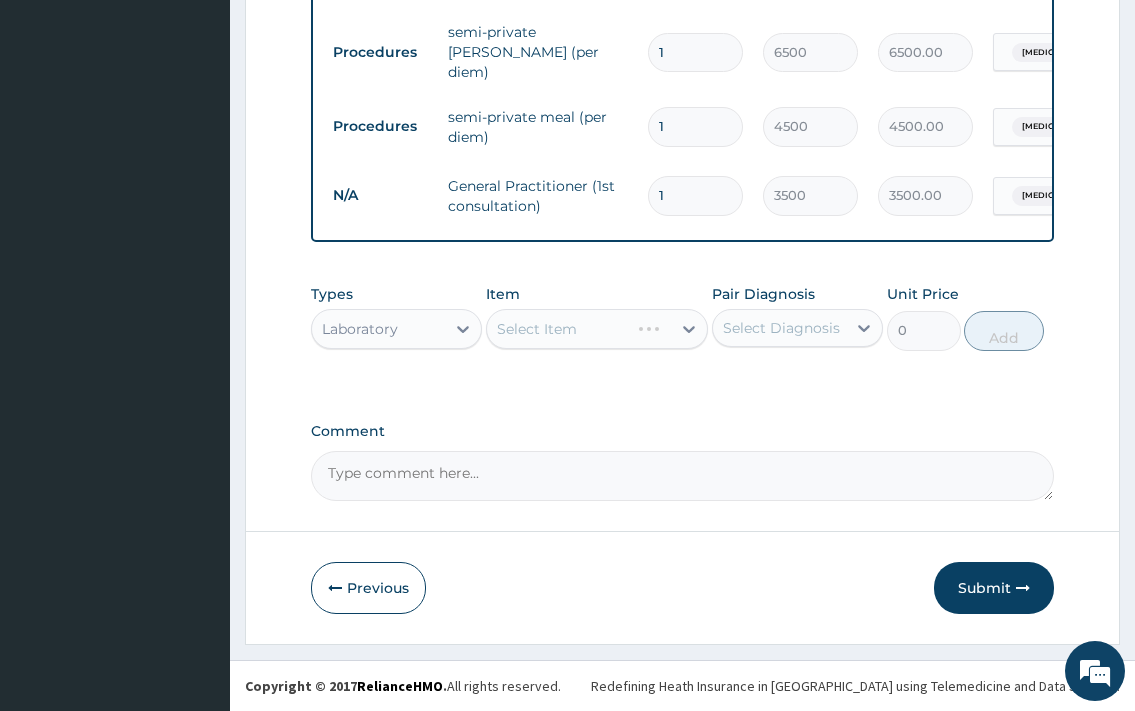 click on "Select Item" at bounding box center [597, 329] 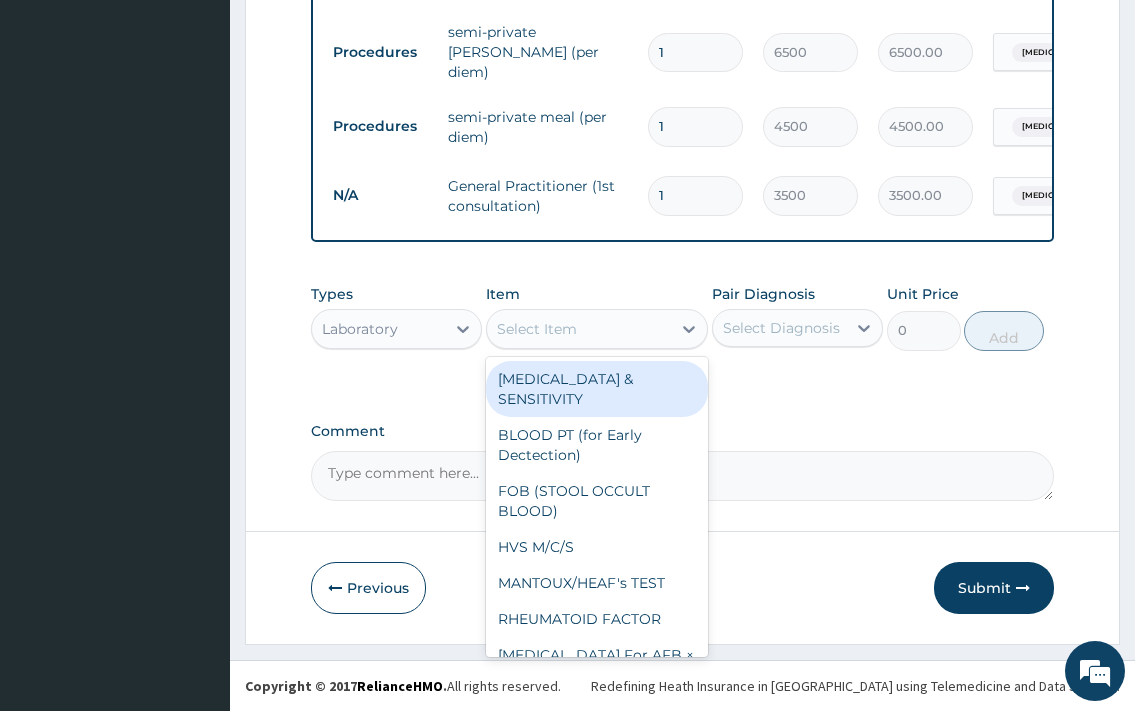 click on "Select Item" at bounding box center [537, 329] 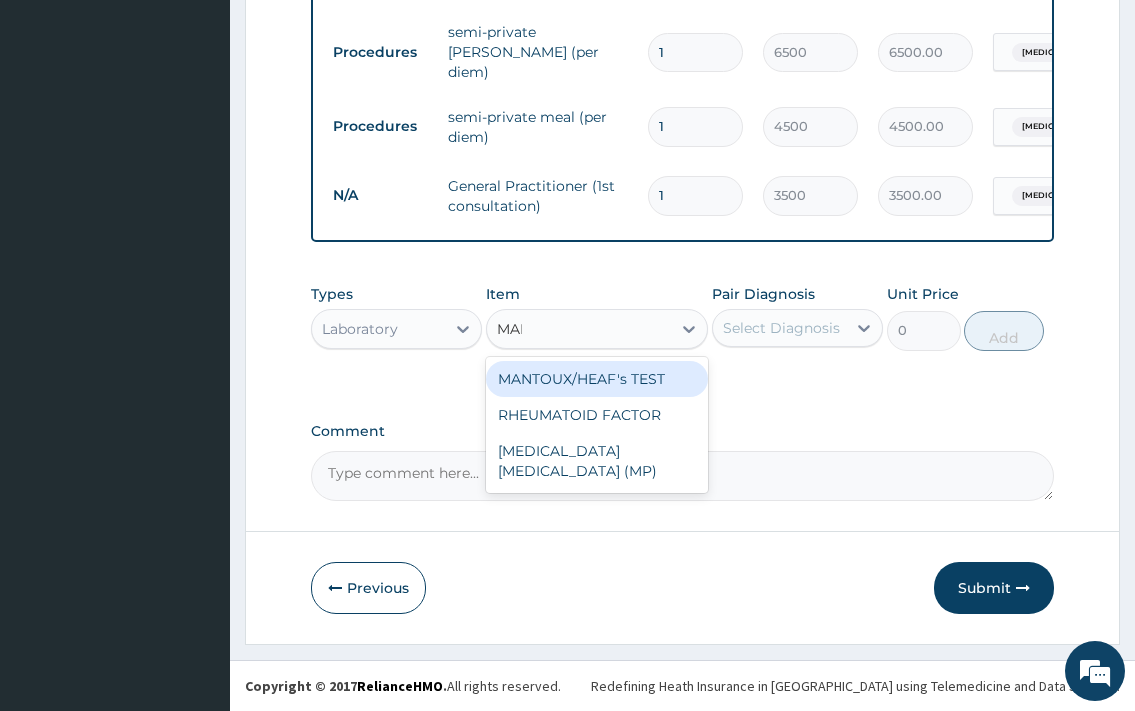 type on "MALA" 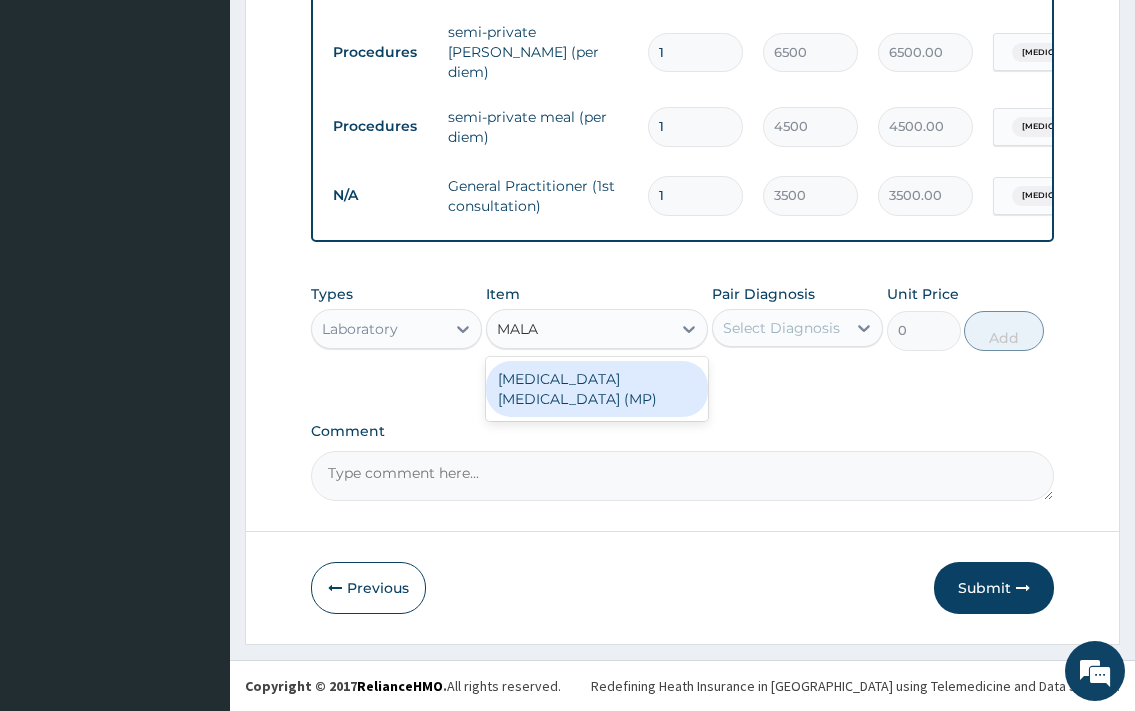 click on "[MEDICAL_DATA] [MEDICAL_DATA] (MP)" at bounding box center [597, 389] 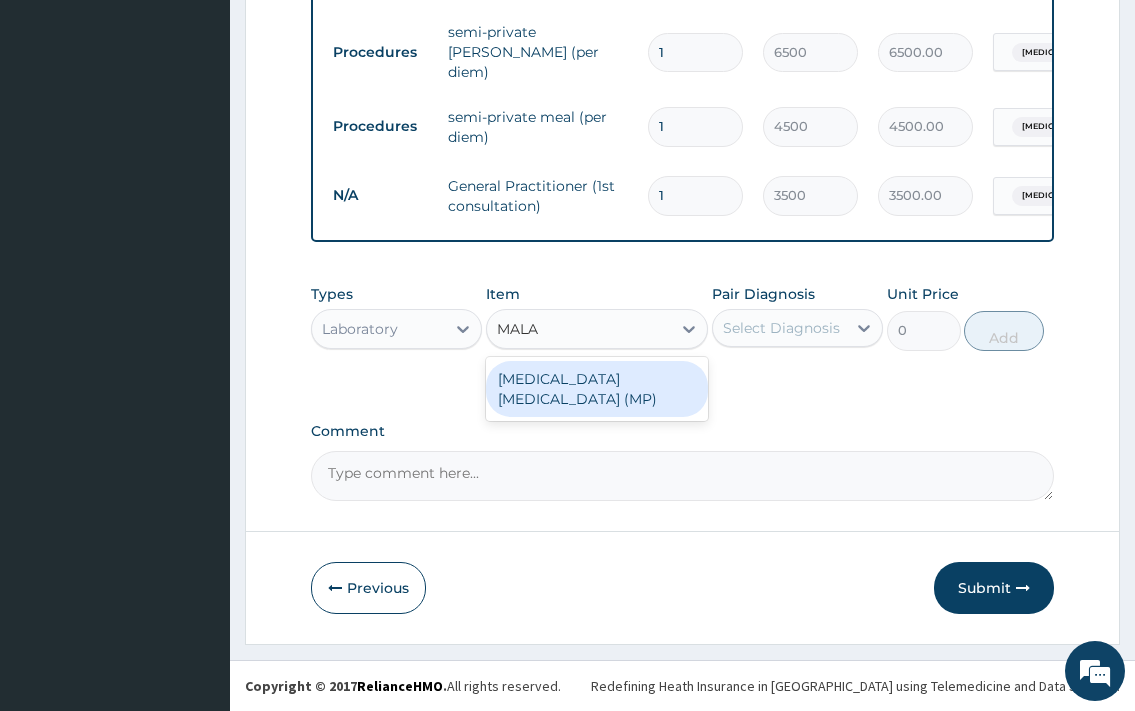 type 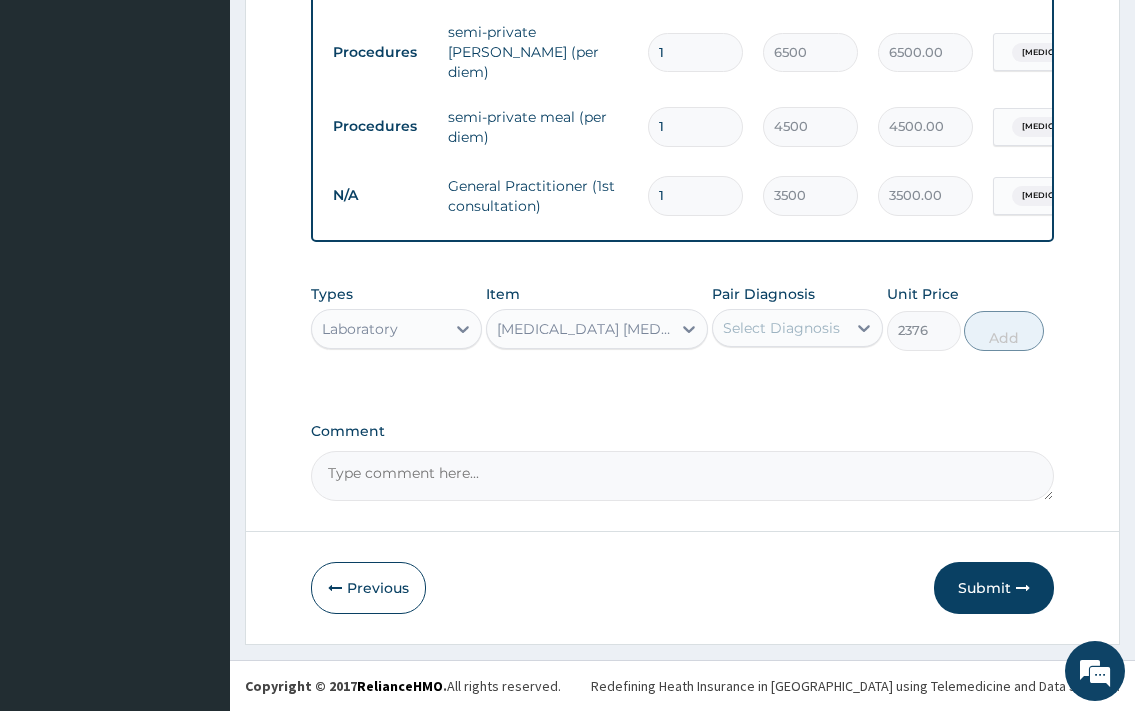 click on "Select Diagnosis" at bounding box center [781, 328] 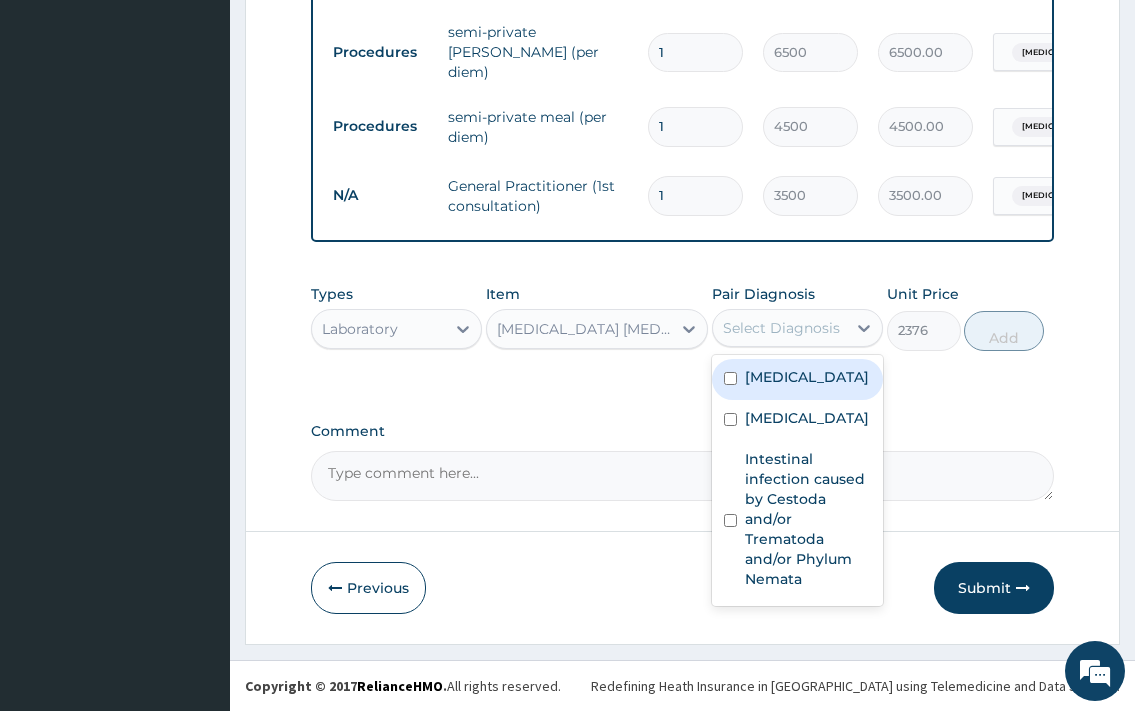 click on "[MEDICAL_DATA]" at bounding box center (807, 377) 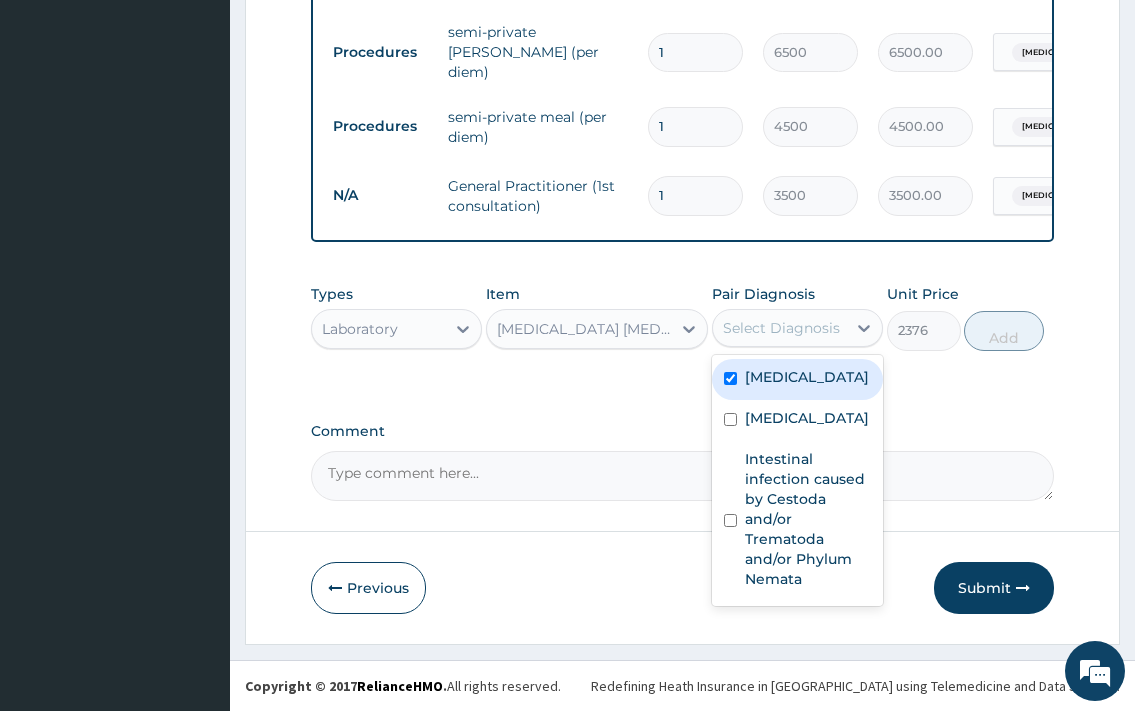 checkbox on "true" 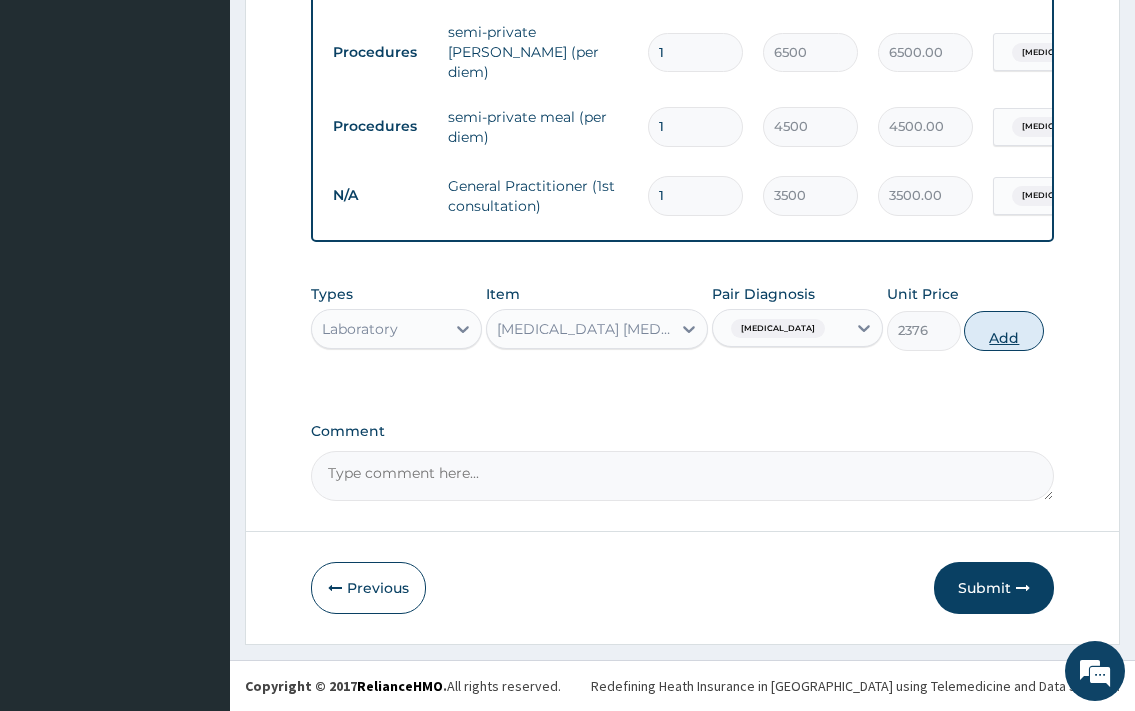 click on "Add" at bounding box center [1004, 331] 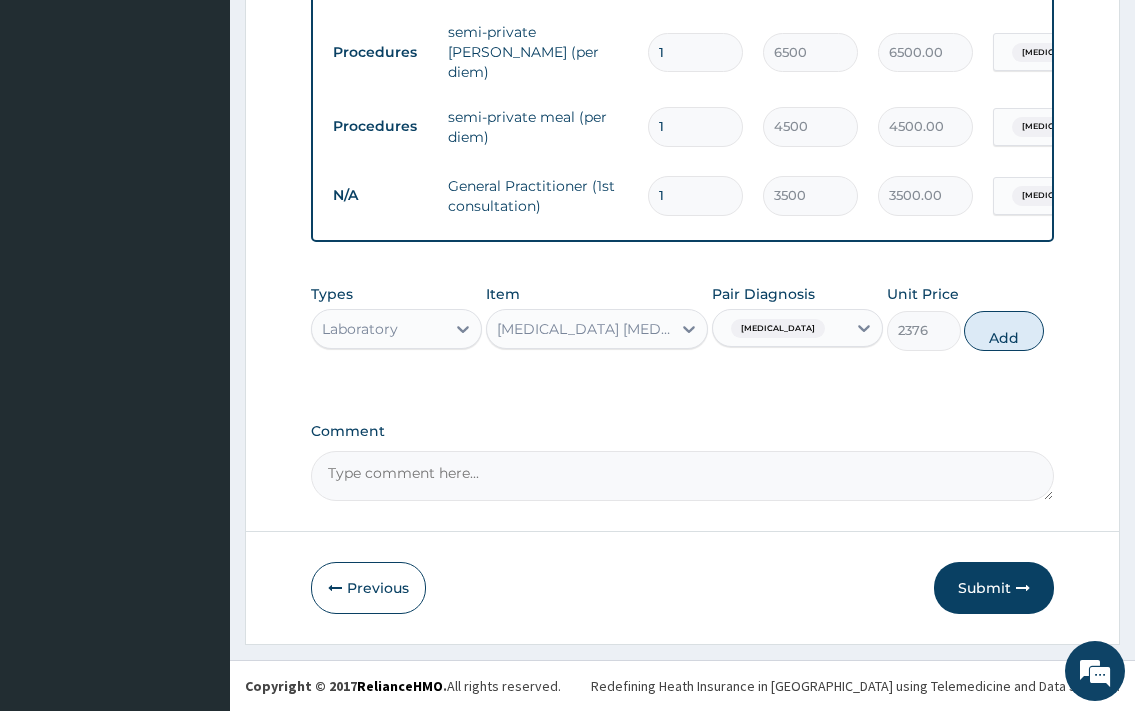 type on "0" 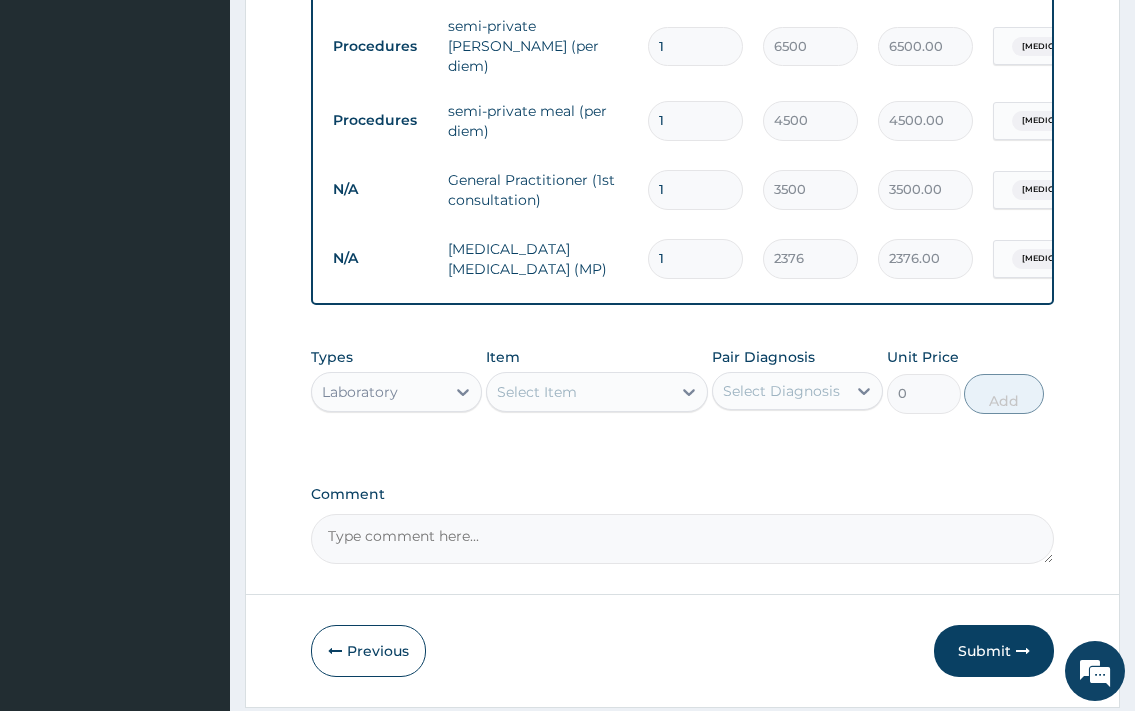 click on "Select Item" at bounding box center (579, 392) 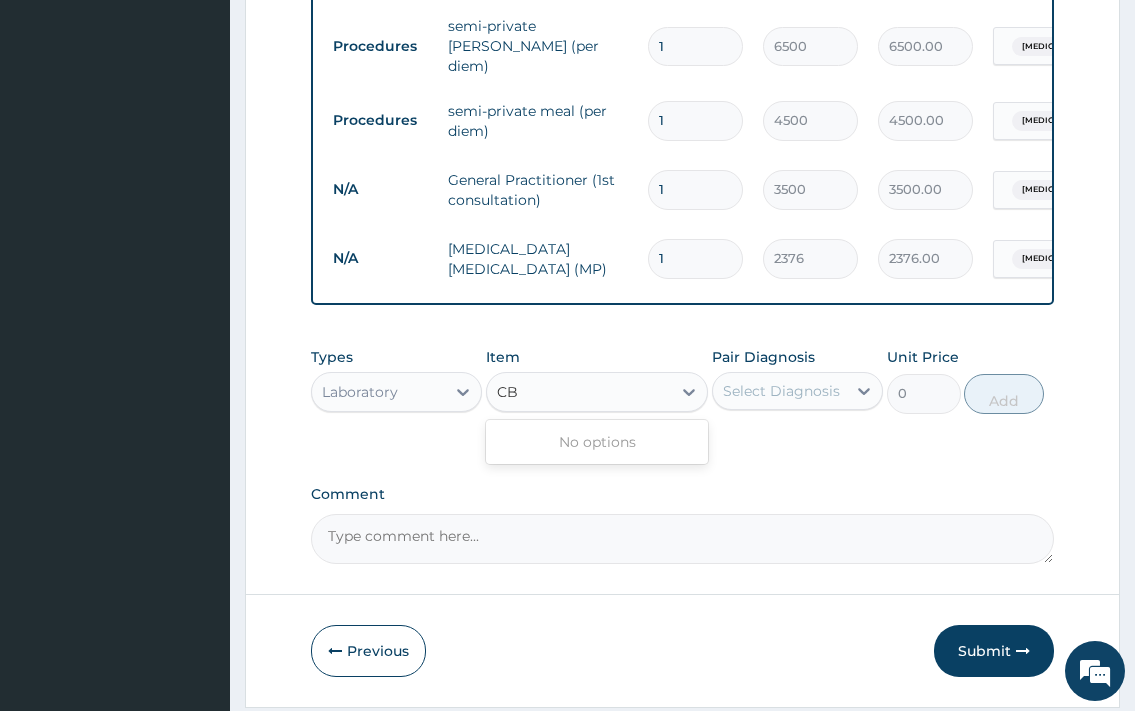 type on "C" 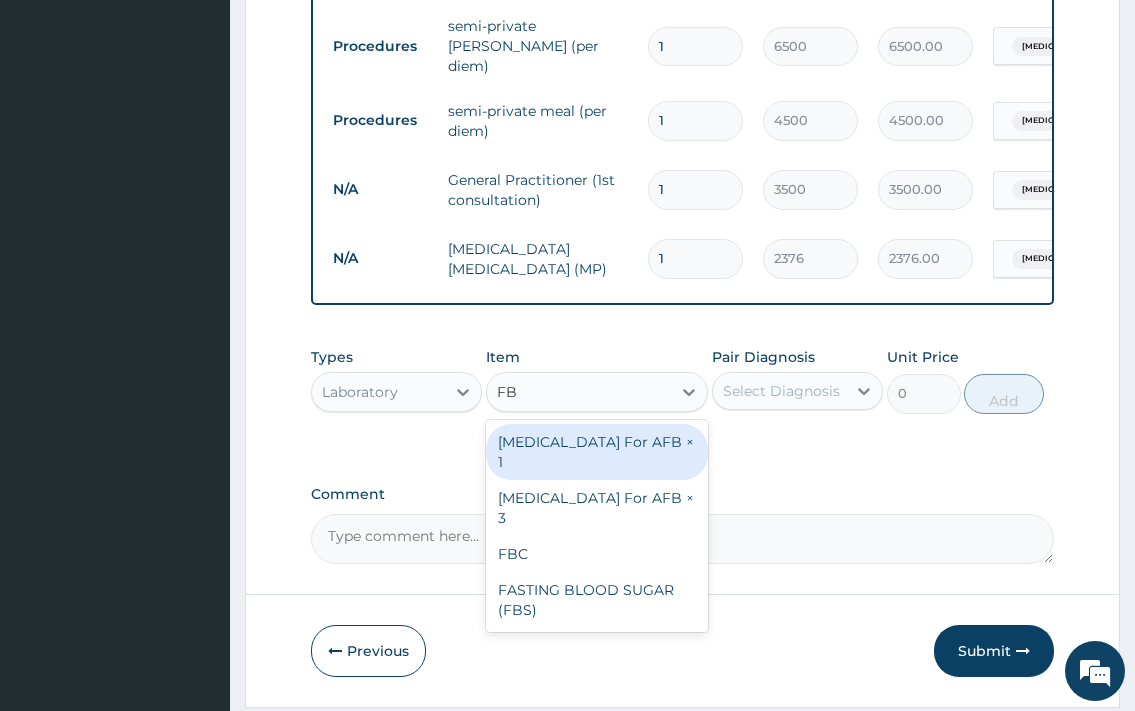 type on "FBC" 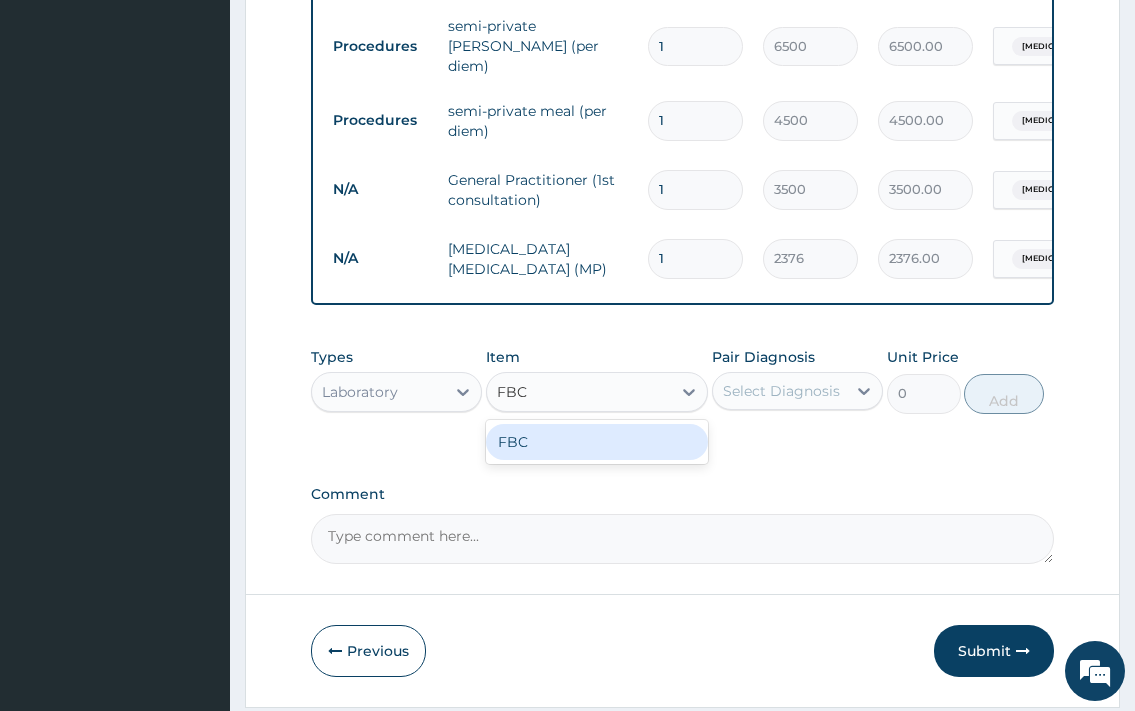 drag, startPoint x: 556, startPoint y: 442, endPoint x: 827, endPoint y: 421, distance: 271.81244 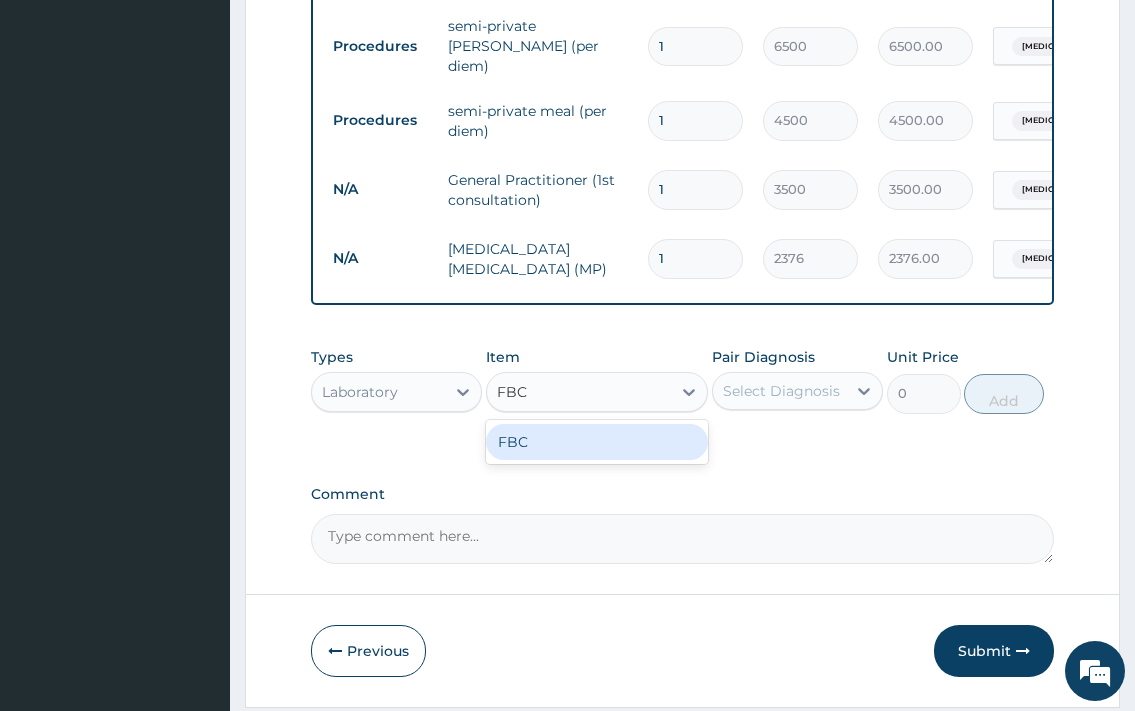 click on "FBC" at bounding box center (597, 442) 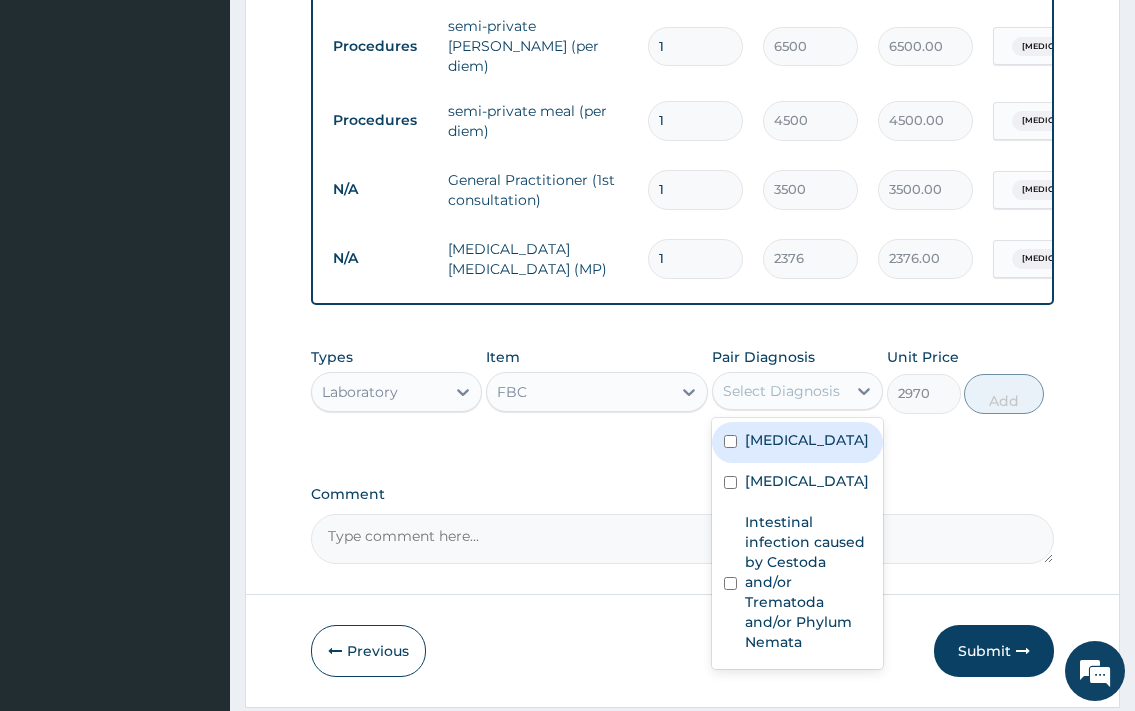 click on "Select Diagnosis" at bounding box center (779, 391) 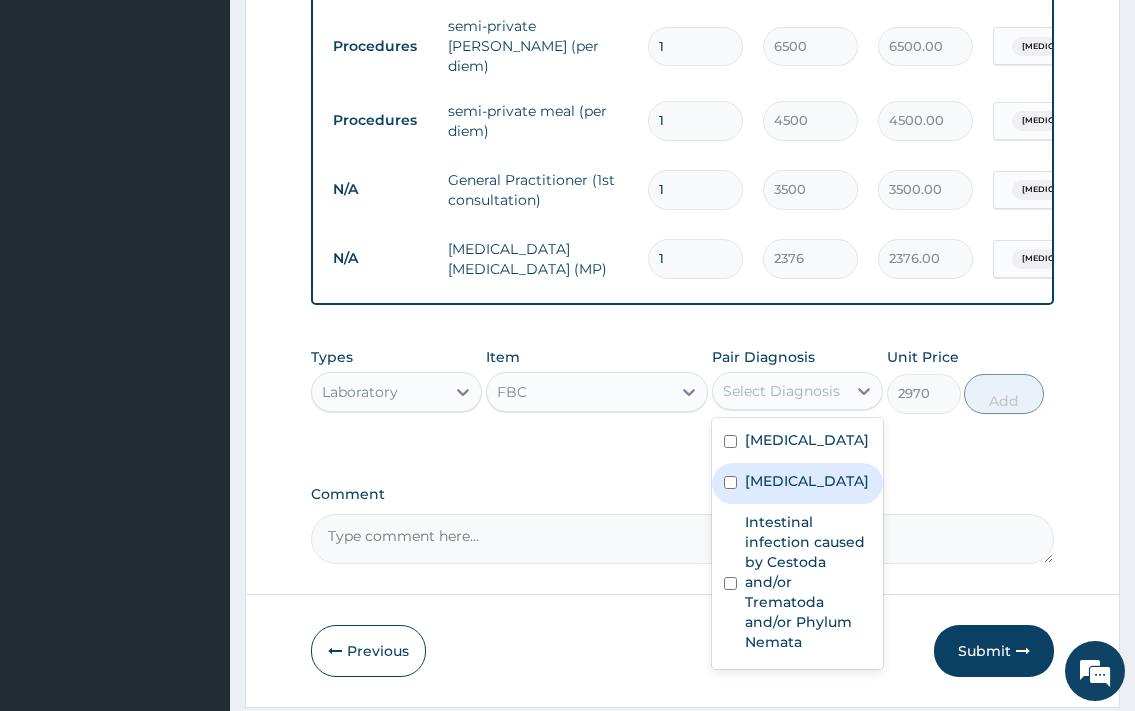 click on "[MEDICAL_DATA]" at bounding box center [807, 481] 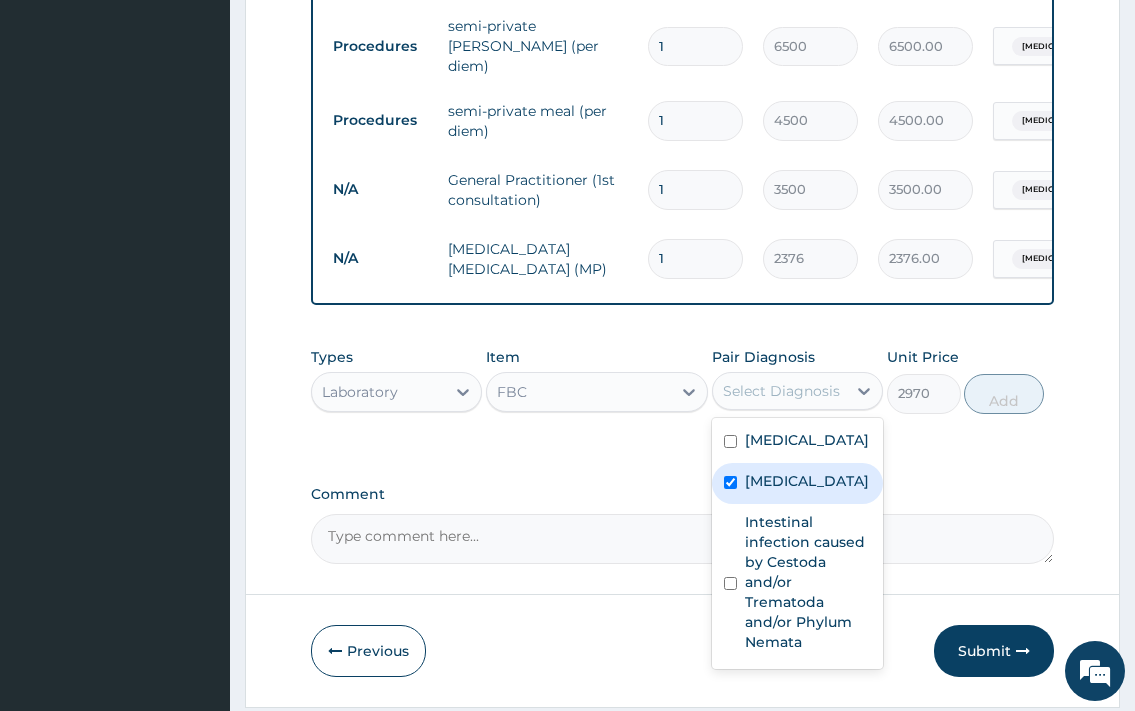 checkbox on "true" 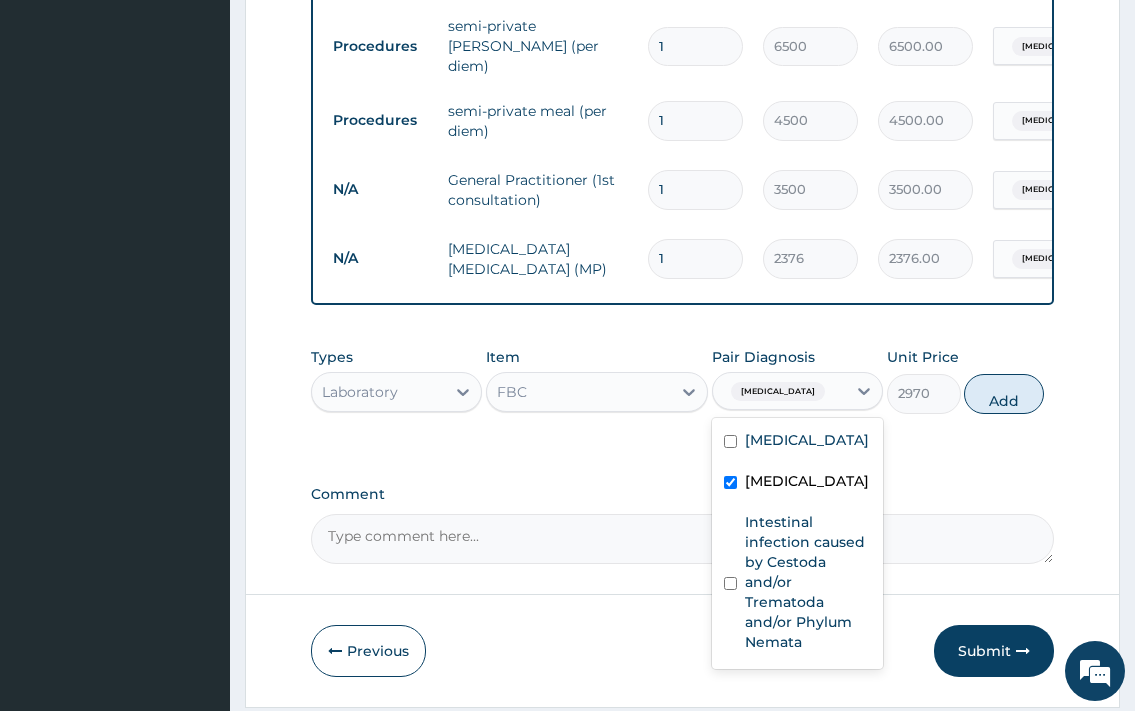 click on "Add" at bounding box center [1004, 394] 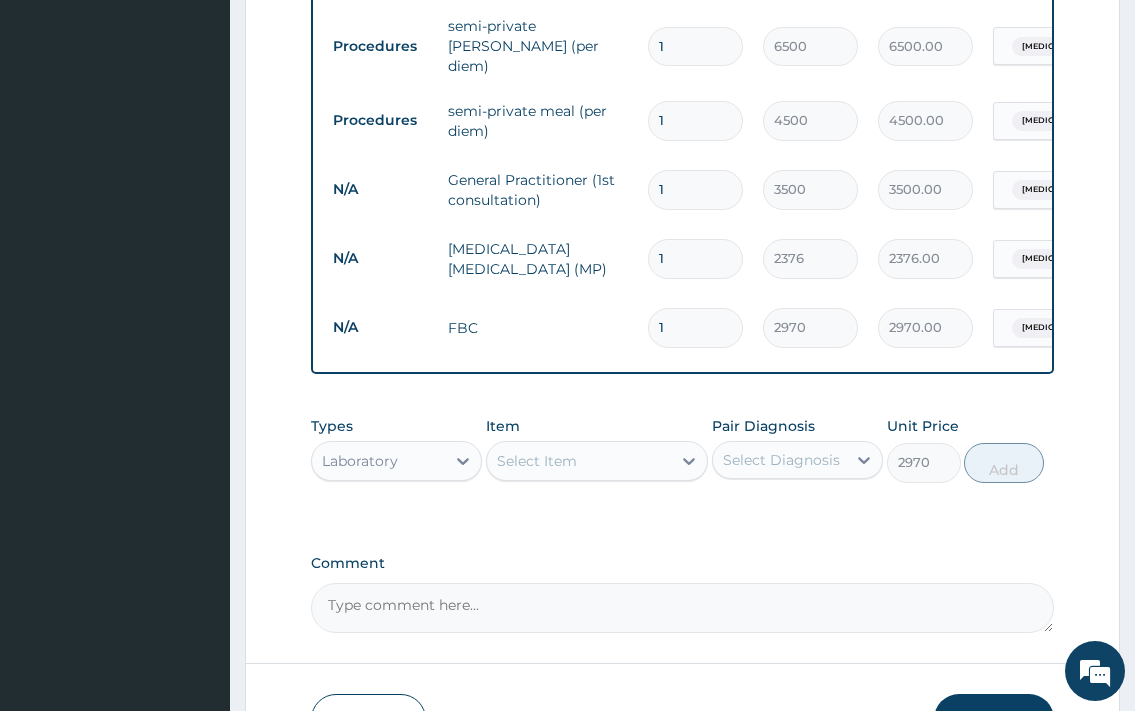 type on "0" 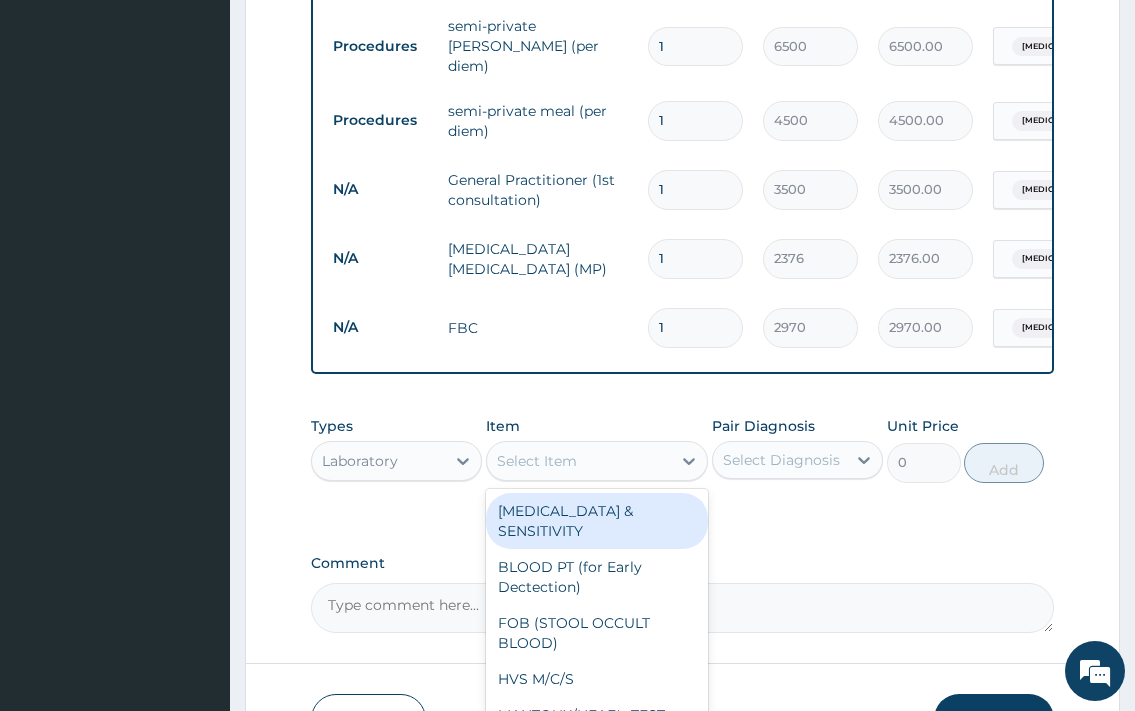 click on "Select Item" at bounding box center [537, 461] 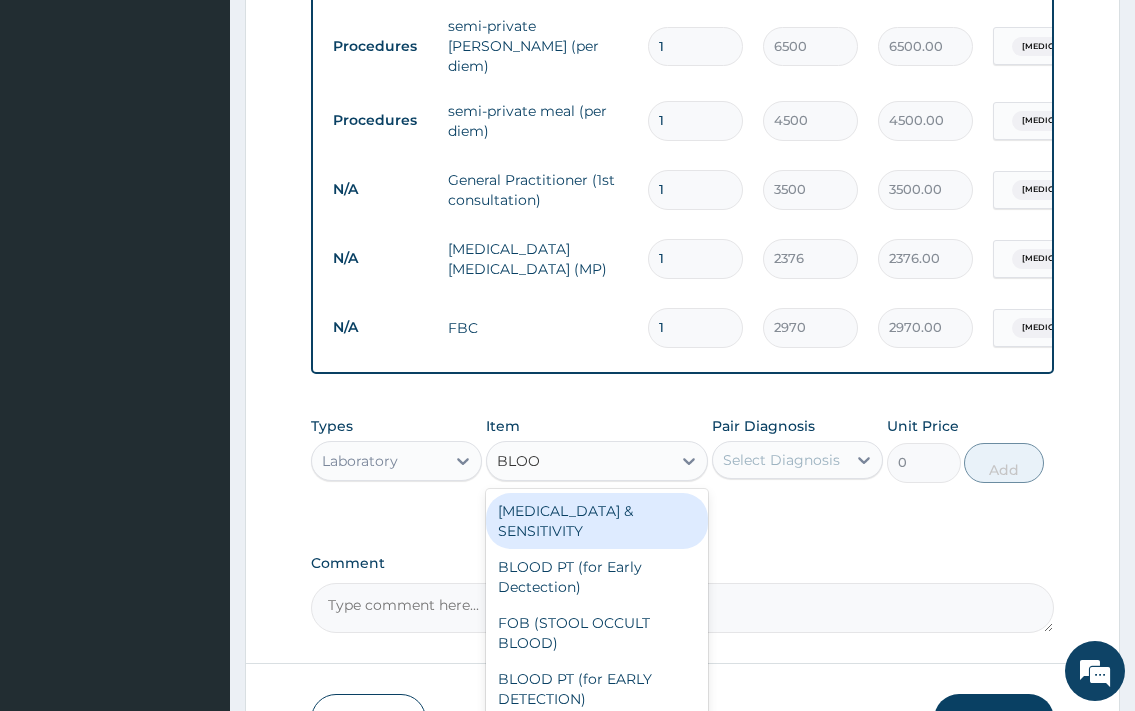 type on "BLOOD" 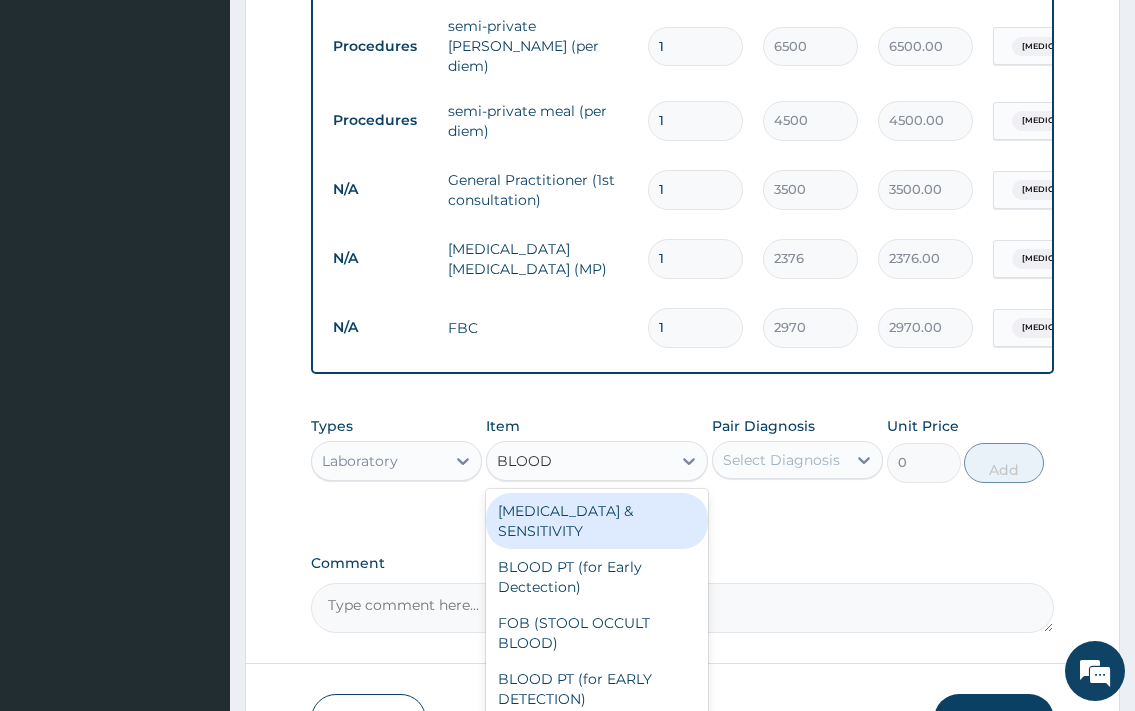scroll, scrollTop: 1174, scrollLeft: 0, axis: vertical 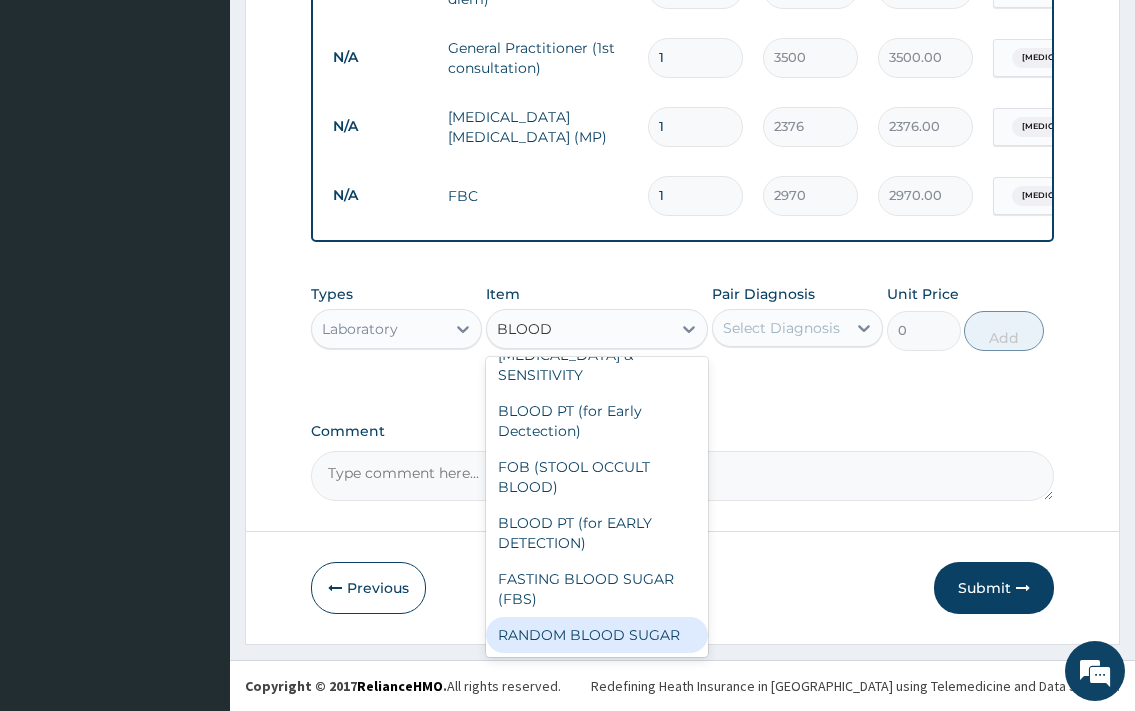 click on "RANDOM BLOOD SUGAR" at bounding box center (597, 635) 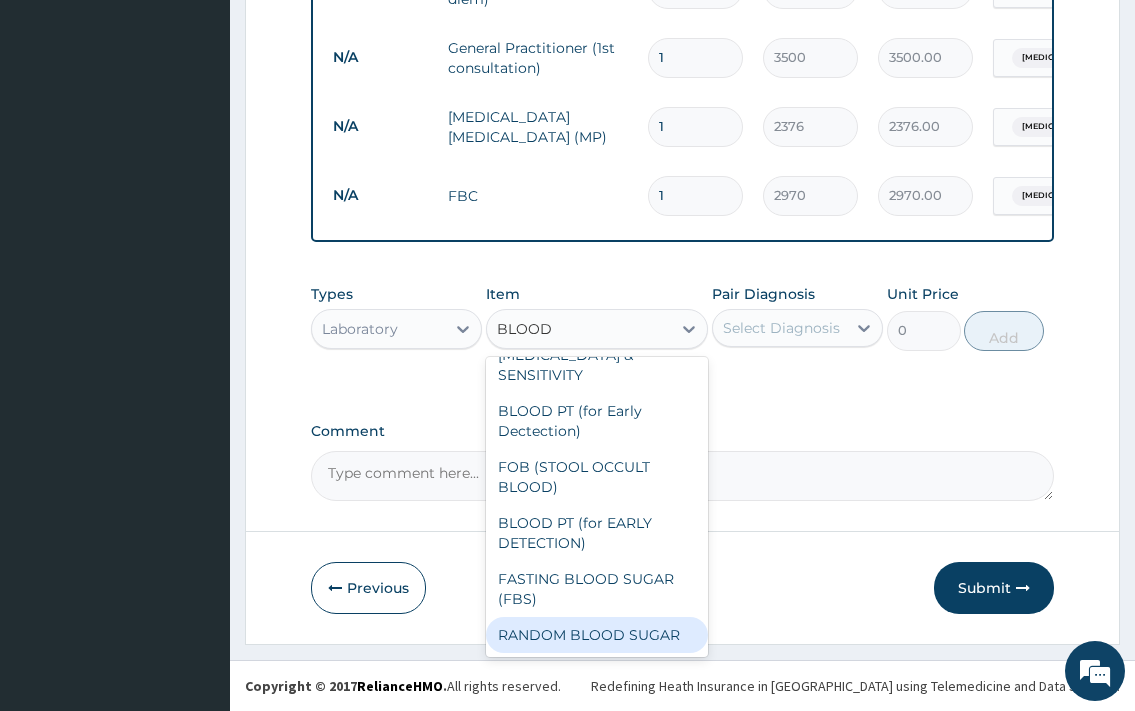 type 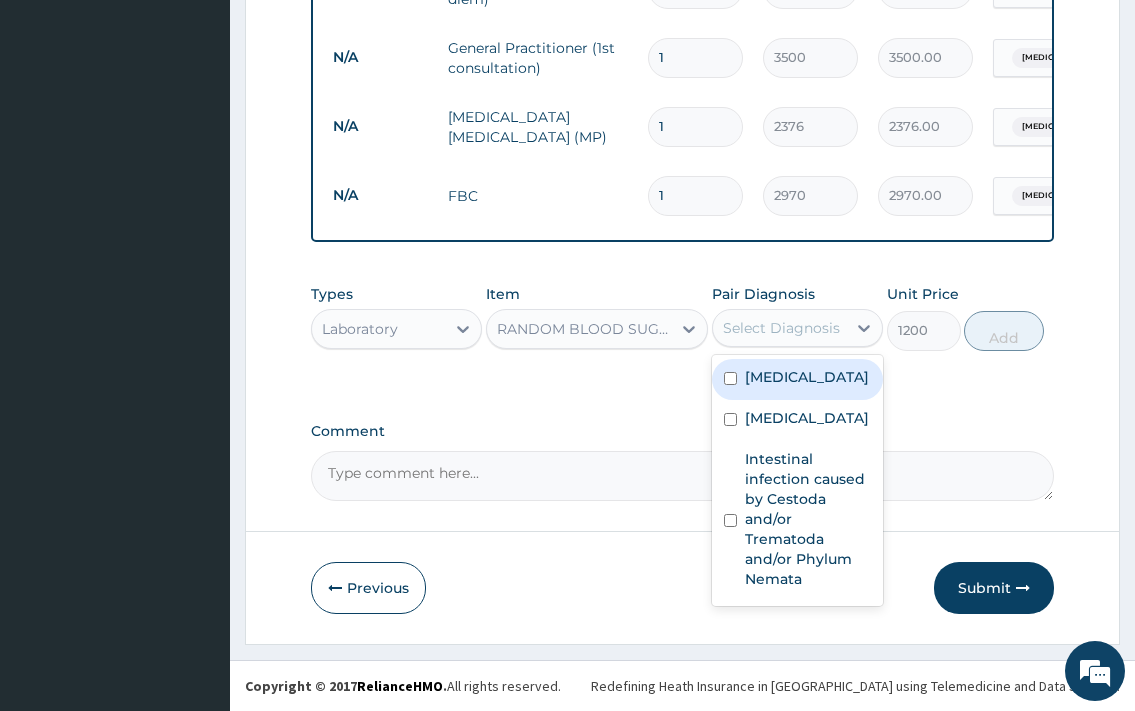 click on "Select Diagnosis" at bounding box center (781, 328) 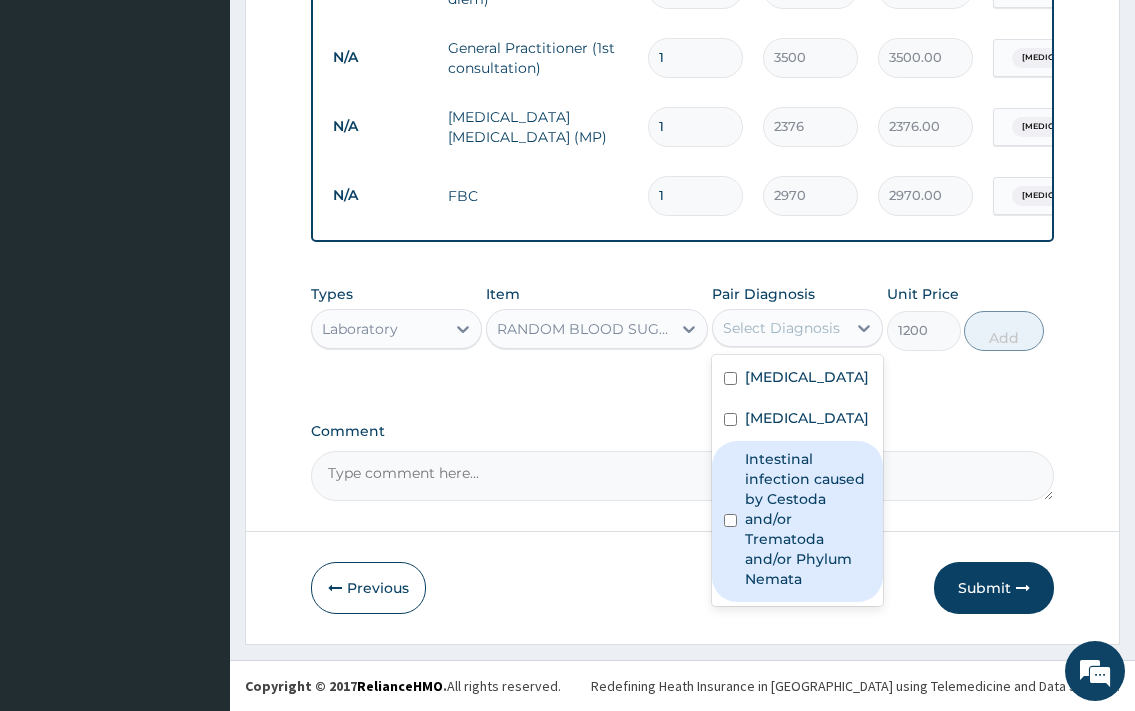drag, startPoint x: 805, startPoint y: 544, endPoint x: 890, endPoint y: 375, distance: 189.17188 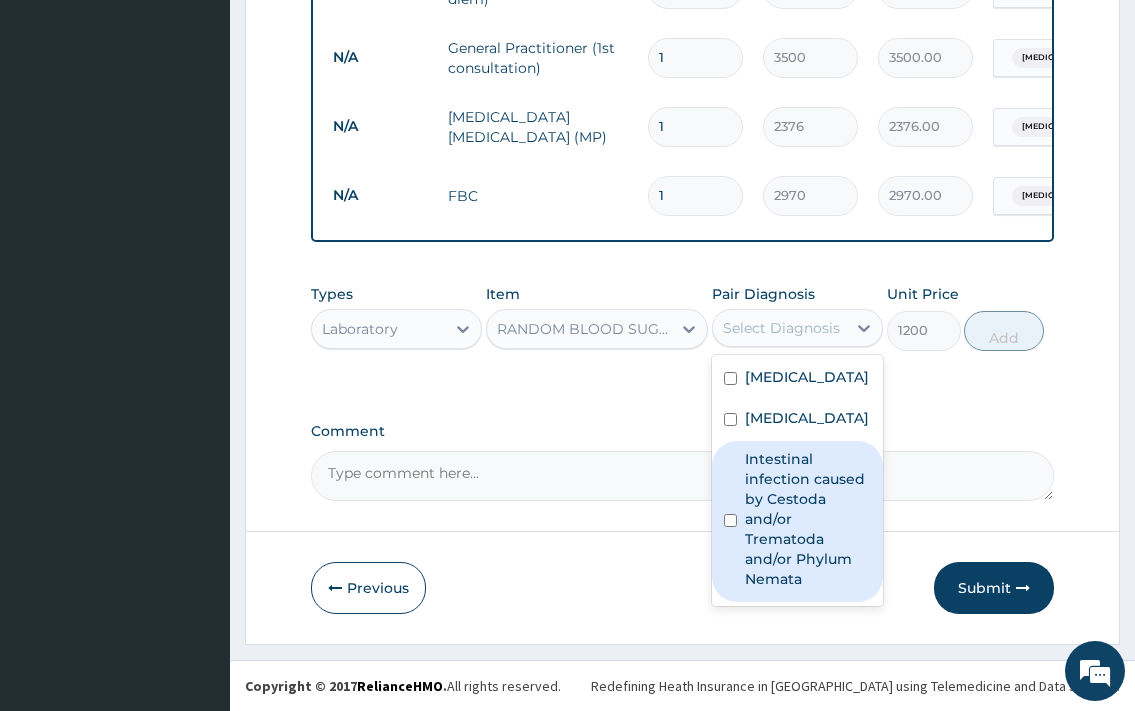 click on "Intestinal infection caused by Cestoda and/or Trematoda and/or Phylum Nemata" at bounding box center (808, 519) 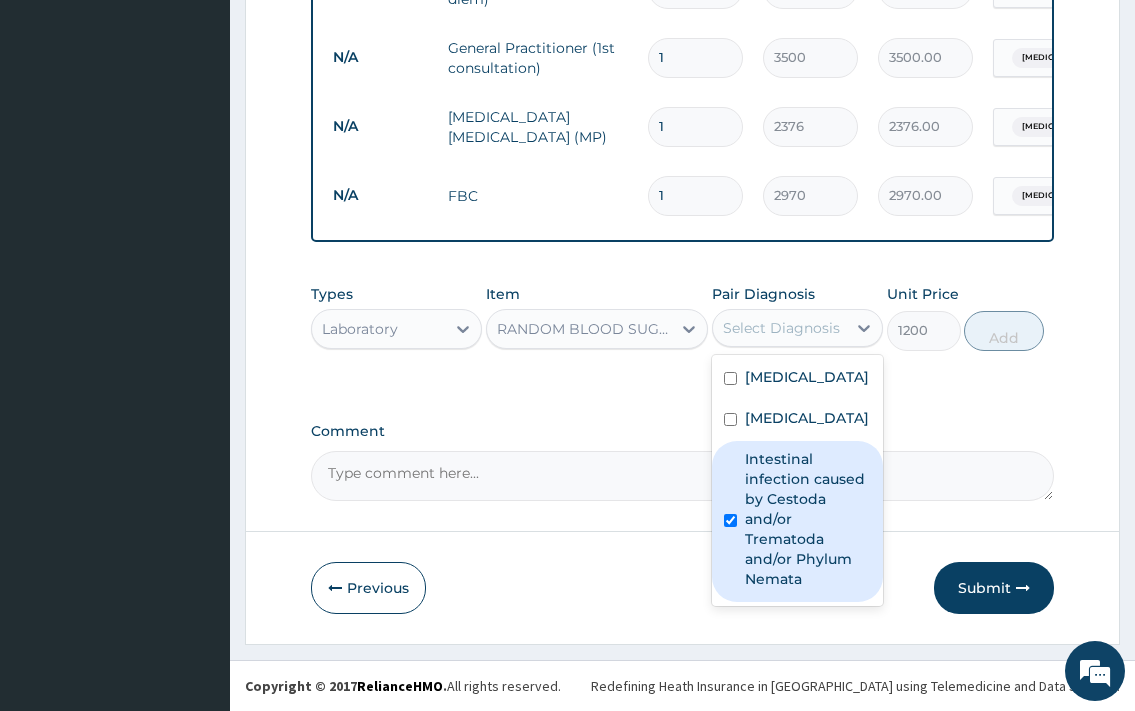 checkbox on "true" 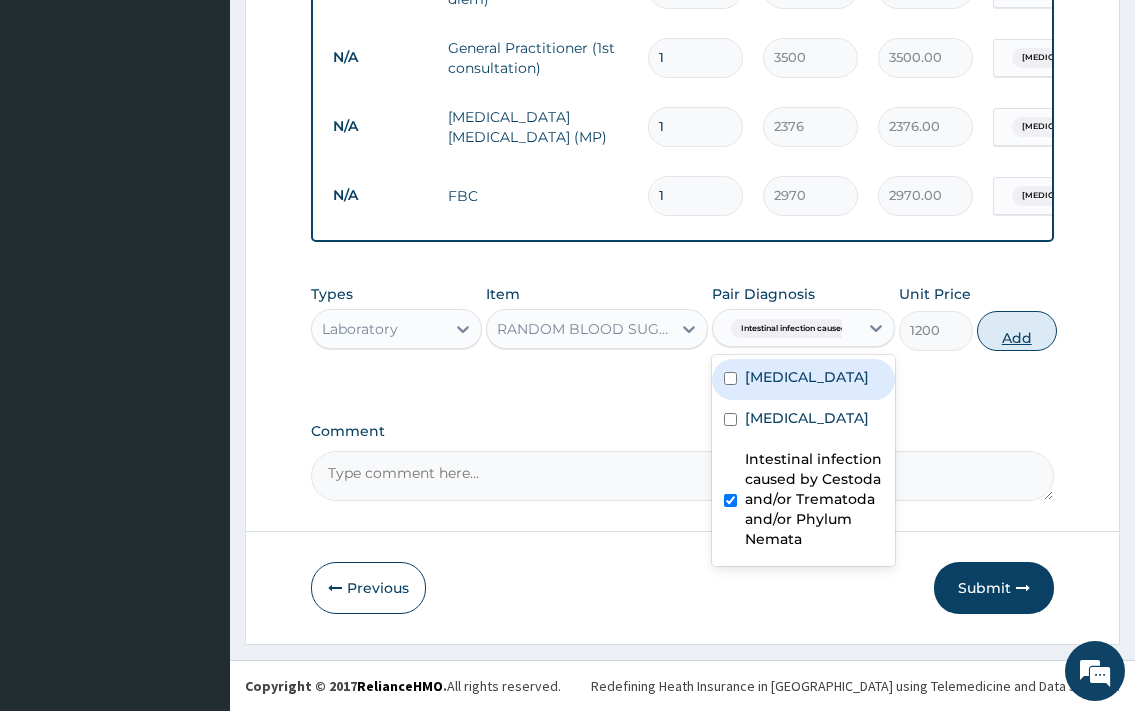 click on "Add" at bounding box center [1017, 331] 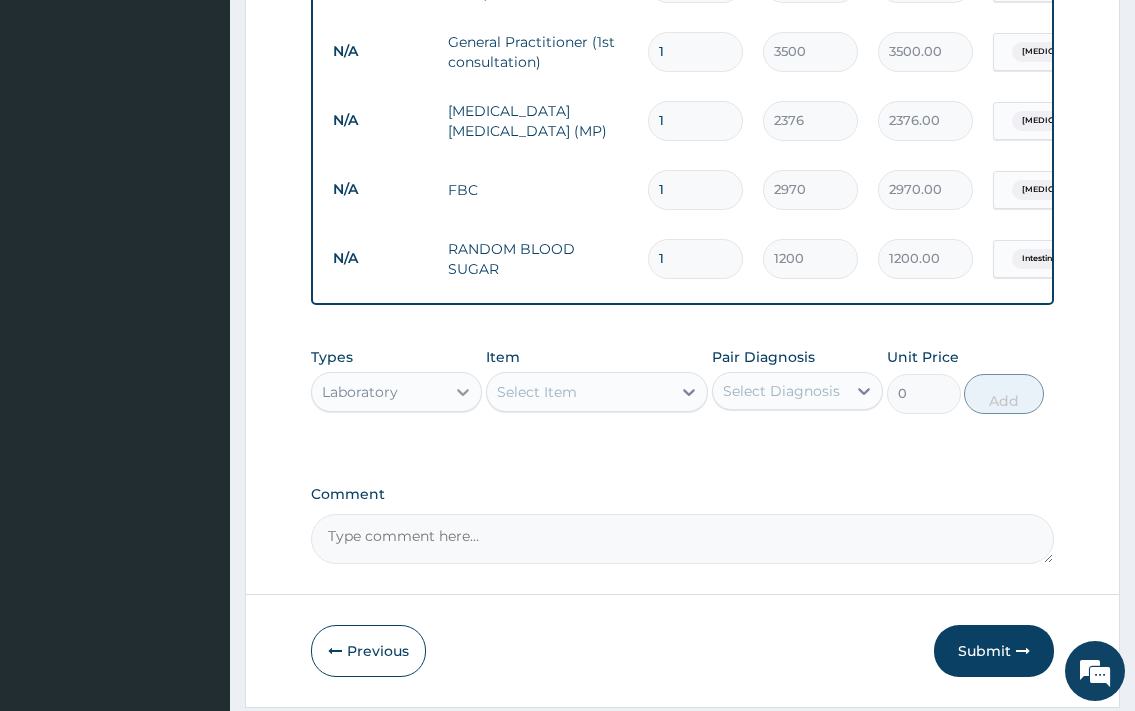 click at bounding box center (463, 392) 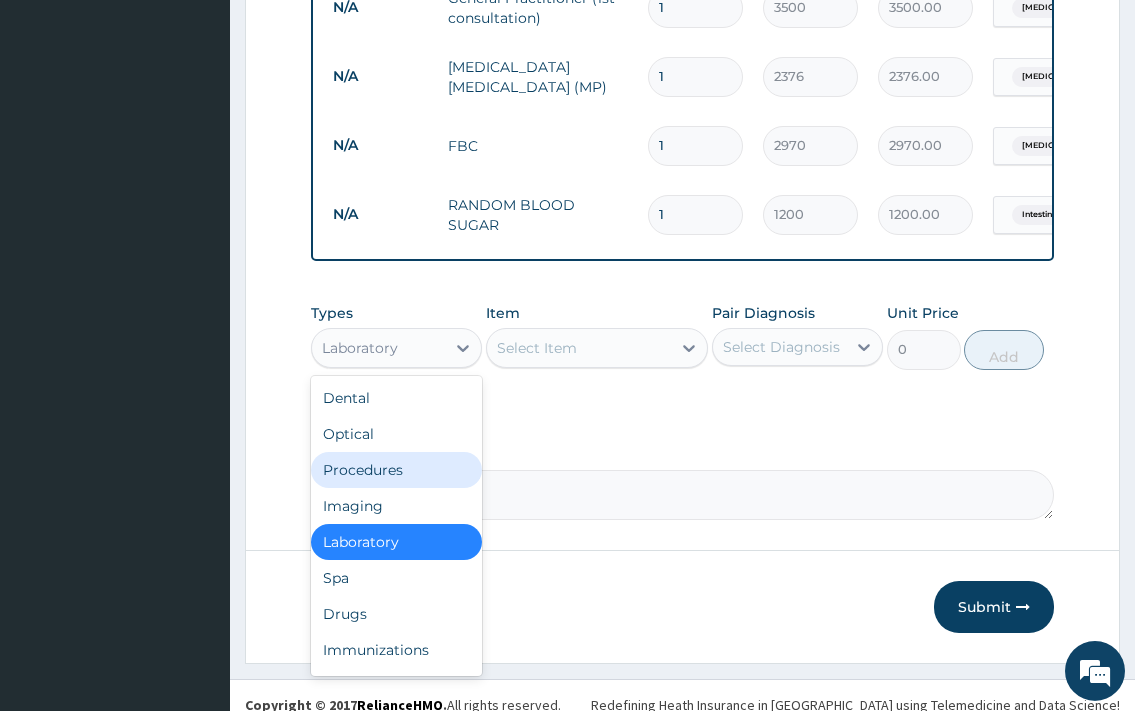 scroll, scrollTop: 1243, scrollLeft: 0, axis: vertical 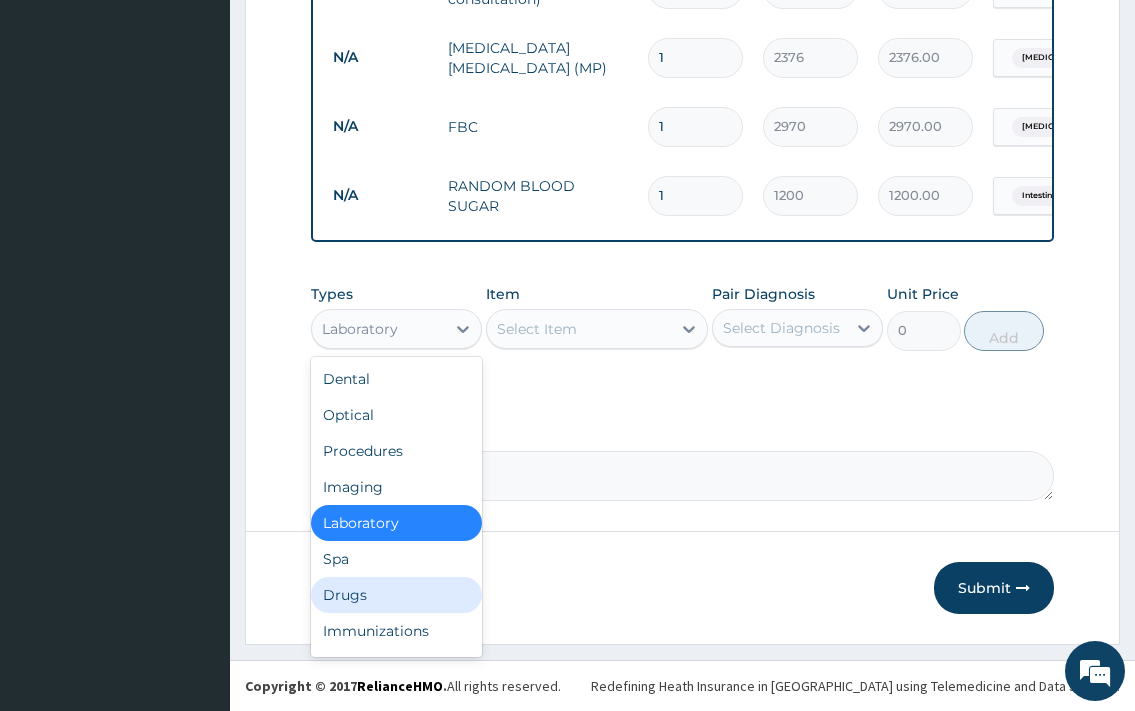 drag, startPoint x: 351, startPoint y: 585, endPoint x: 472, endPoint y: 455, distance: 177.59785 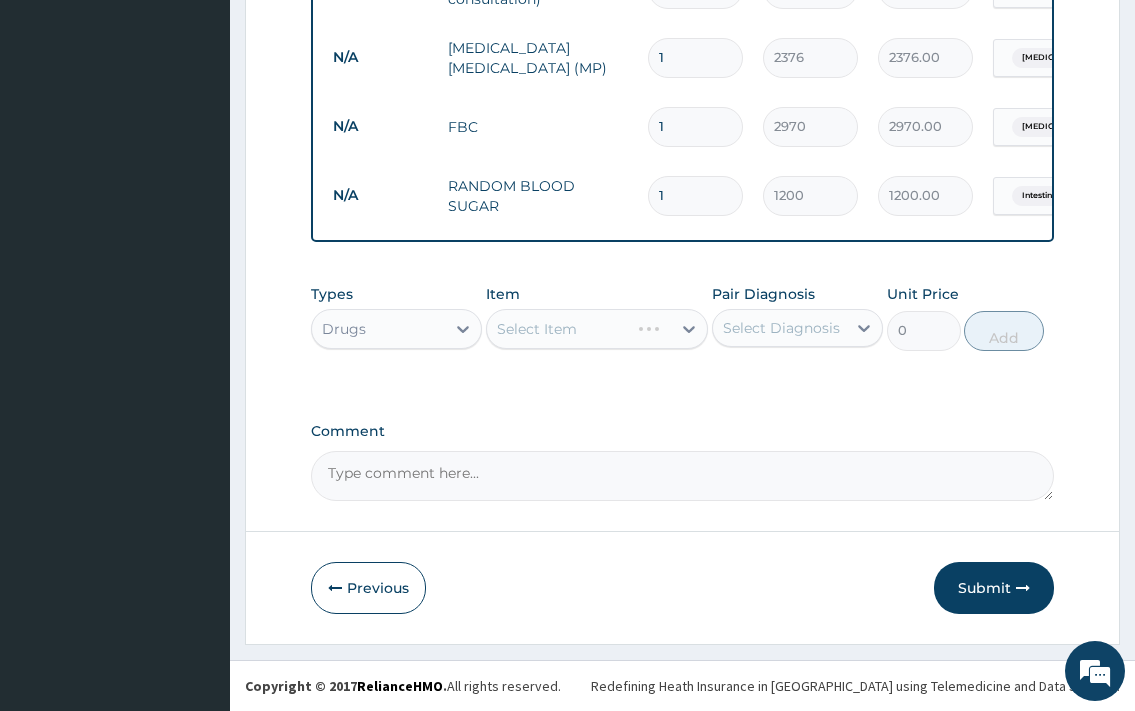 click on "Select Item" at bounding box center [597, 329] 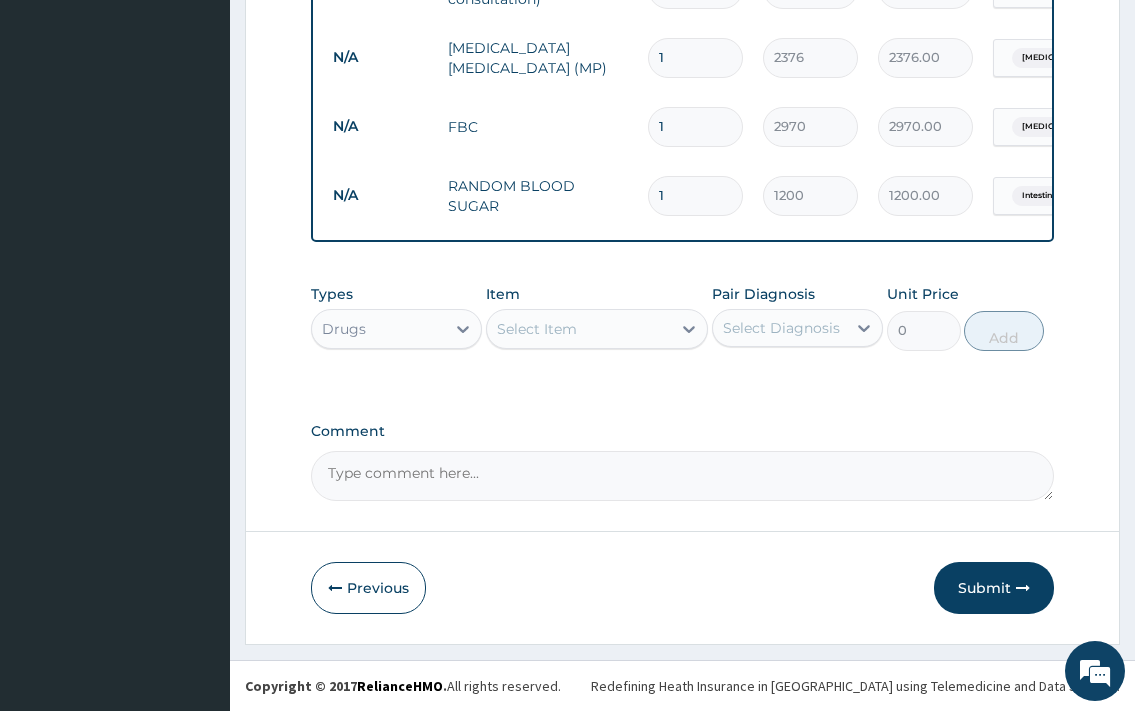 click on "Select Item" at bounding box center [579, 329] 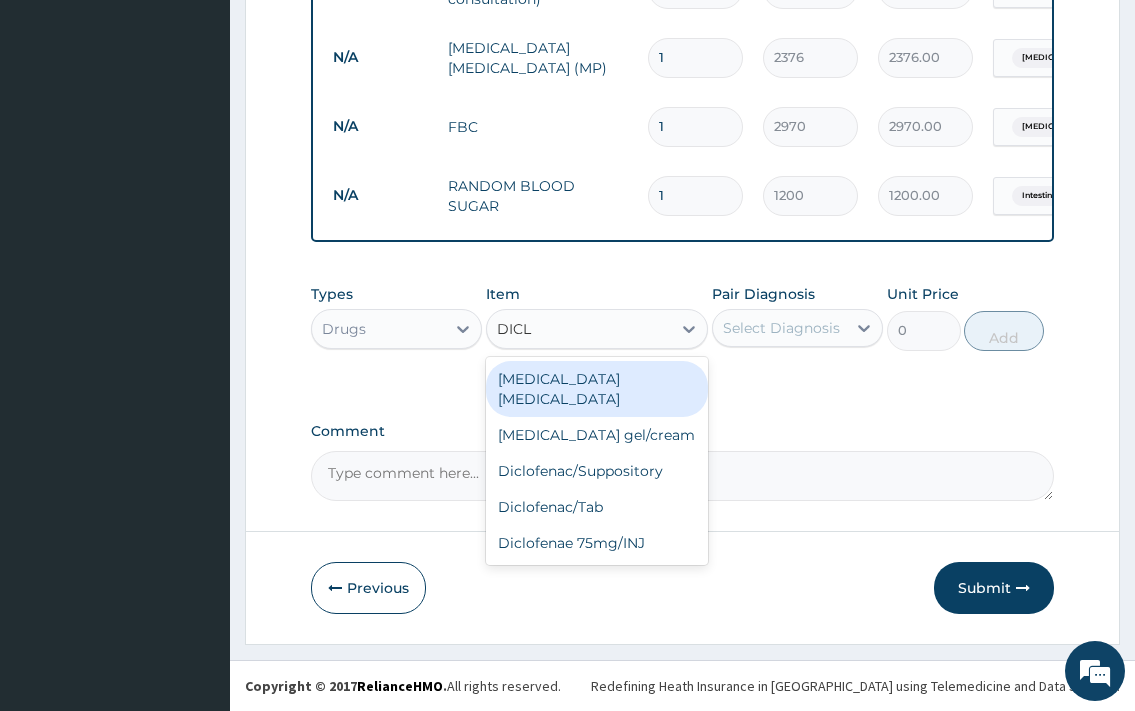 type on "DICLO" 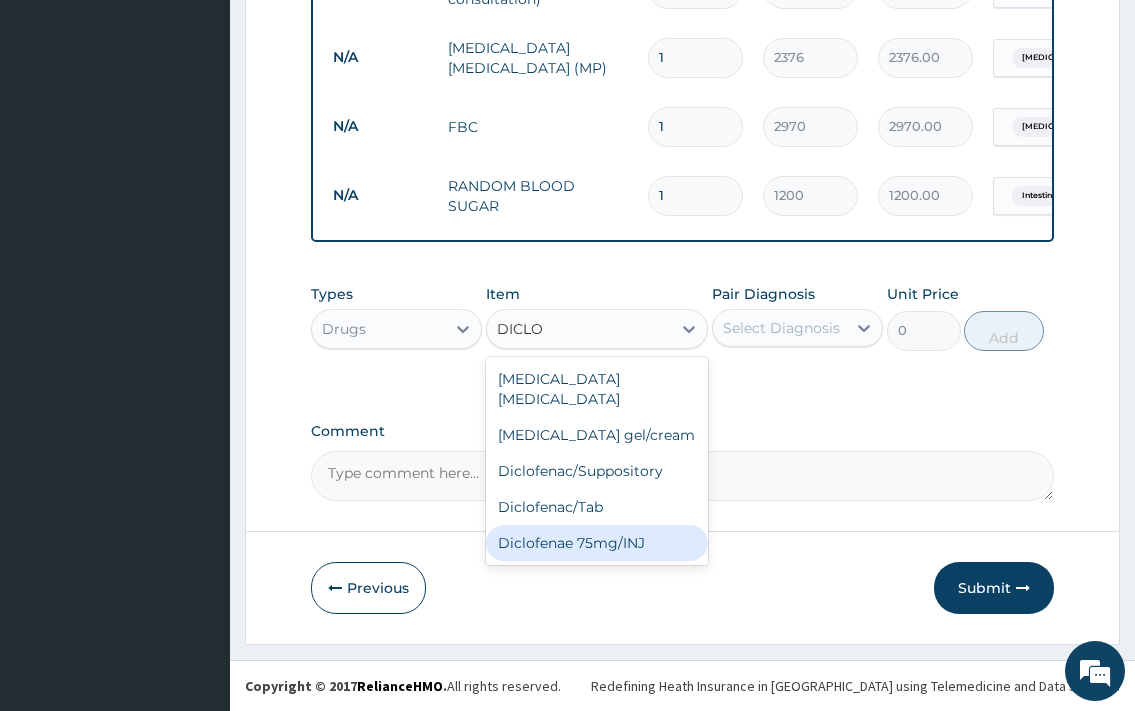 drag, startPoint x: 617, startPoint y: 541, endPoint x: 616, endPoint y: 528, distance: 13.038404 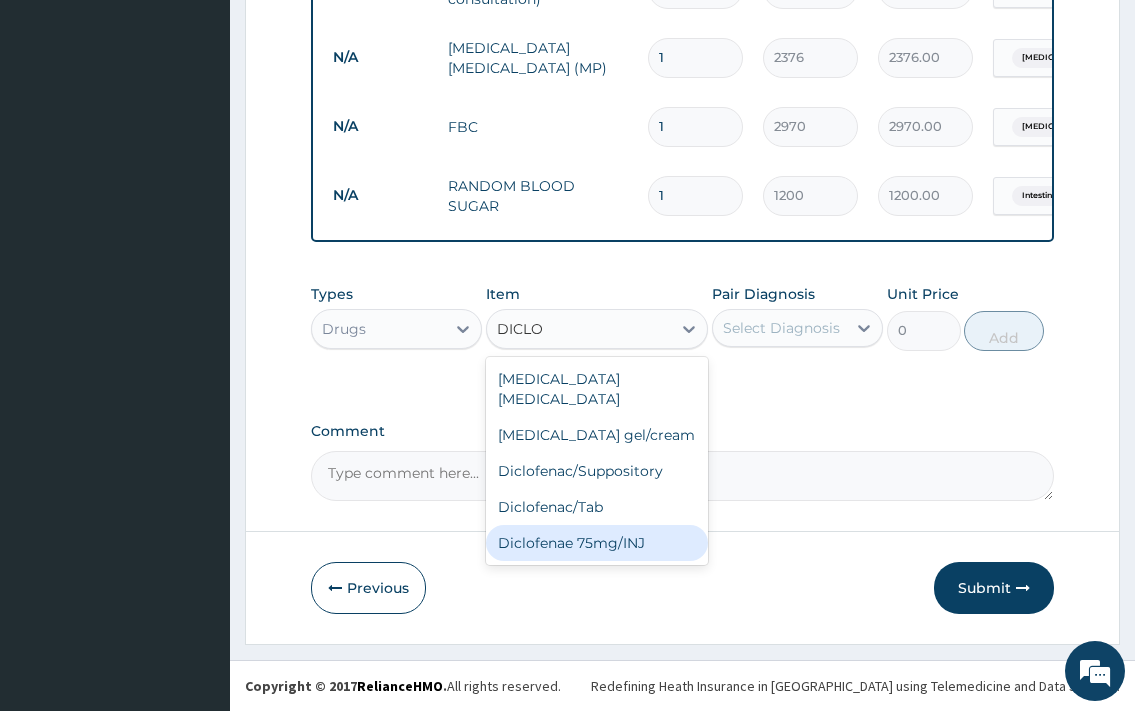click on "Diclofenae 75mg/INJ" at bounding box center [597, 543] 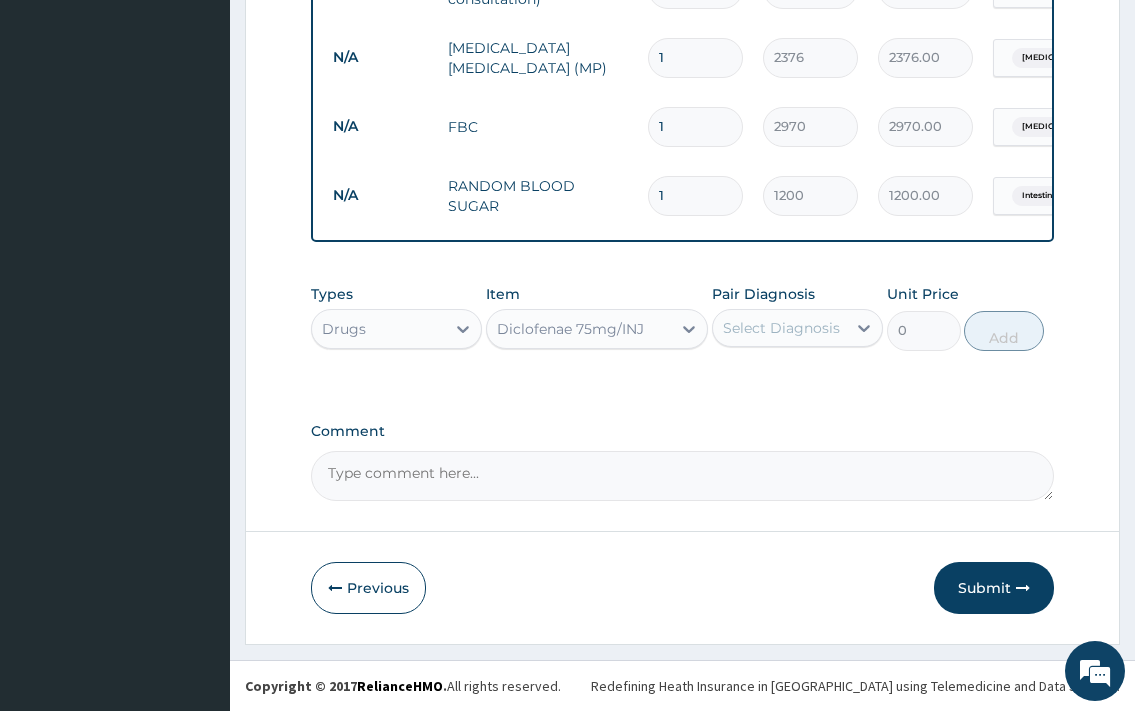 type 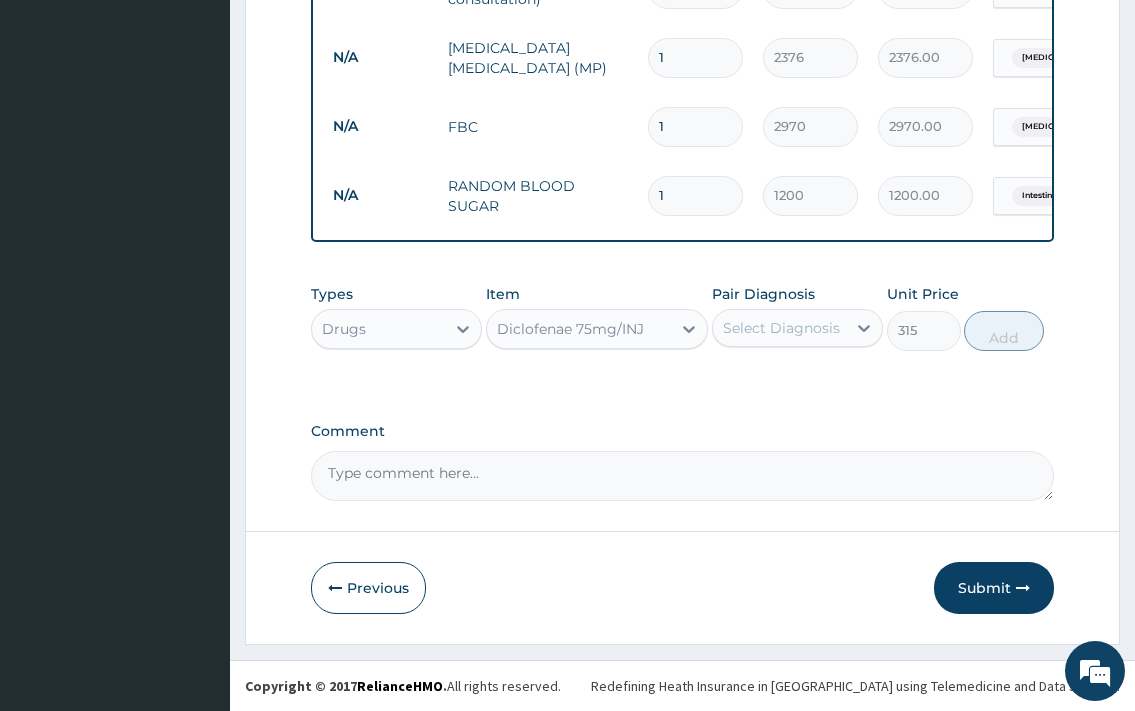 drag, startPoint x: 801, startPoint y: 321, endPoint x: 805, endPoint y: 349, distance: 28.284271 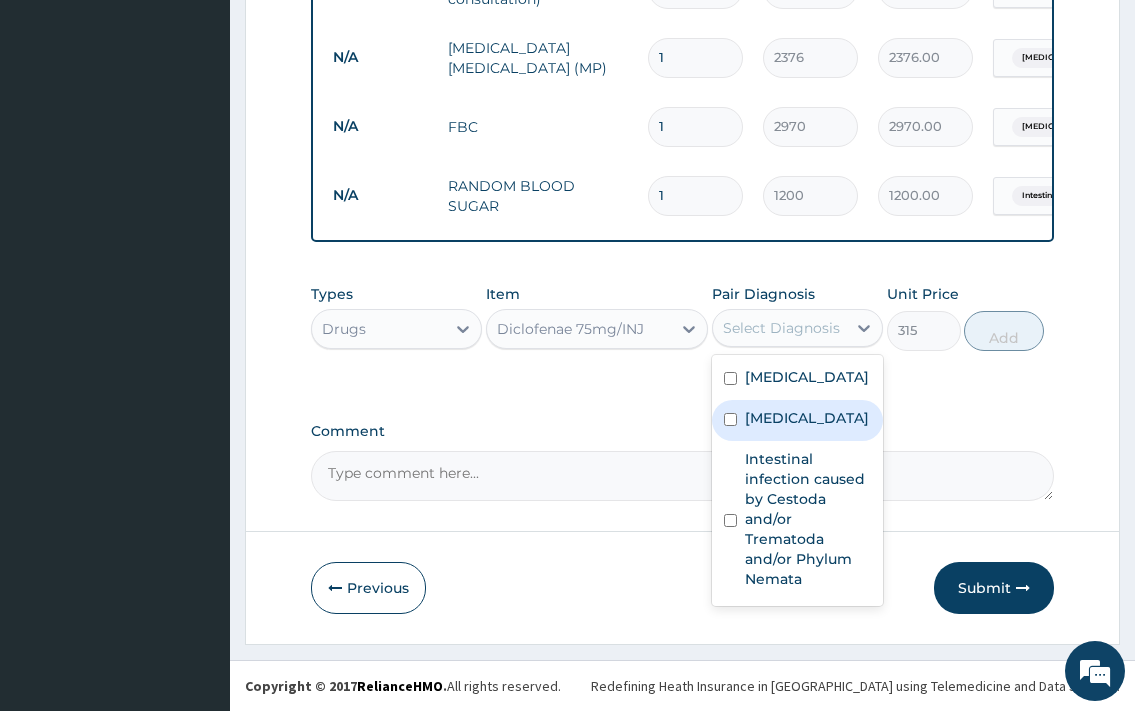 click on "[MEDICAL_DATA]" at bounding box center [807, 418] 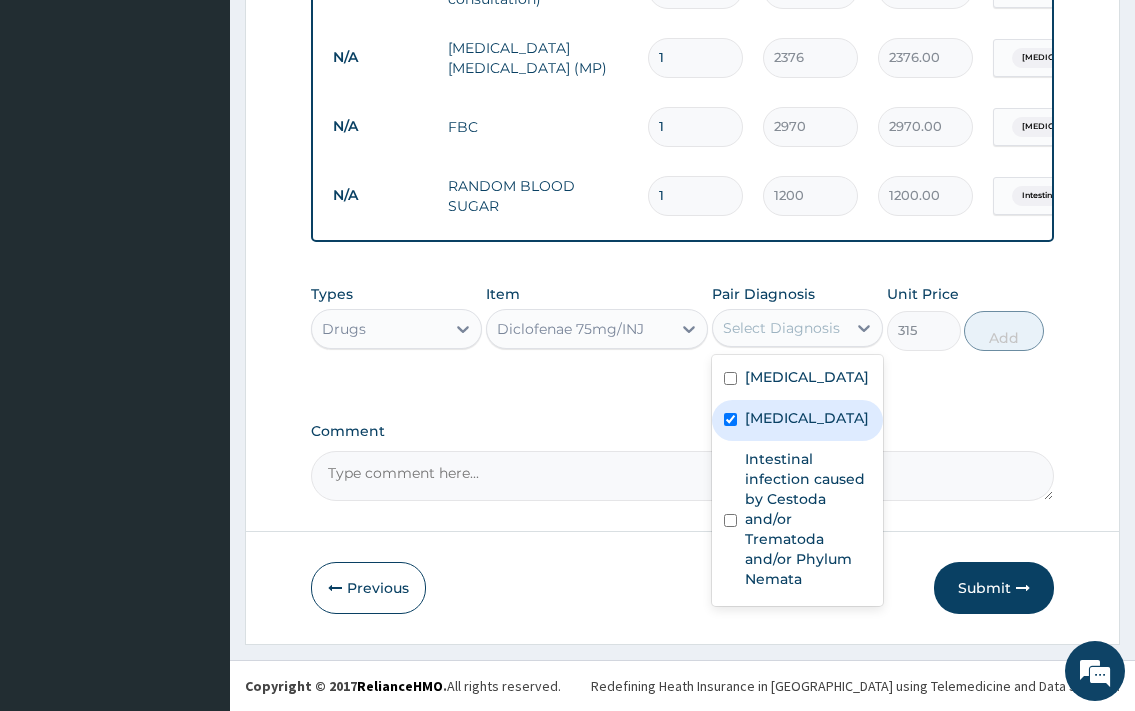 checkbox on "true" 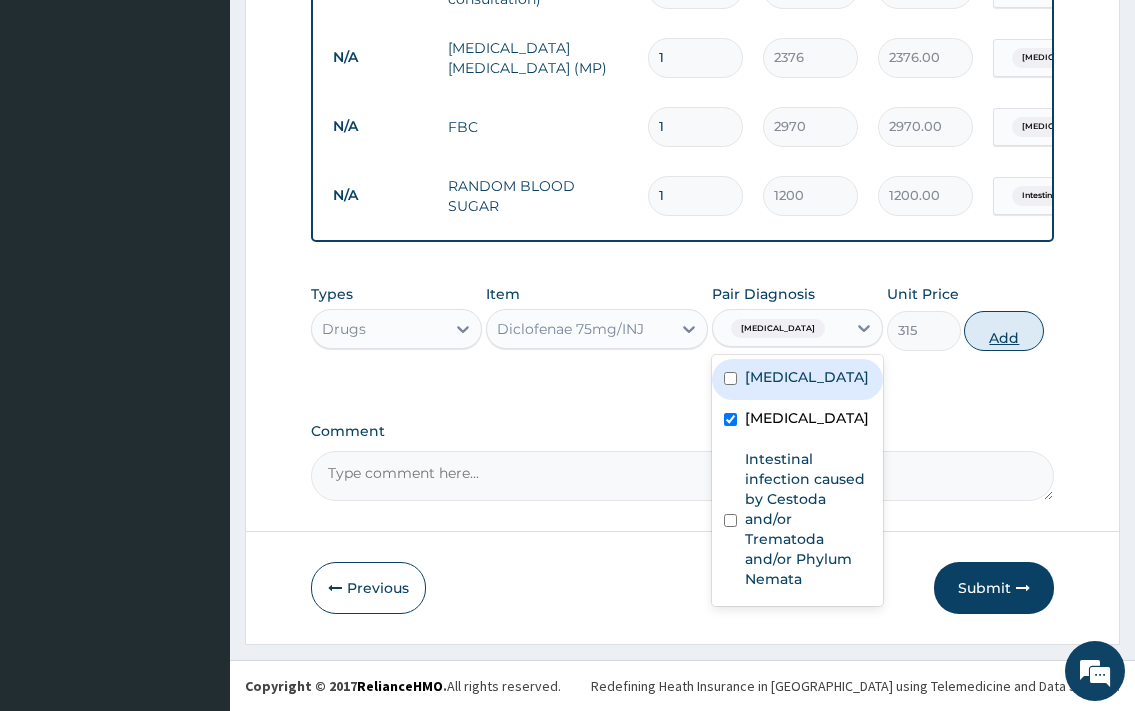 click on "Add" at bounding box center [1004, 331] 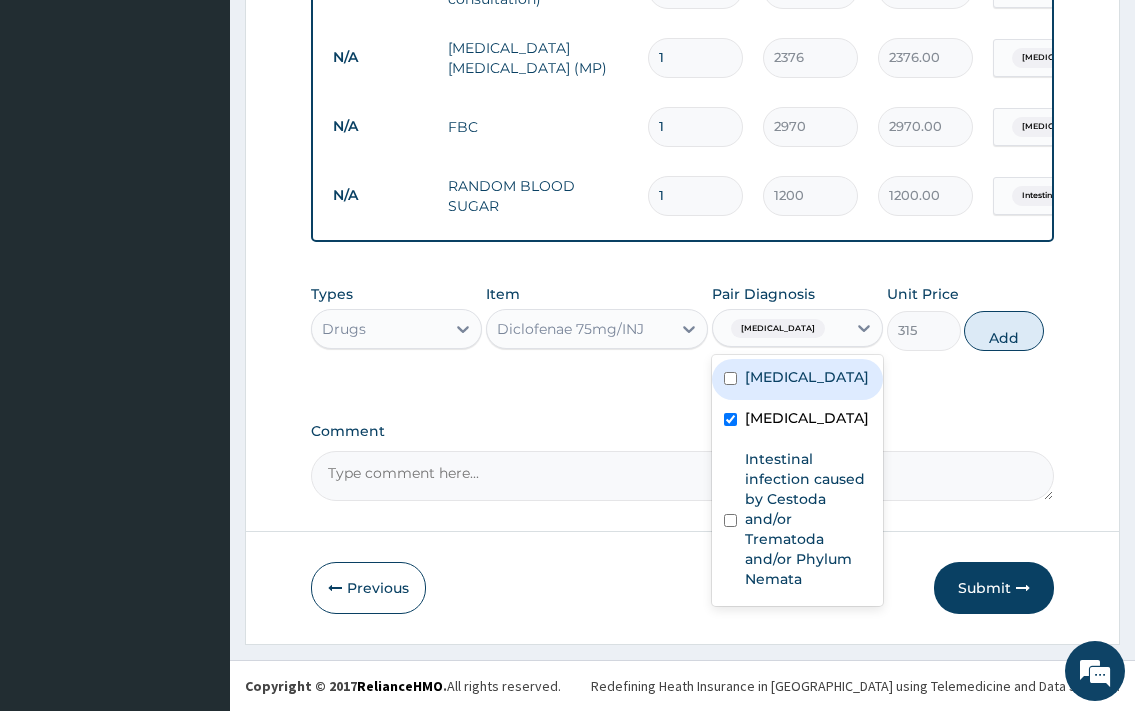 type on "0" 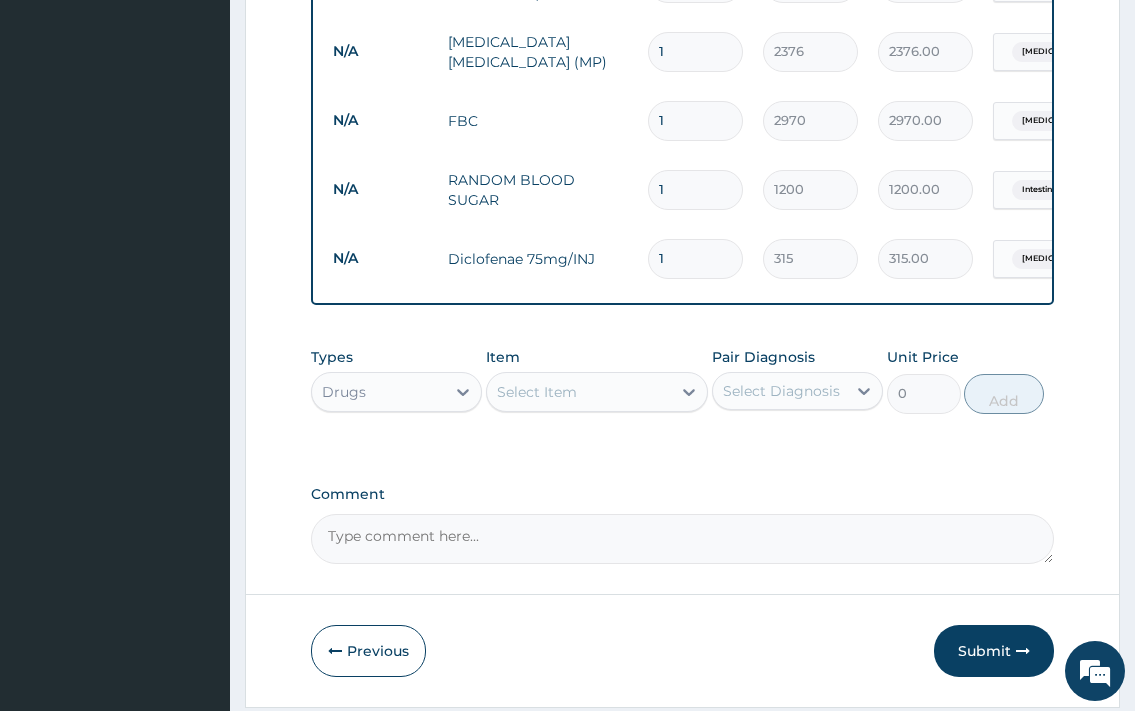 click on "Select Item" at bounding box center [579, 392] 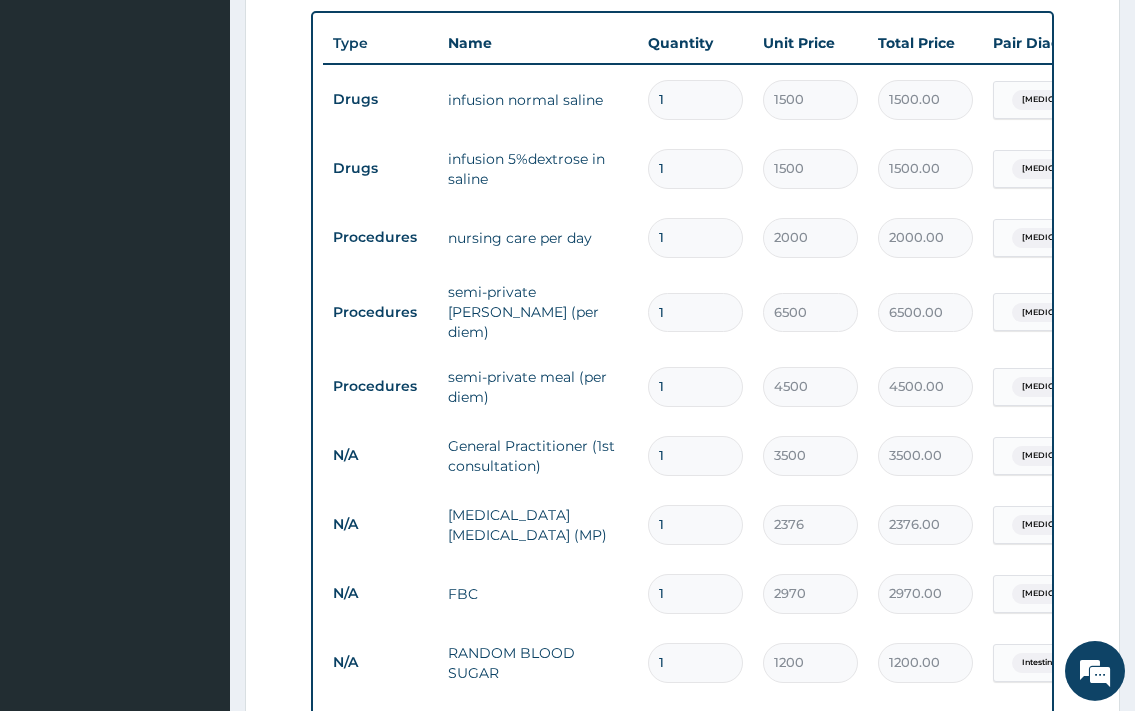 scroll, scrollTop: 733, scrollLeft: 0, axis: vertical 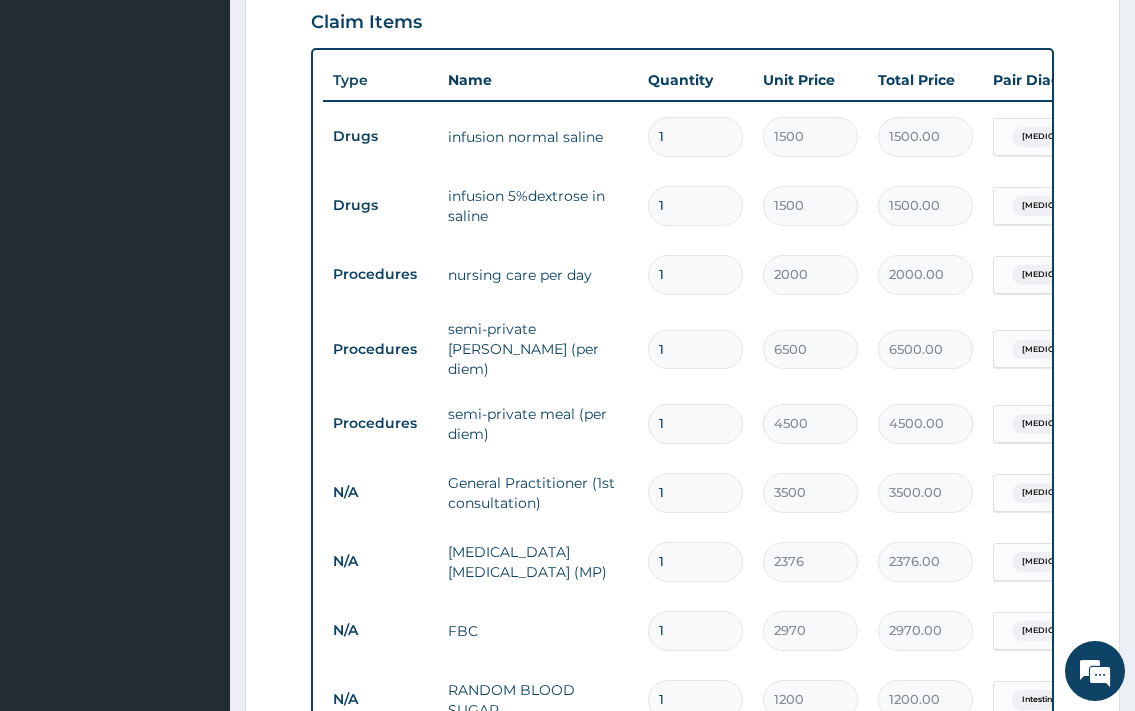 click on "1" at bounding box center [695, 136] 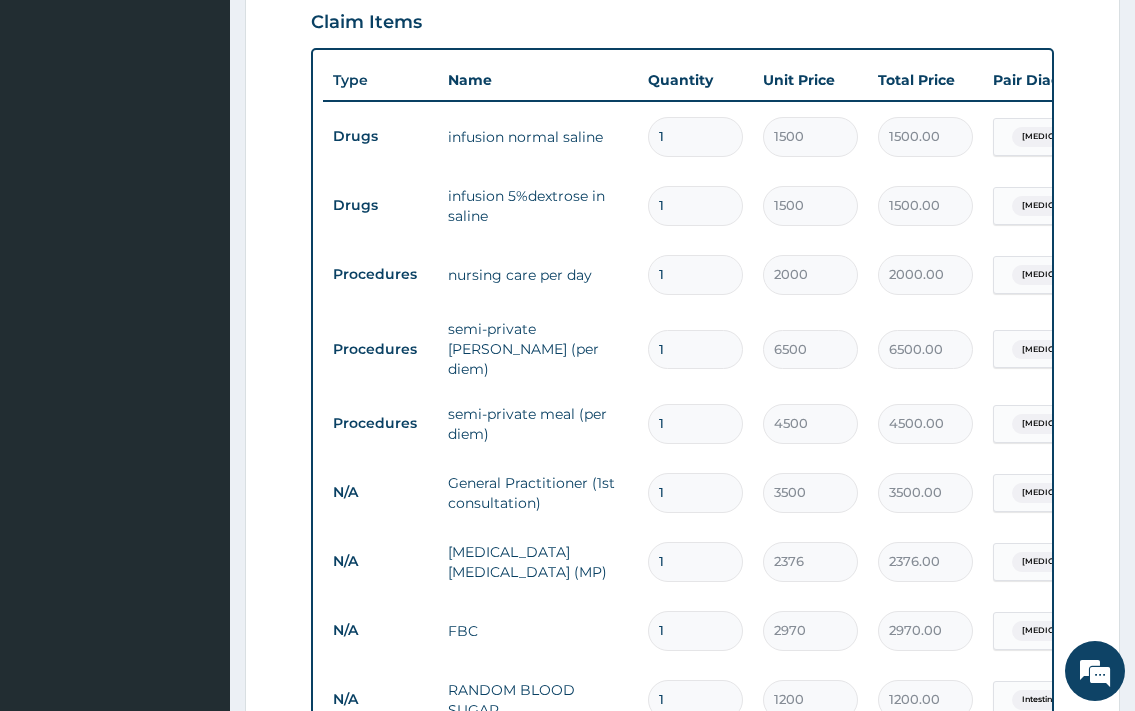type 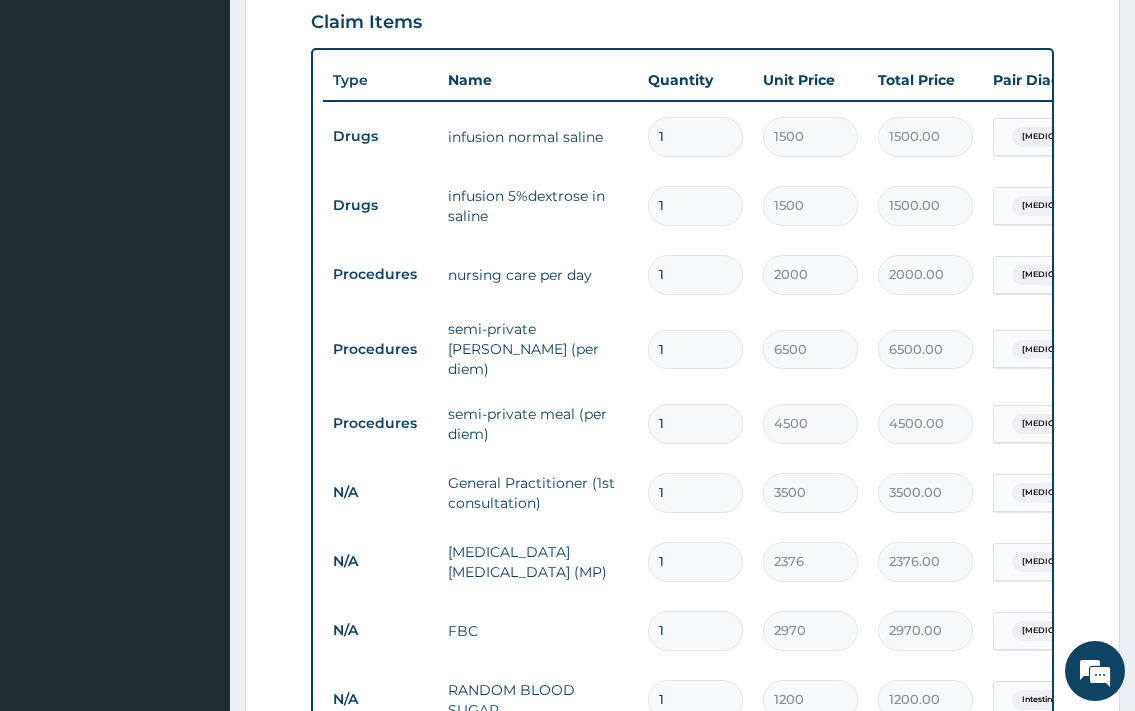 type on "0.00" 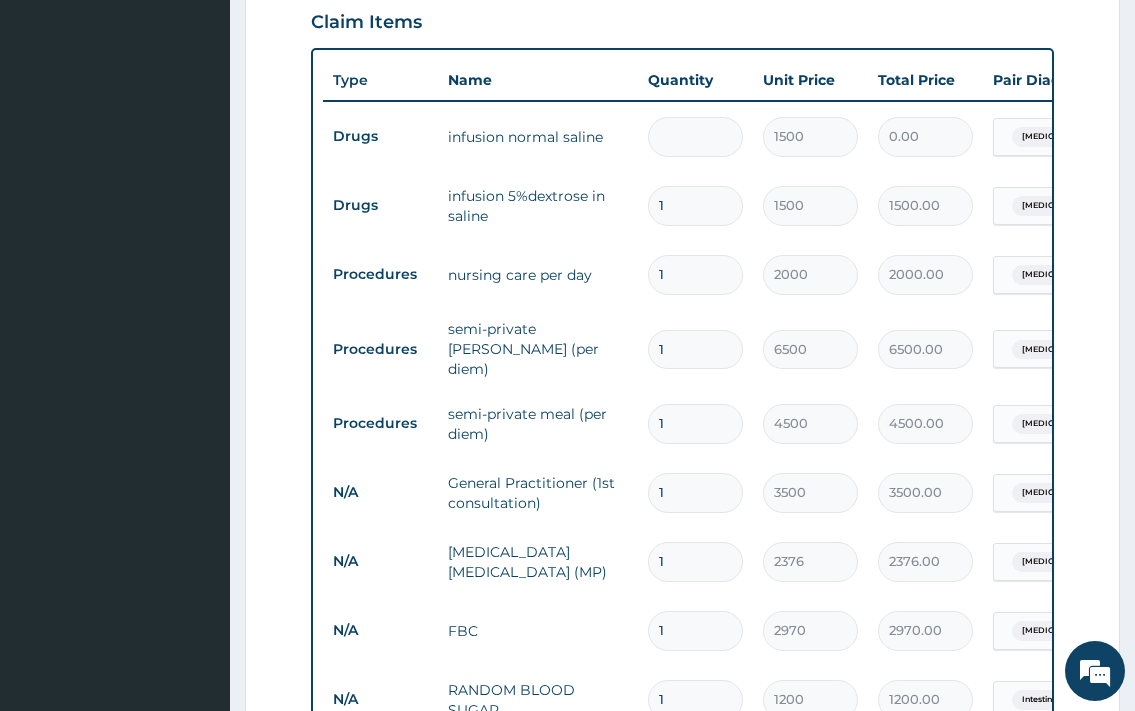 type on "3" 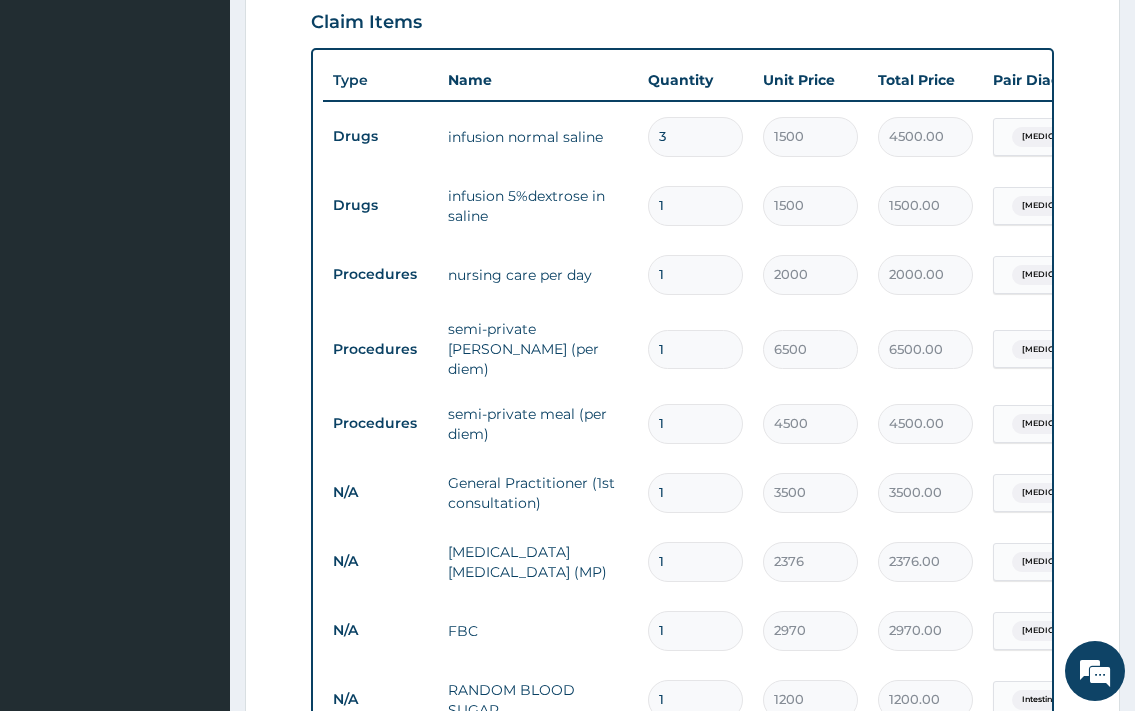 type on "3" 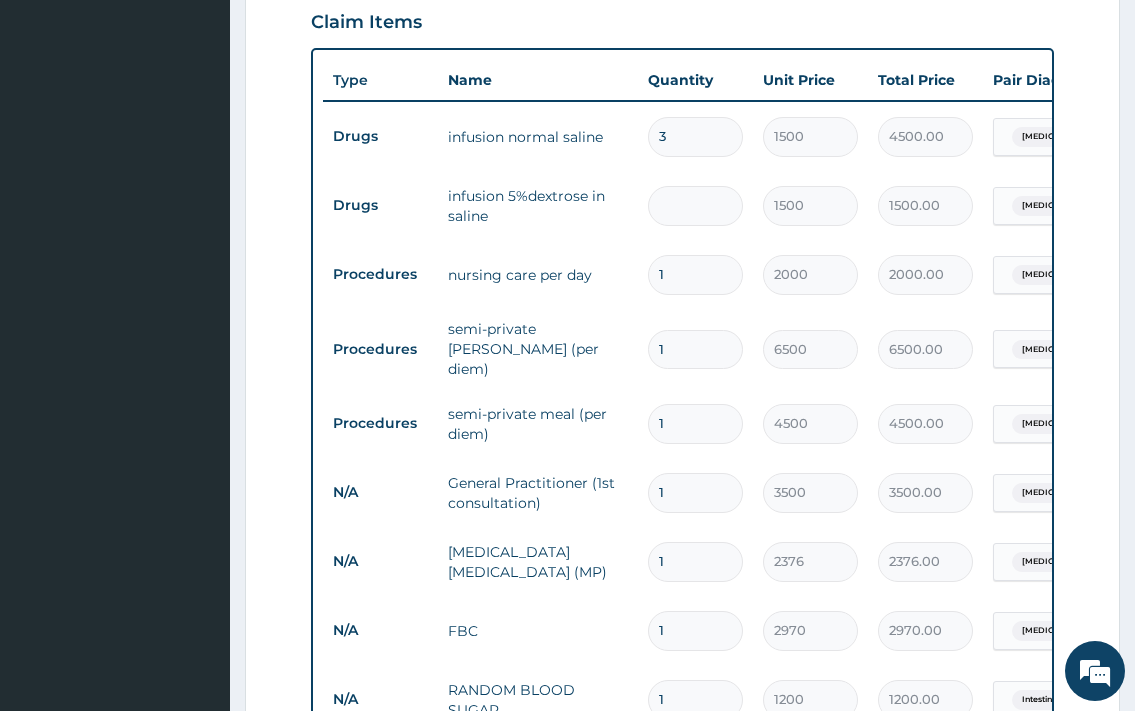 type on "0.00" 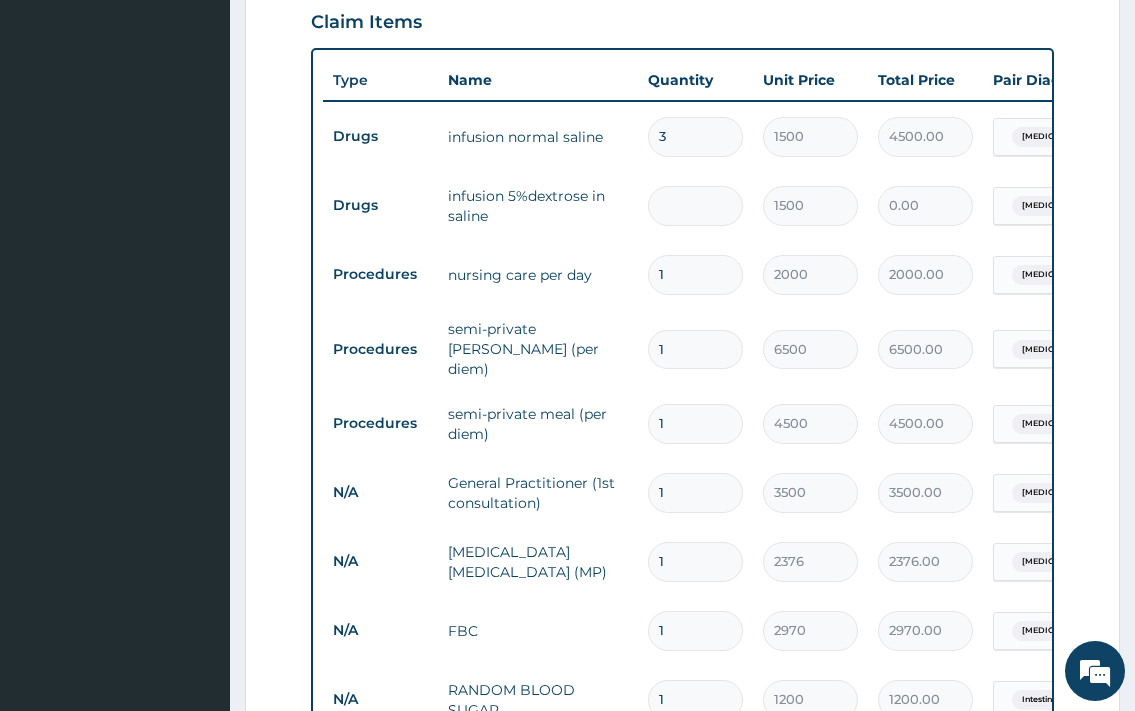 type on "3" 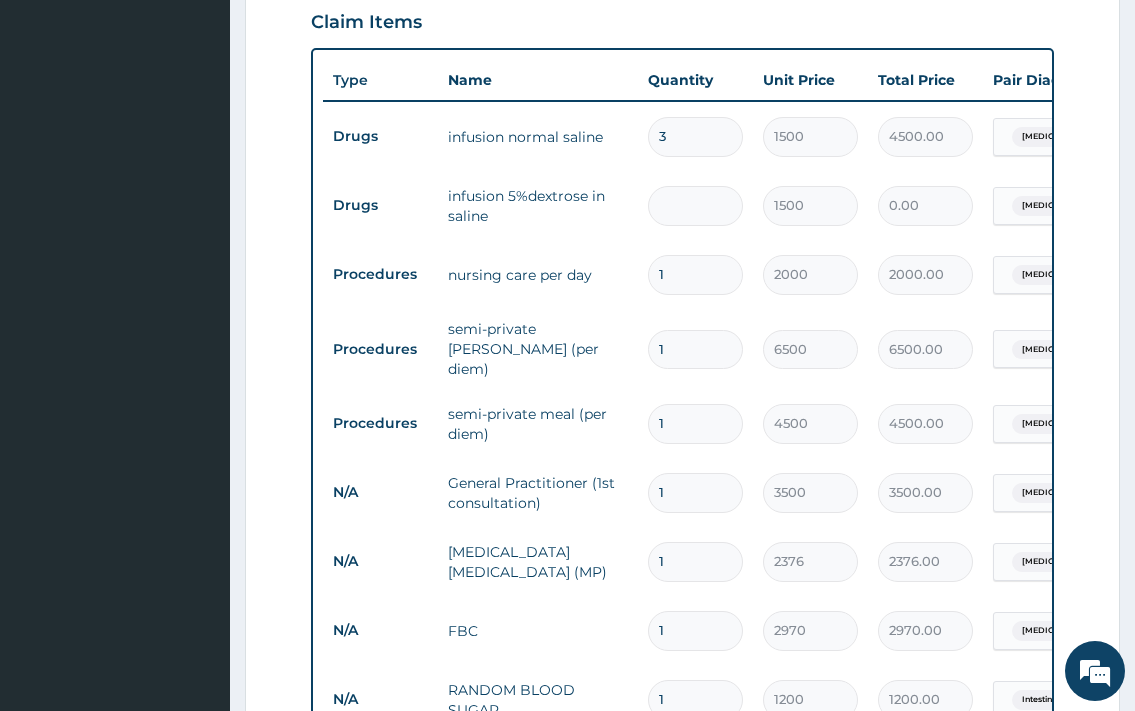 type on "4500.00" 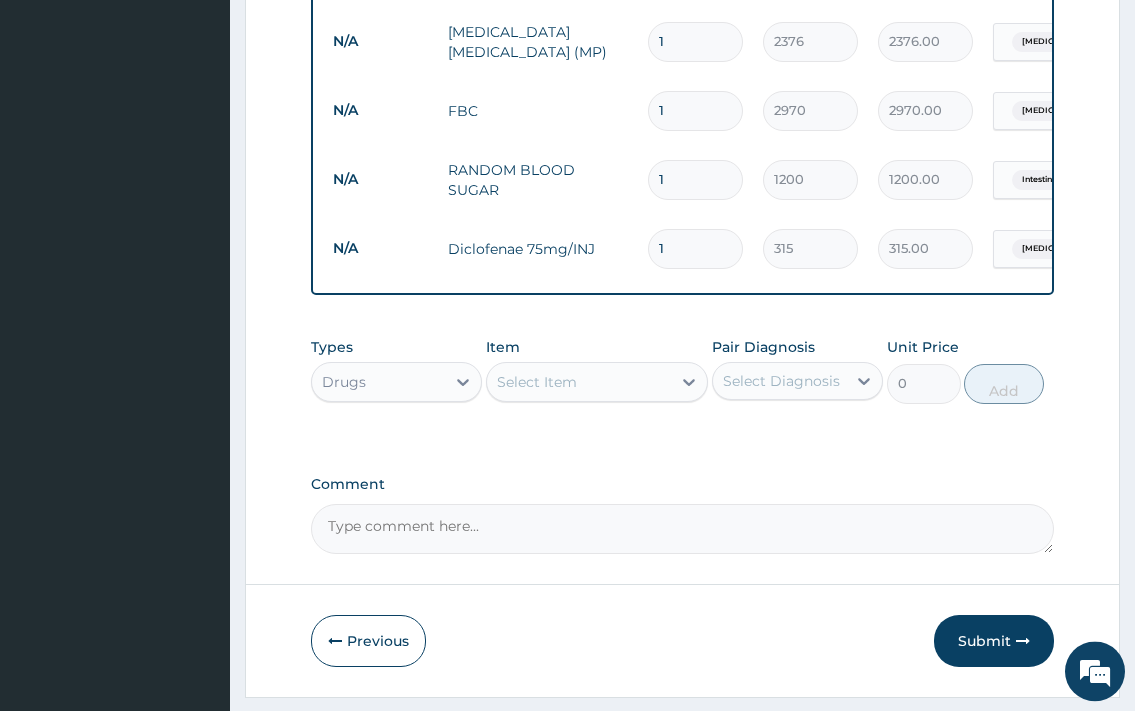 scroll, scrollTop: 1312, scrollLeft: 0, axis: vertical 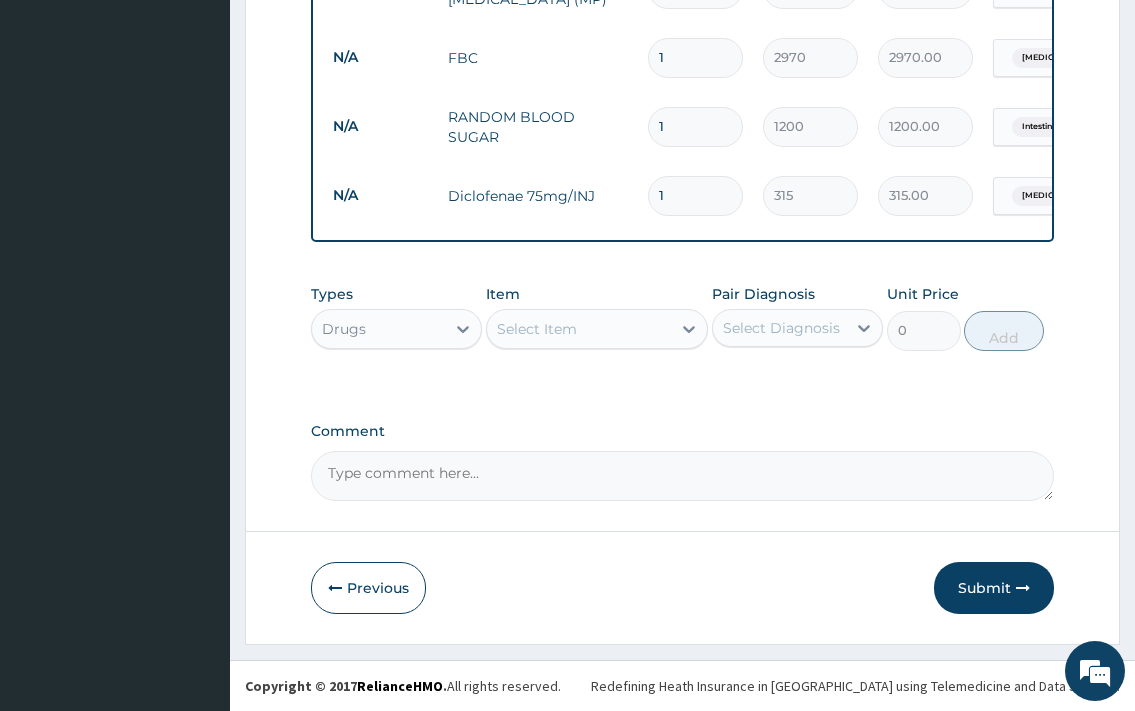 type on "3" 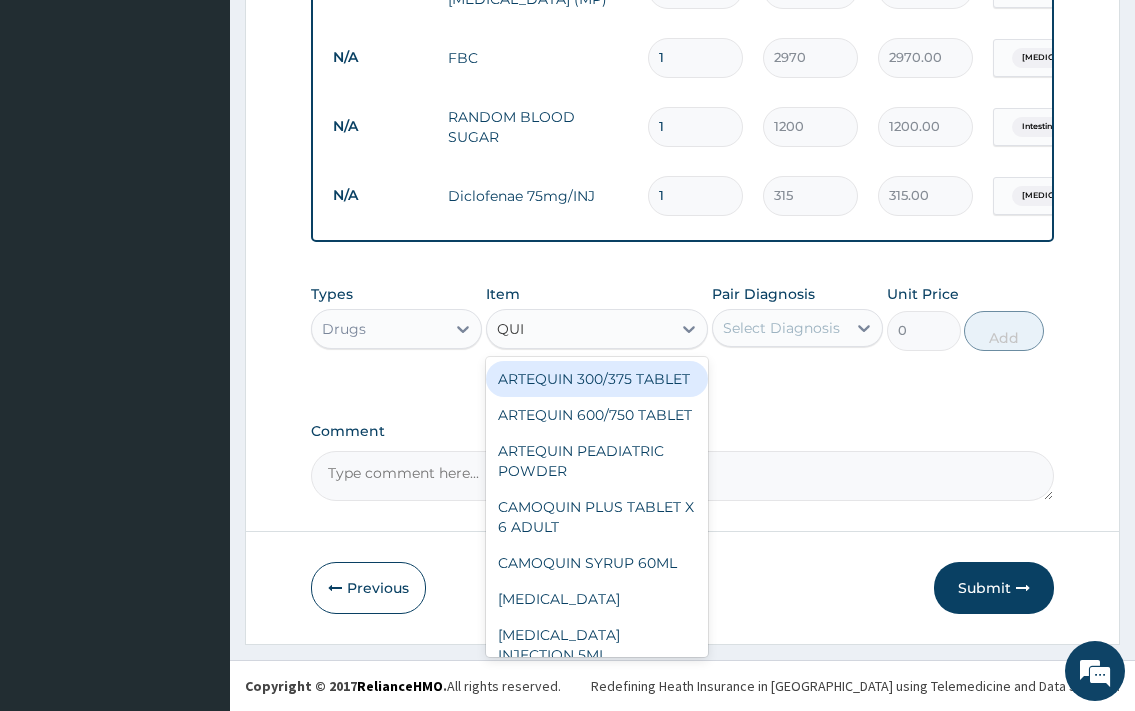 type on "QUIN" 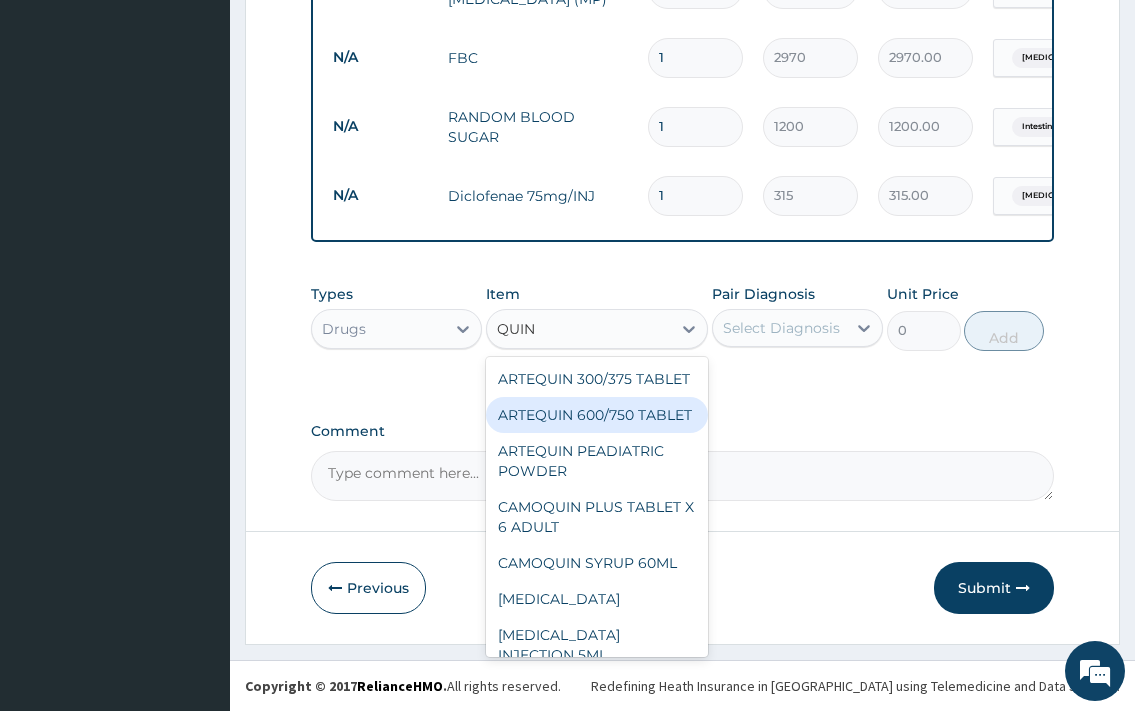 scroll, scrollTop: 168, scrollLeft: 0, axis: vertical 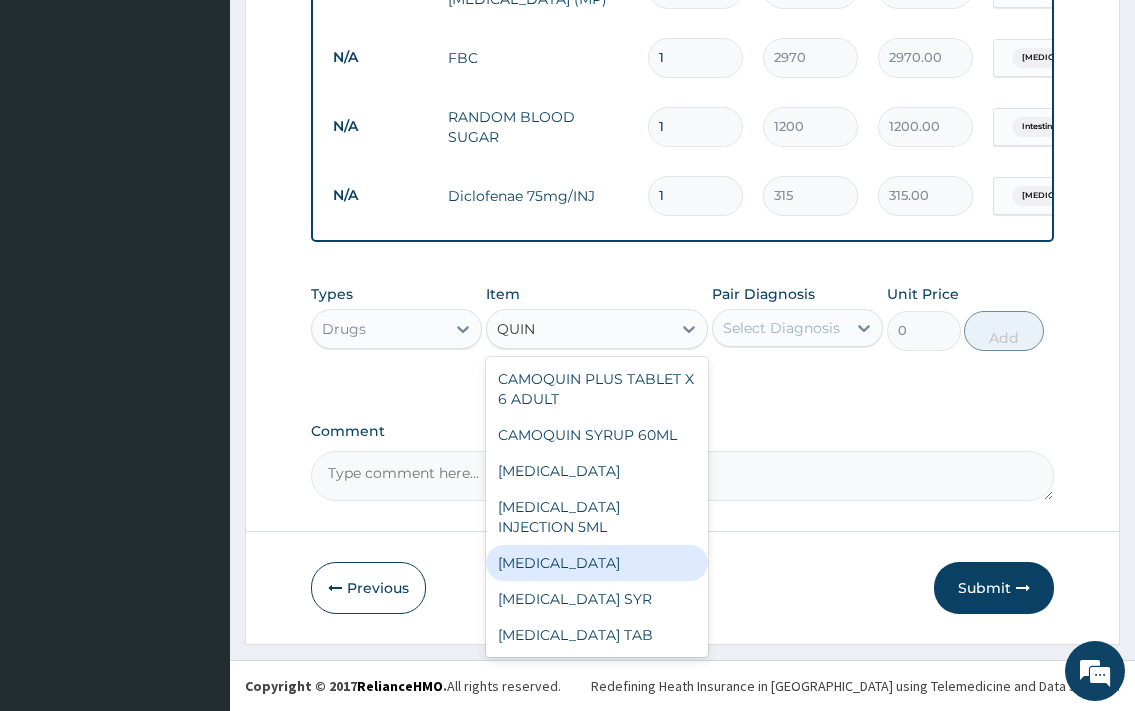 click on "[MEDICAL_DATA]" at bounding box center (597, 563) 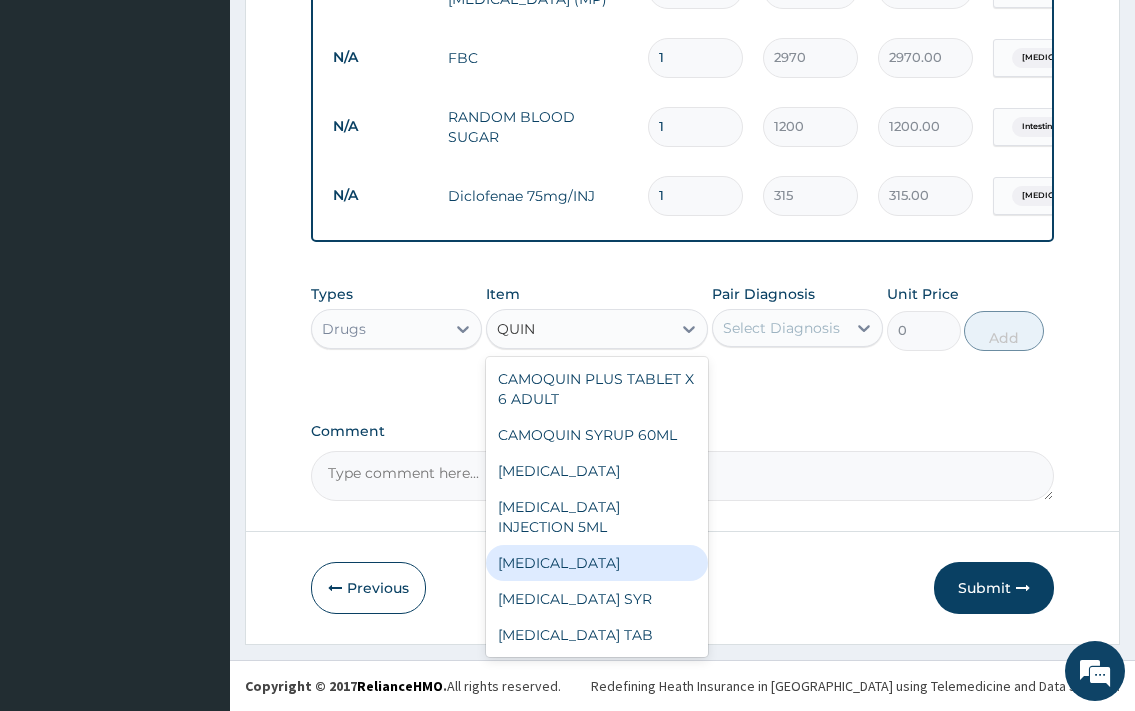 type 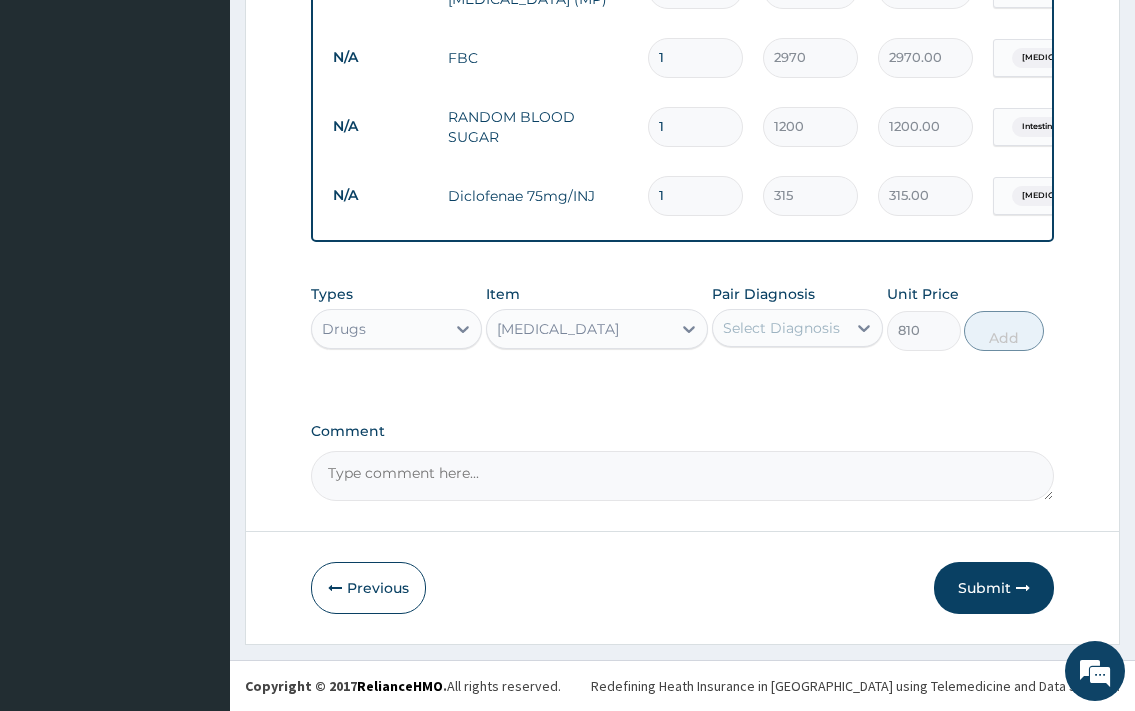 click on "Select Diagnosis" at bounding box center [781, 328] 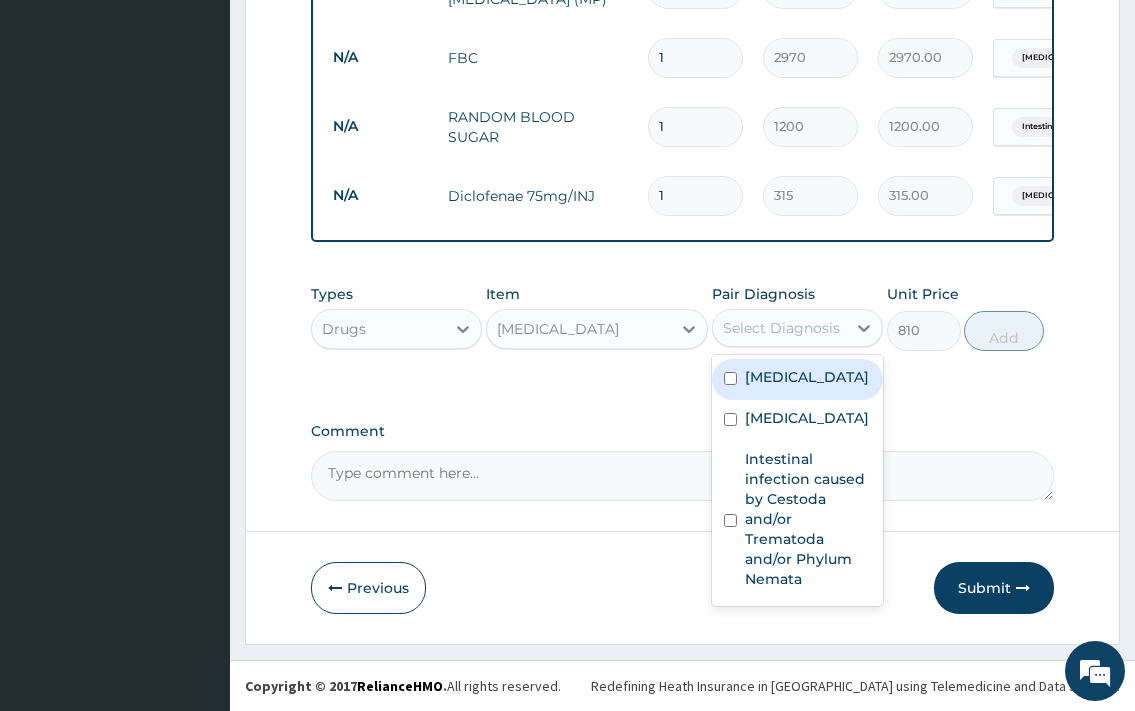 drag, startPoint x: 800, startPoint y: 404, endPoint x: 831, endPoint y: 395, distance: 32.280025 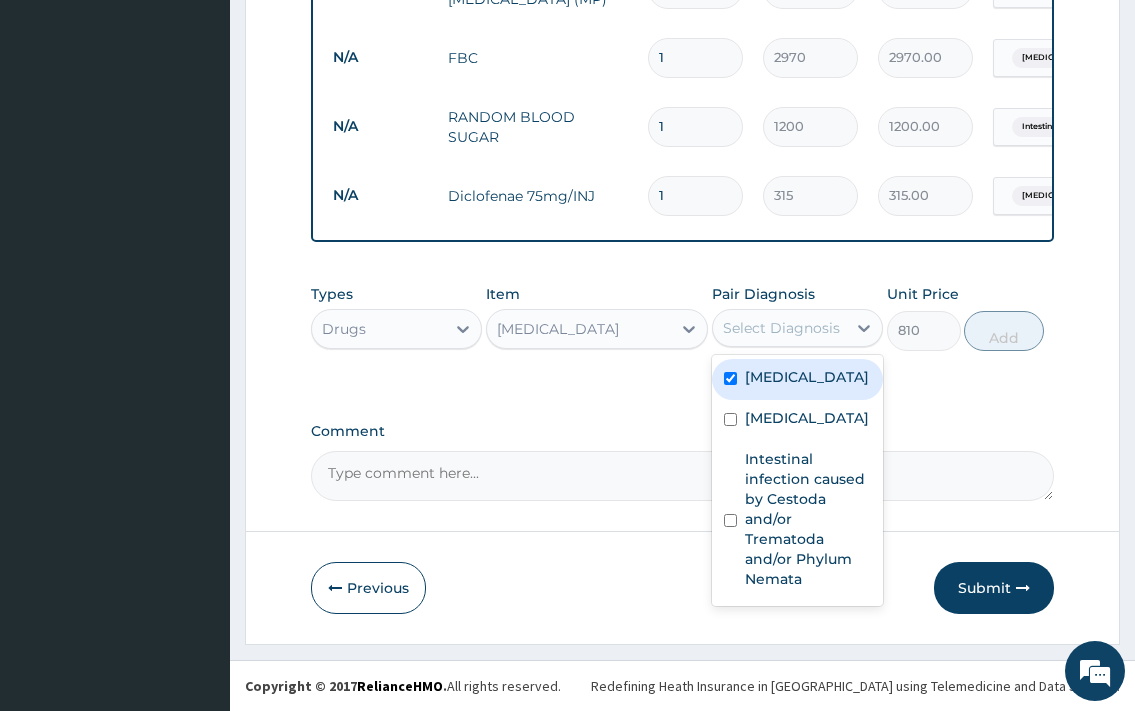 checkbox on "true" 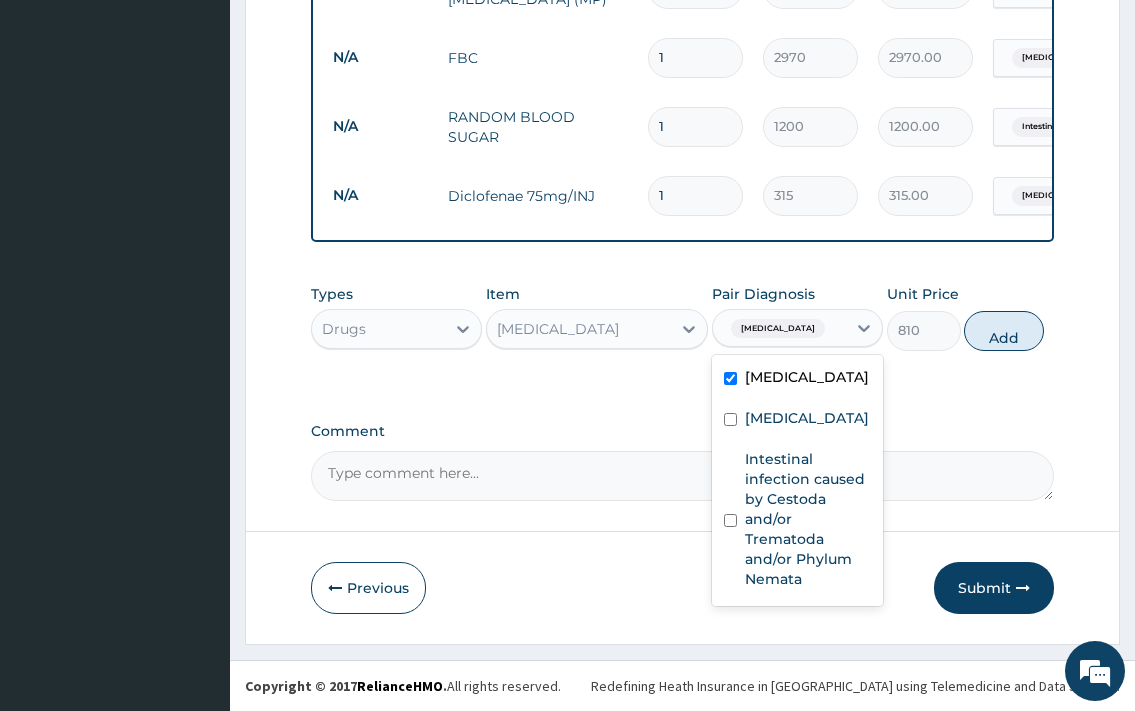 click on "Add" at bounding box center (1004, 331) 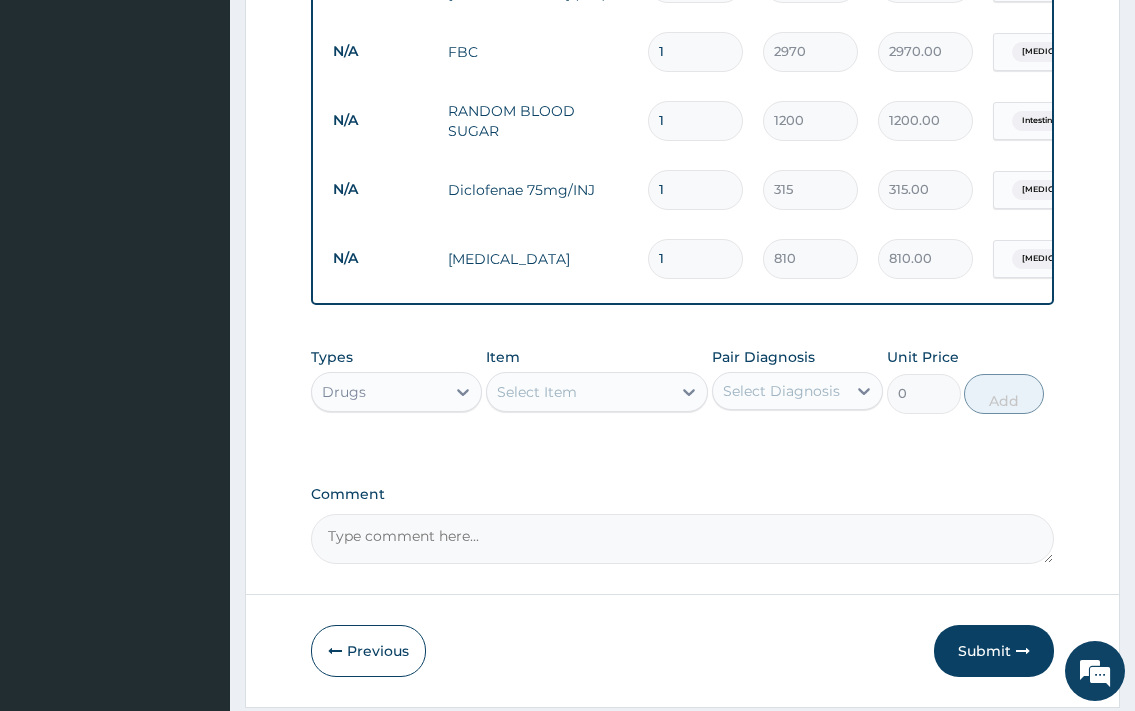 type 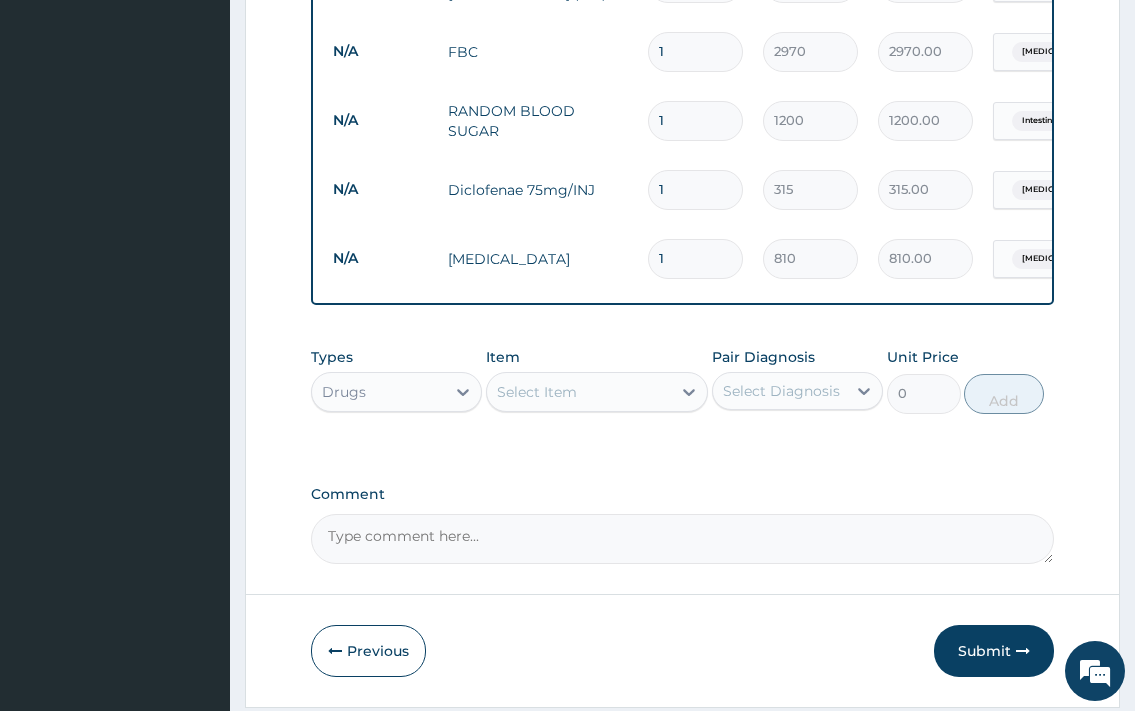 type on "0.00" 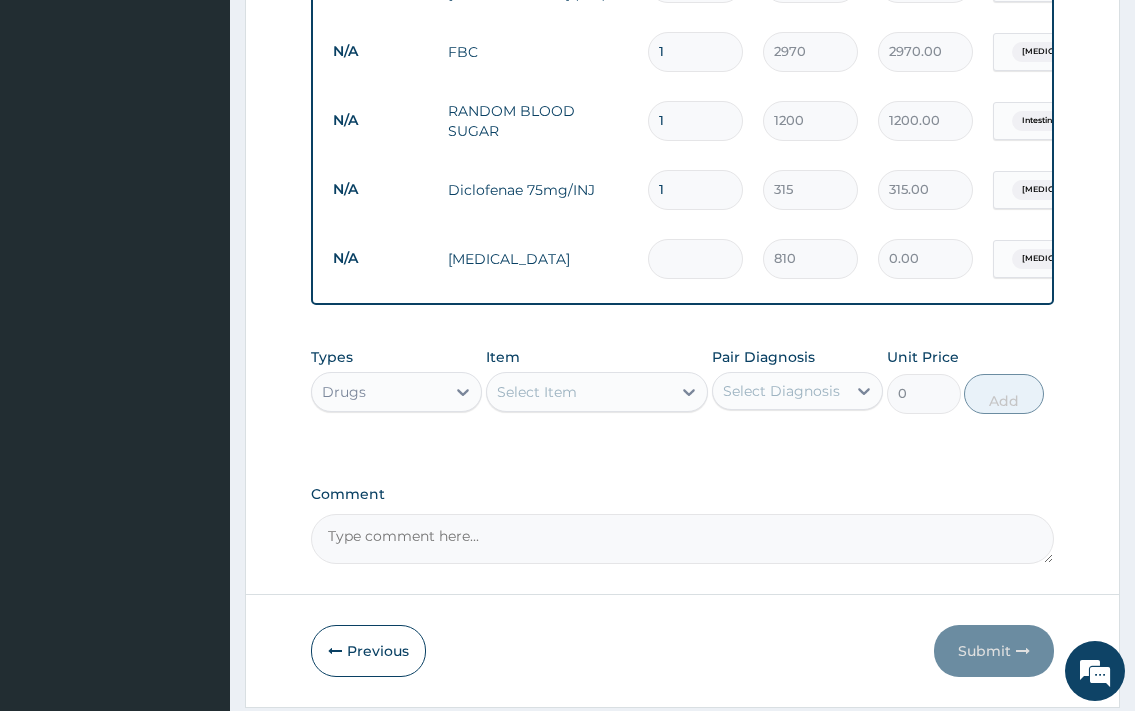 type on "3" 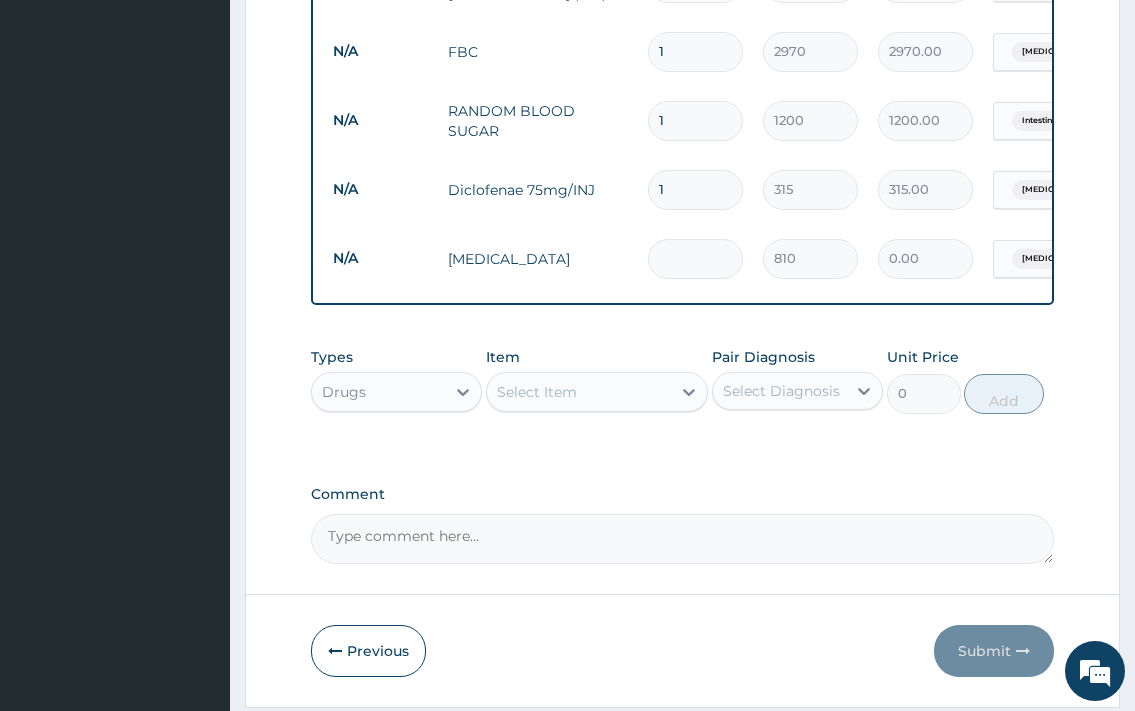 type on "2430.00" 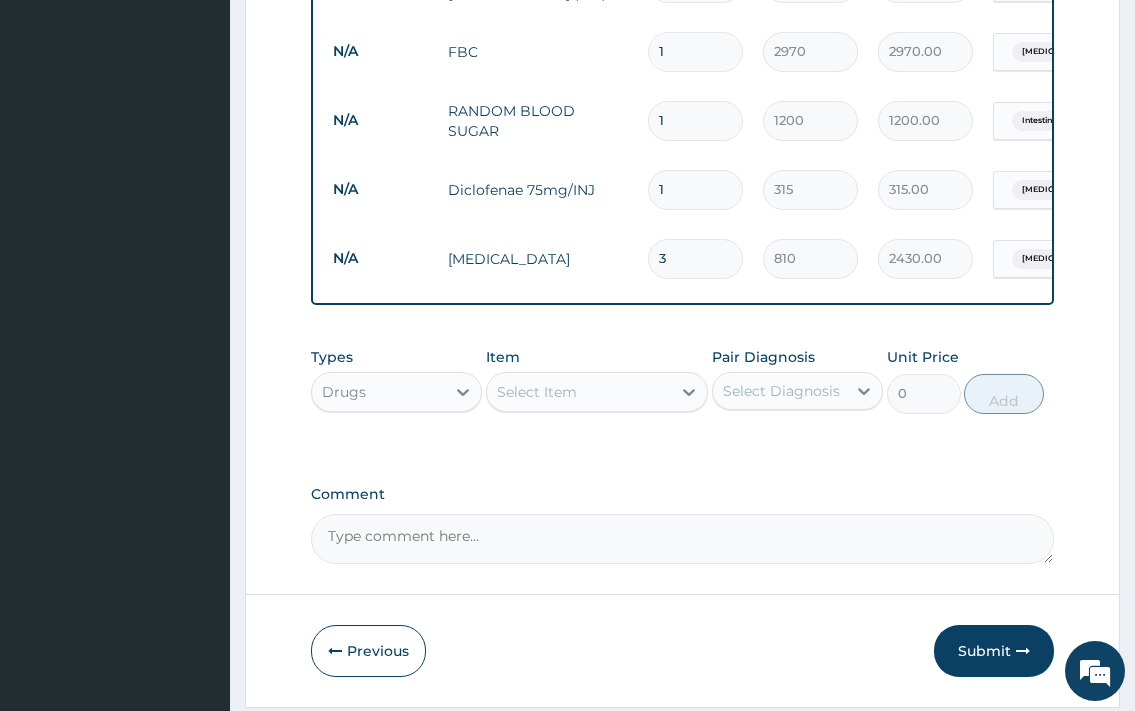 type on "3" 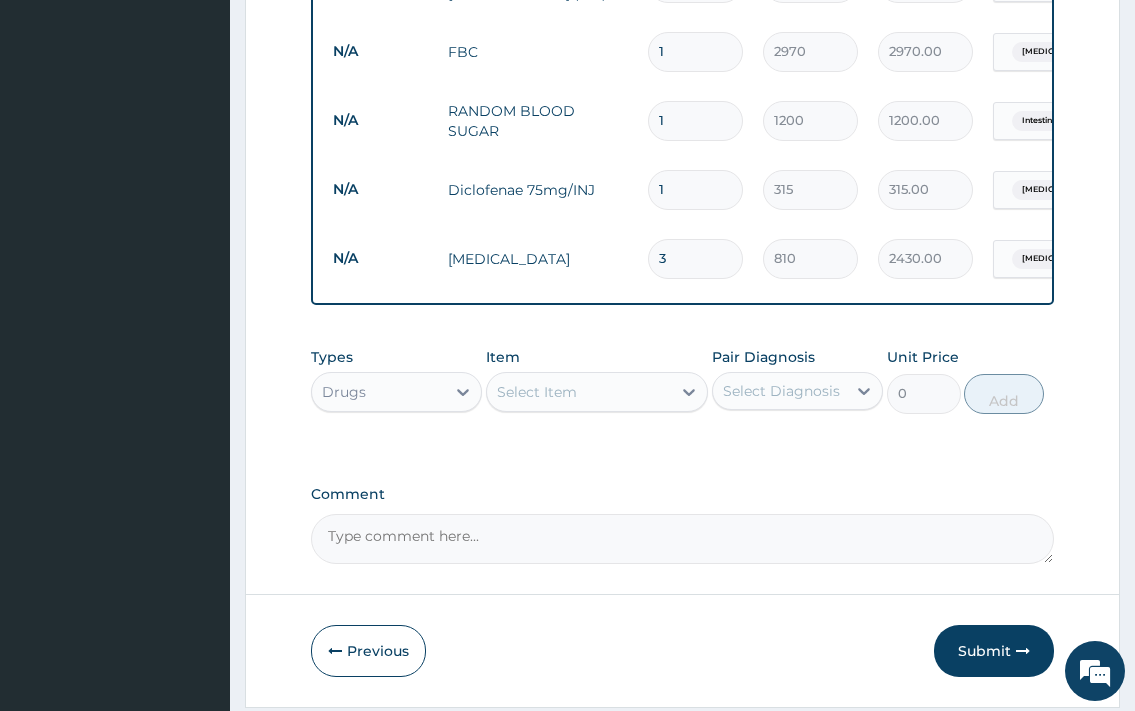 drag, startPoint x: 539, startPoint y: 419, endPoint x: 538, endPoint y: 402, distance: 17.029387 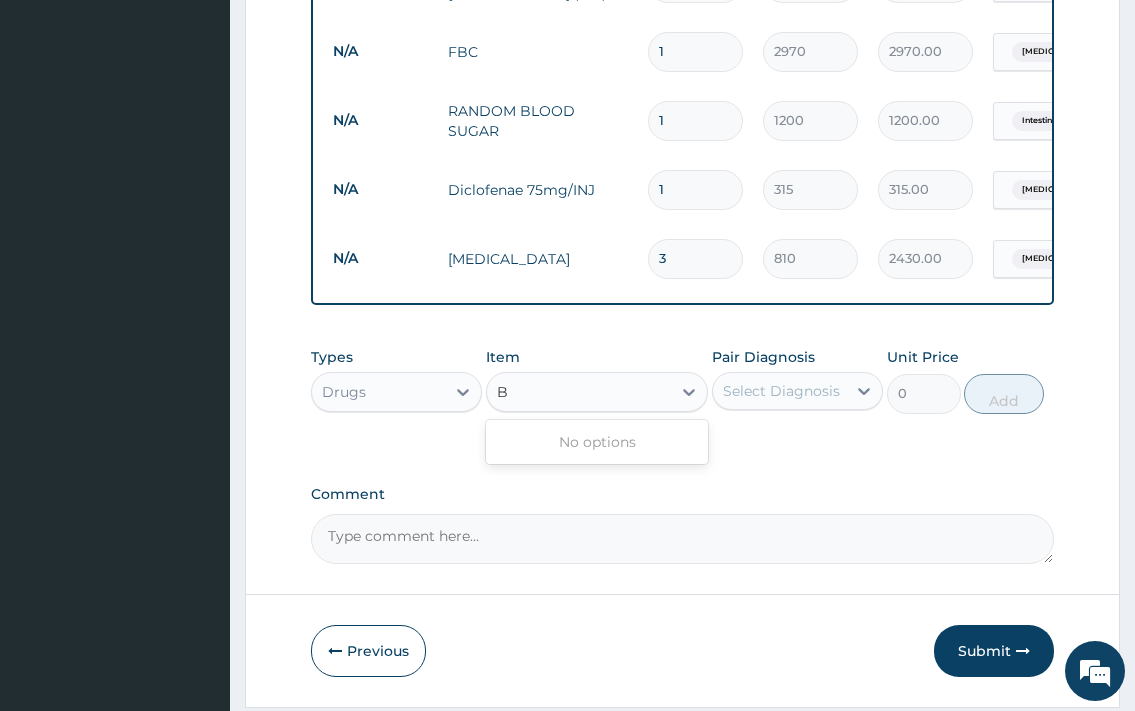type on "B" 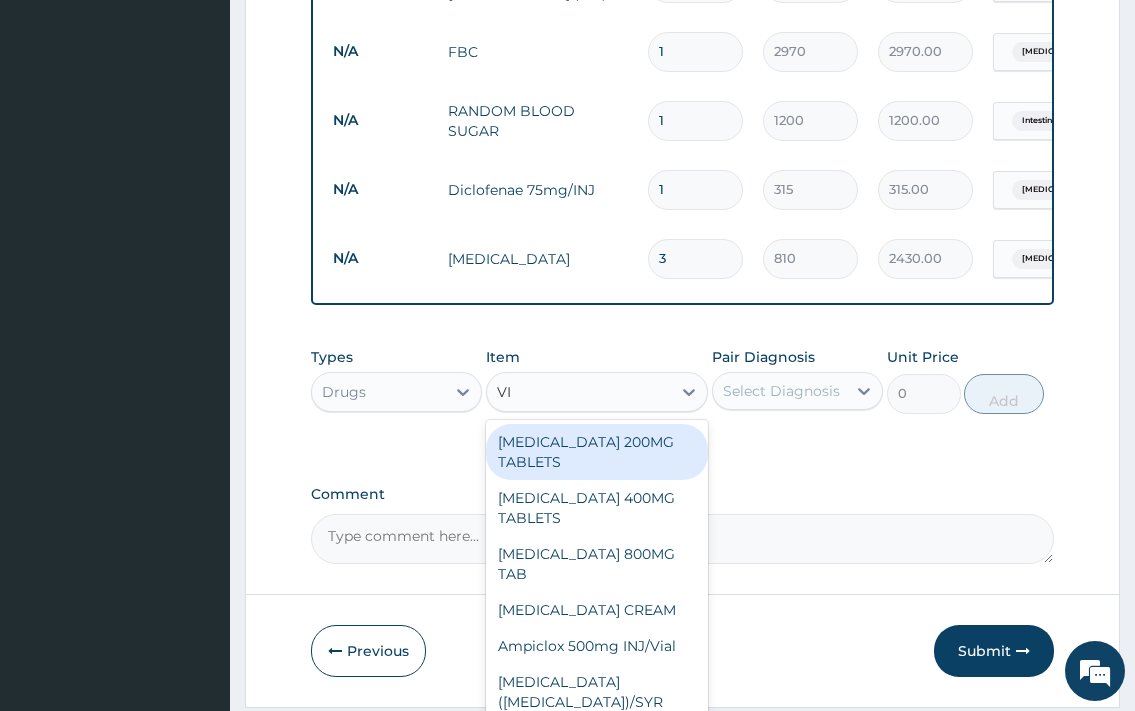 type on "VIT" 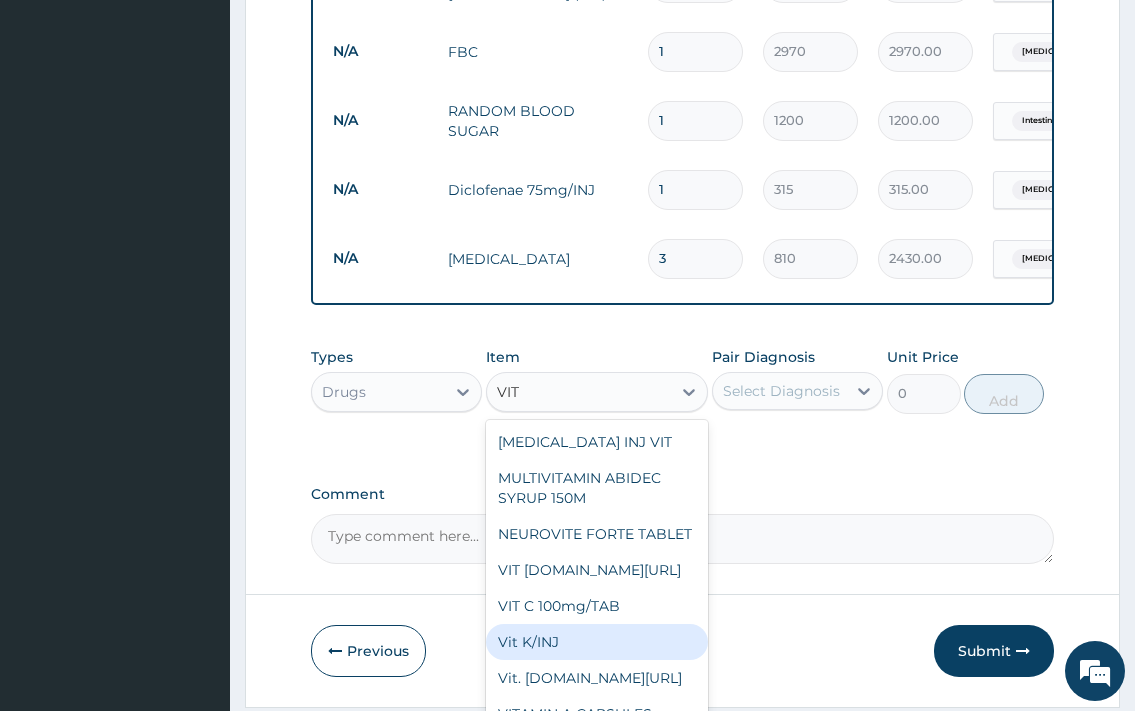 scroll, scrollTop: 72, scrollLeft: 0, axis: vertical 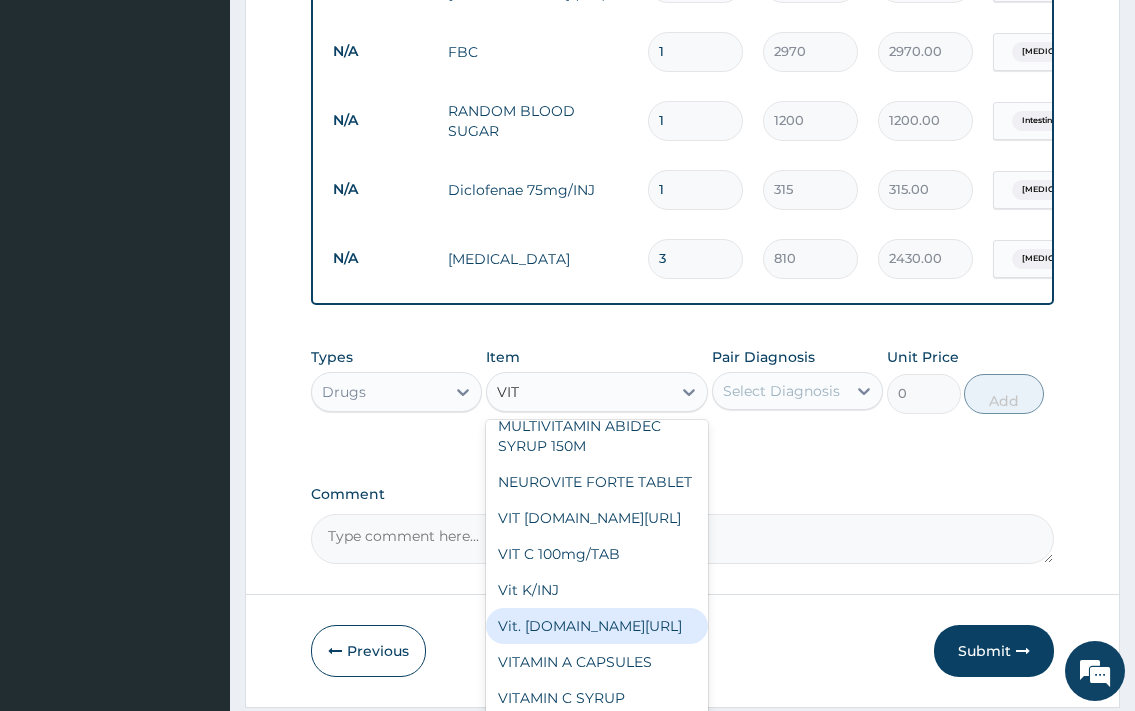 click on "Vit. [DOMAIN_NAME][URL]" at bounding box center [597, 626] 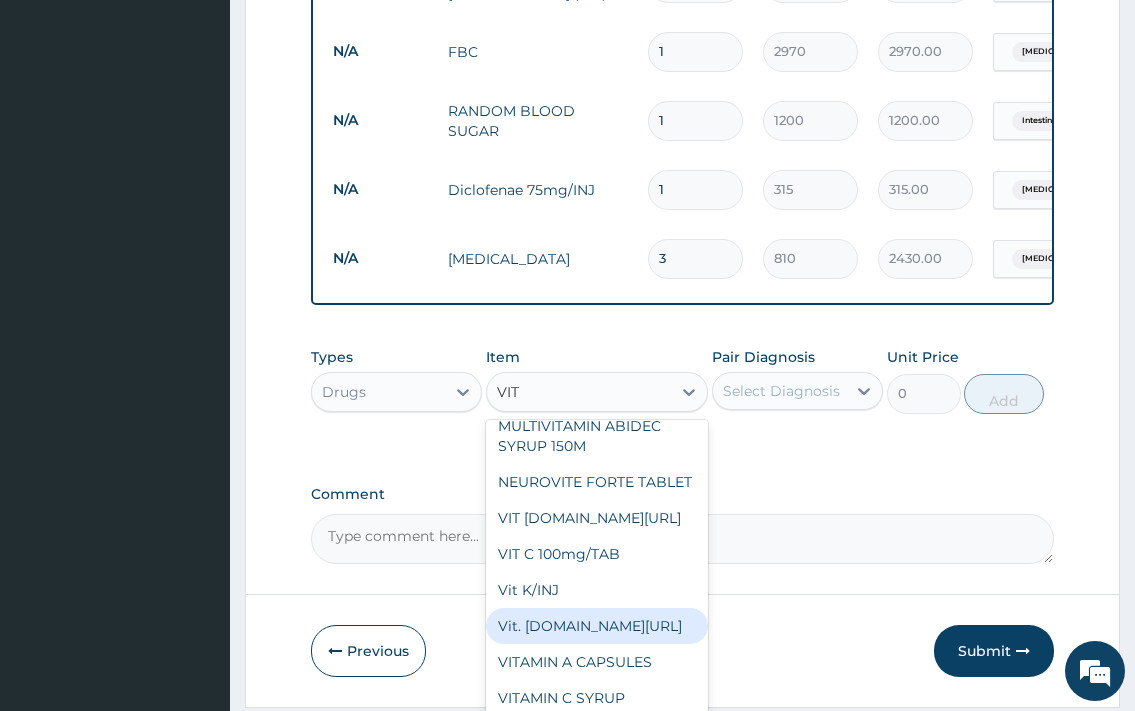 type 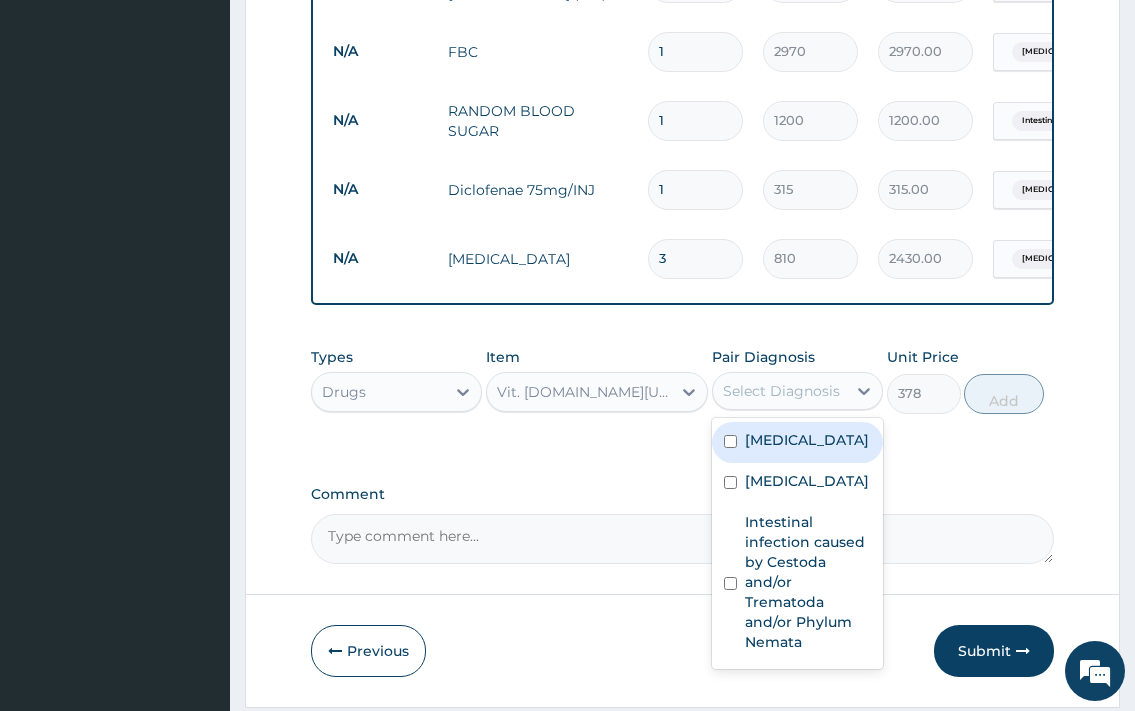 click on "Select Diagnosis" at bounding box center (781, 391) 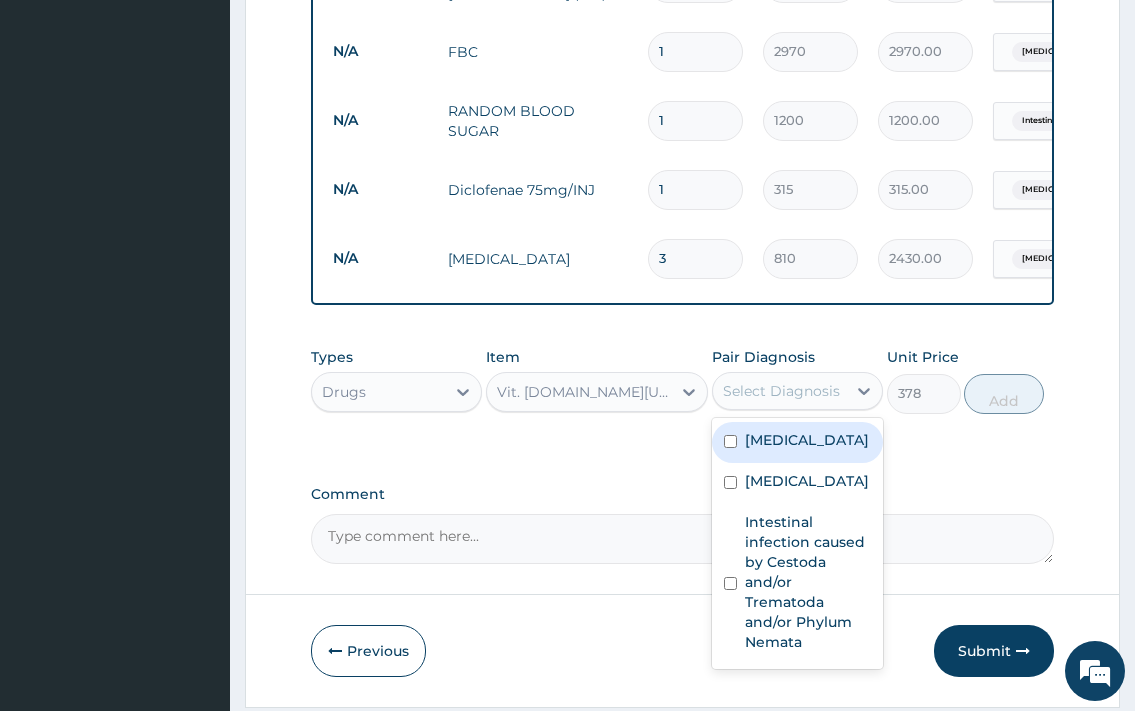click on "[MEDICAL_DATA]" at bounding box center [807, 440] 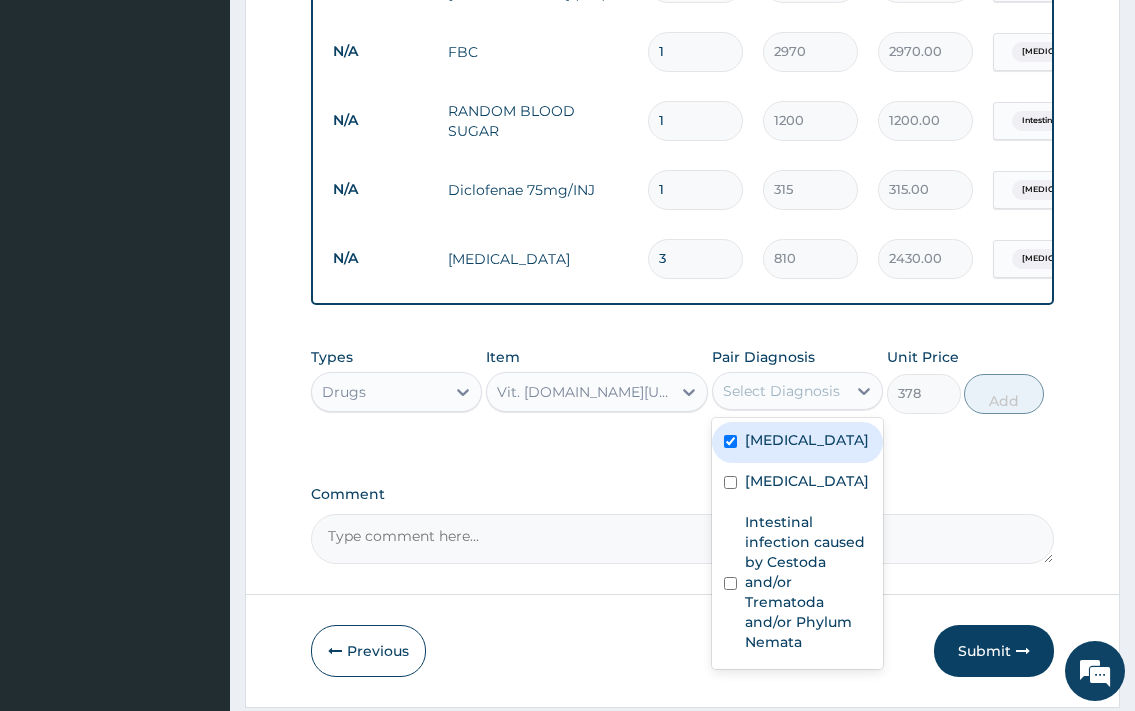 checkbox on "true" 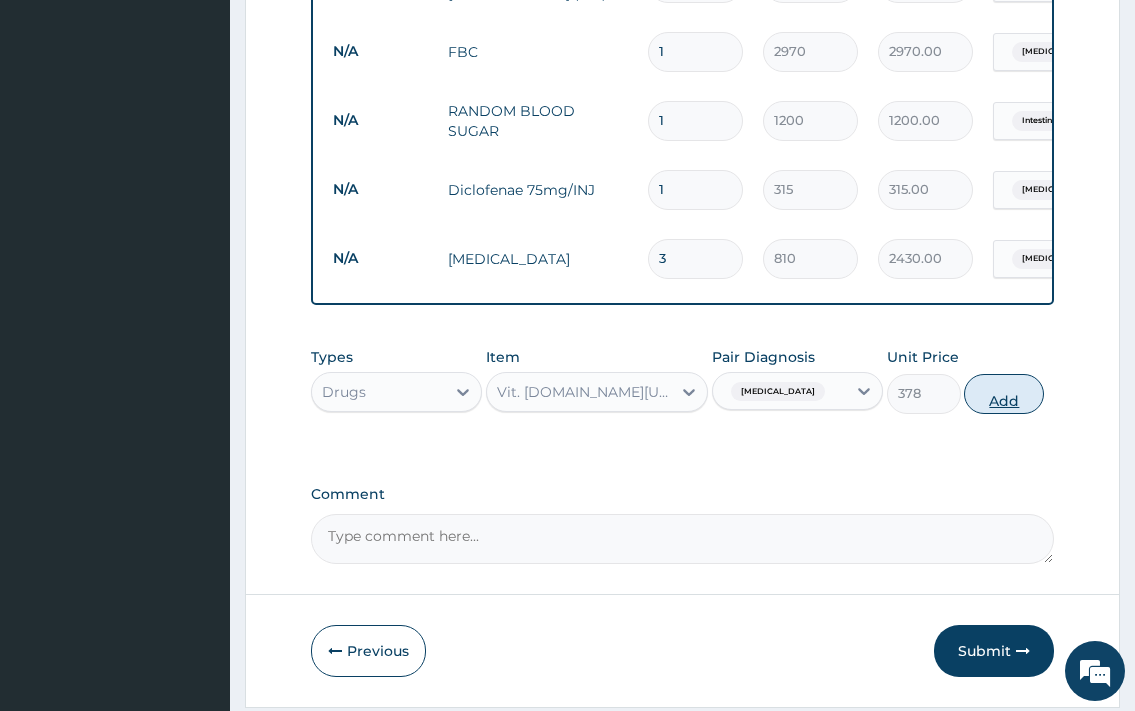 click on "Add" at bounding box center [1004, 394] 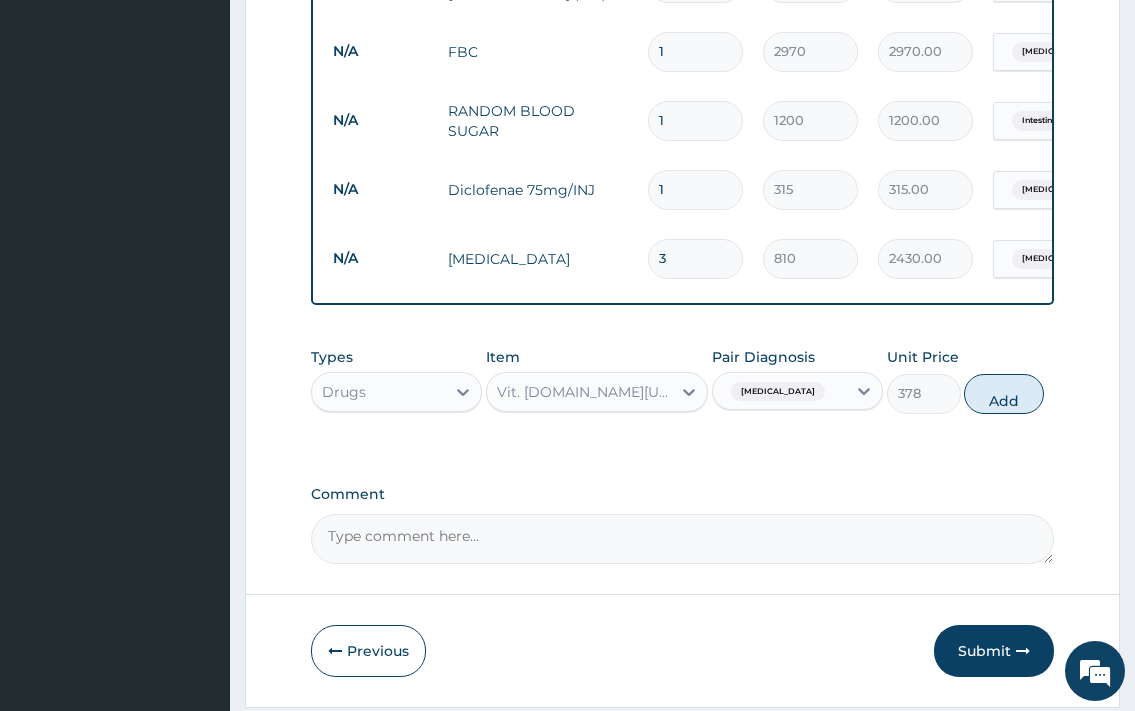 type on "0" 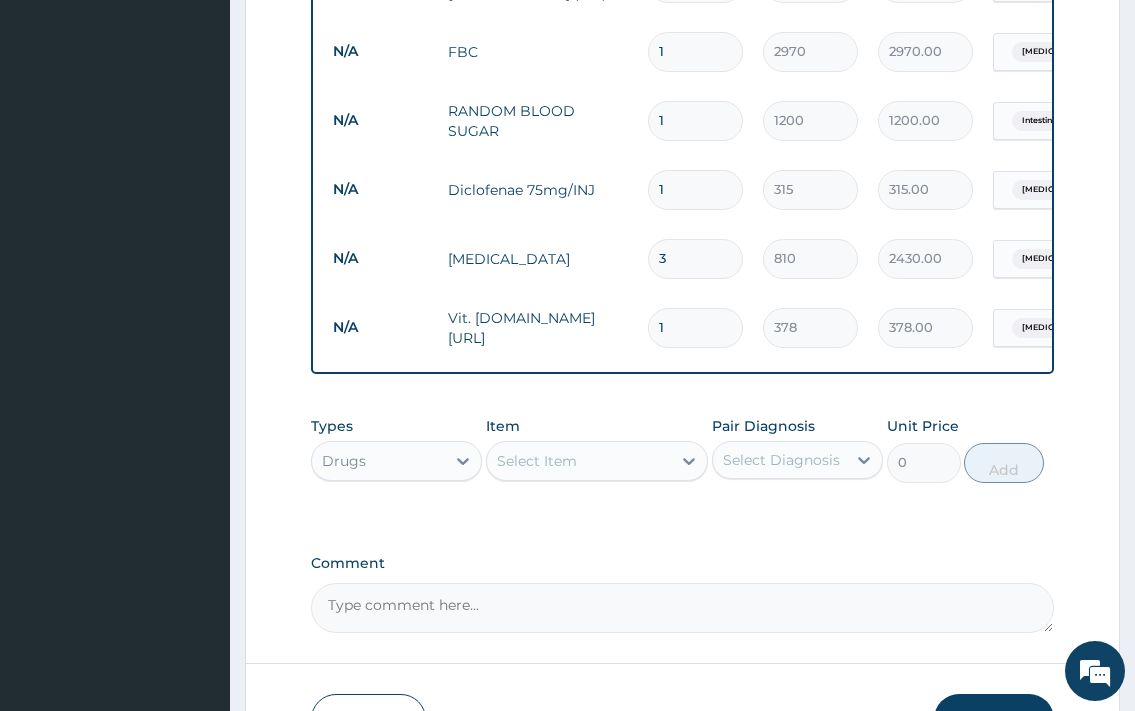 click on "Select Item" at bounding box center [537, 461] 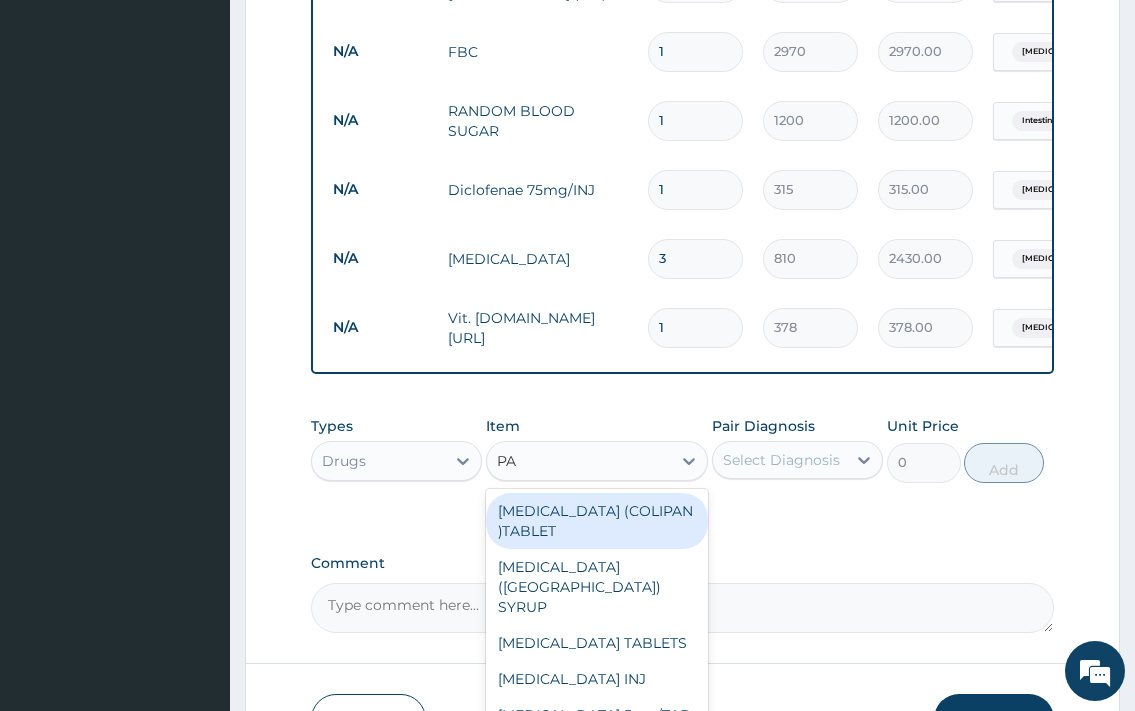 type on "PAN" 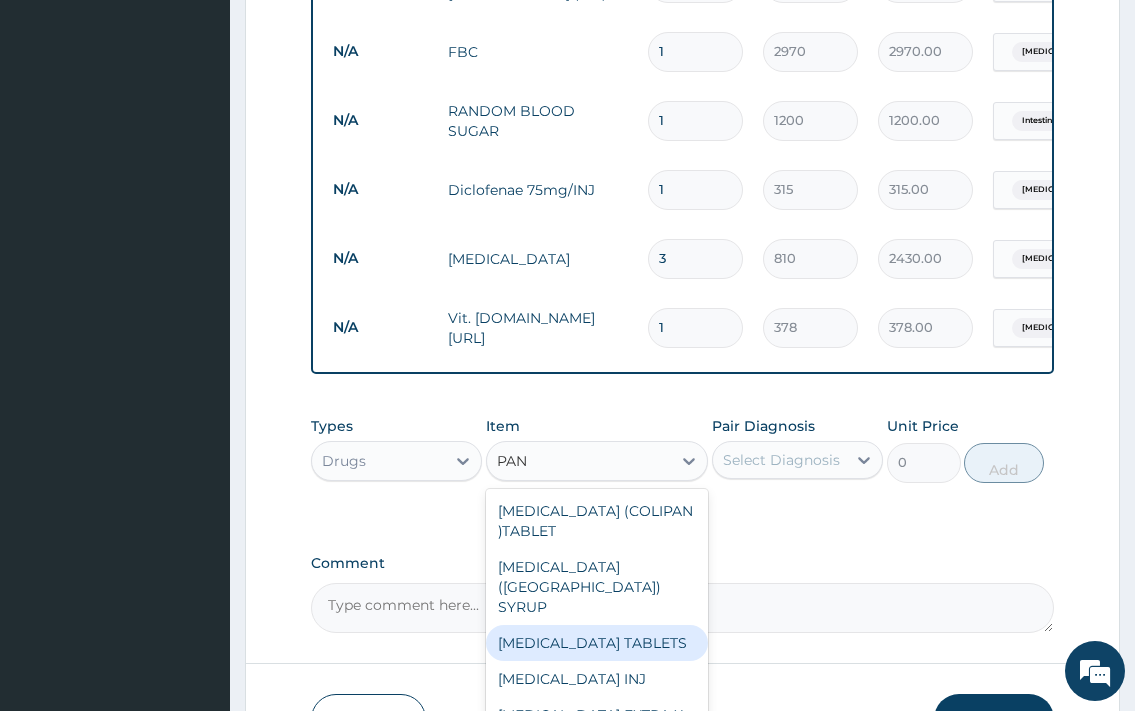 scroll, scrollTop: 76, scrollLeft: 0, axis: vertical 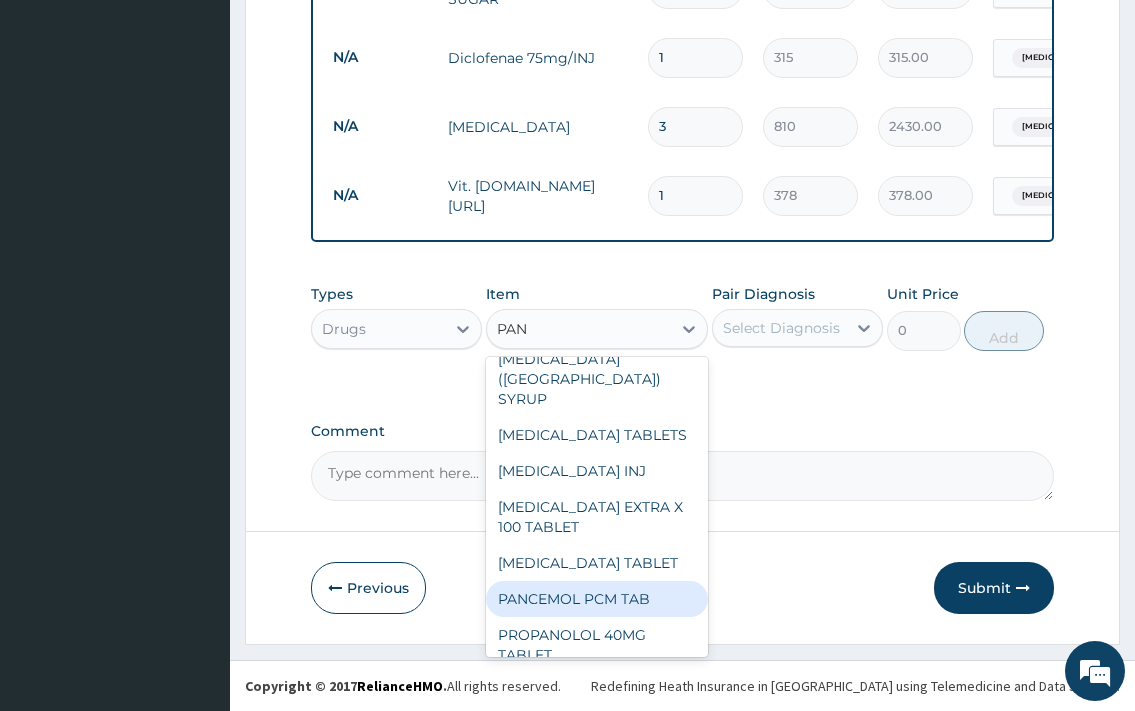 drag, startPoint x: 596, startPoint y: 580, endPoint x: 706, endPoint y: 442, distance: 176.47662 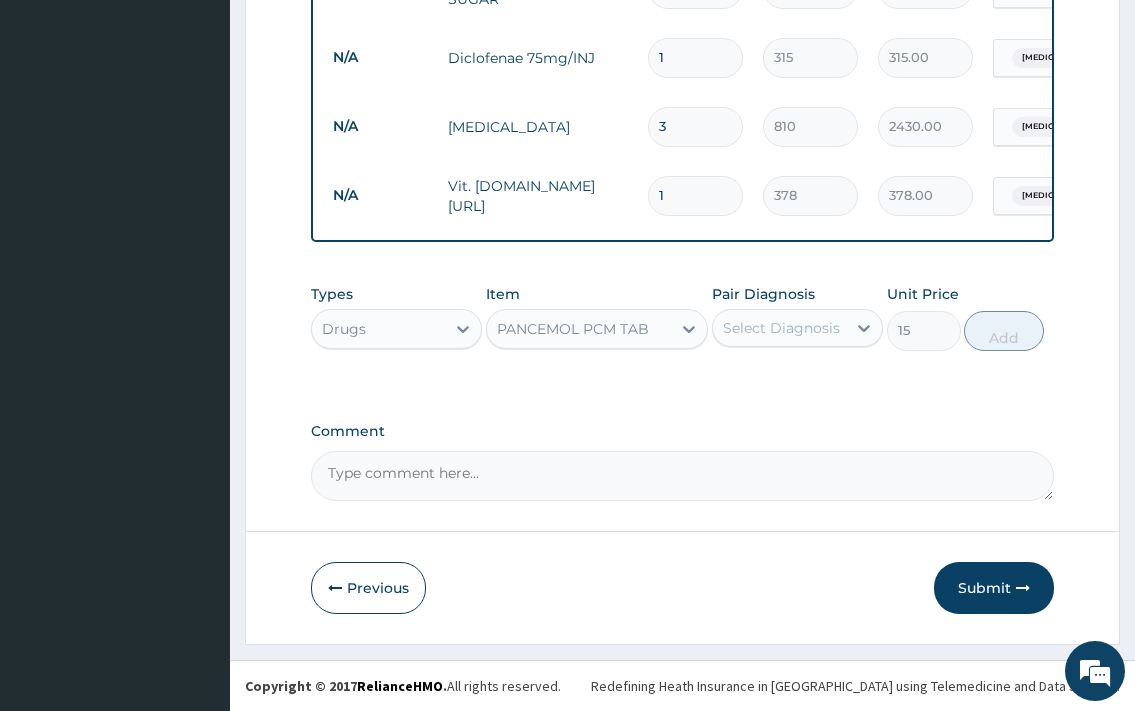 click on "Select Diagnosis" at bounding box center (781, 328) 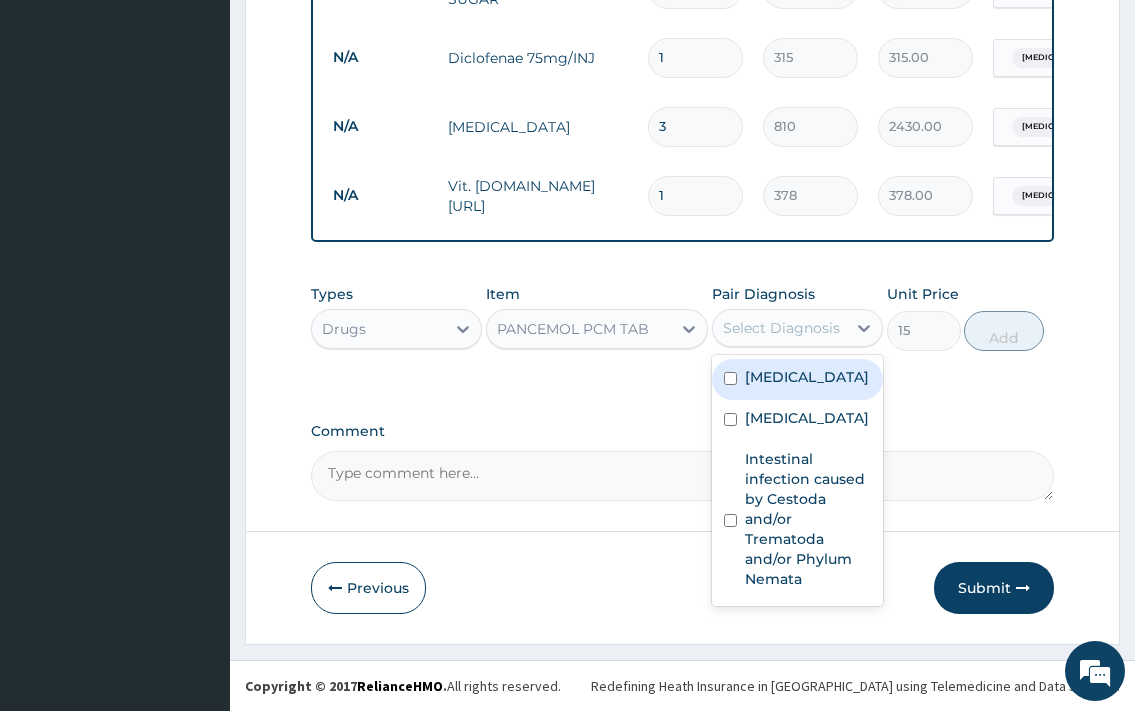 drag, startPoint x: 791, startPoint y: 387, endPoint x: 990, endPoint y: 368, distance: 199.90498 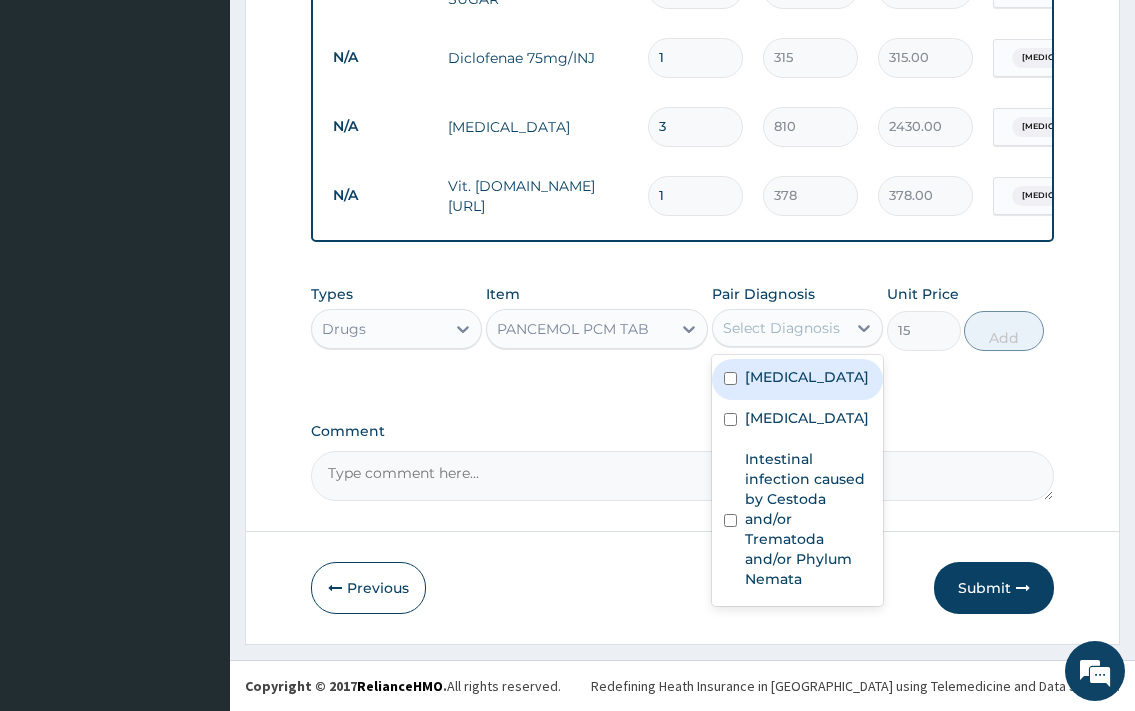 click on "[MEDICAL_DATA]" at bounding box center [807, 377] 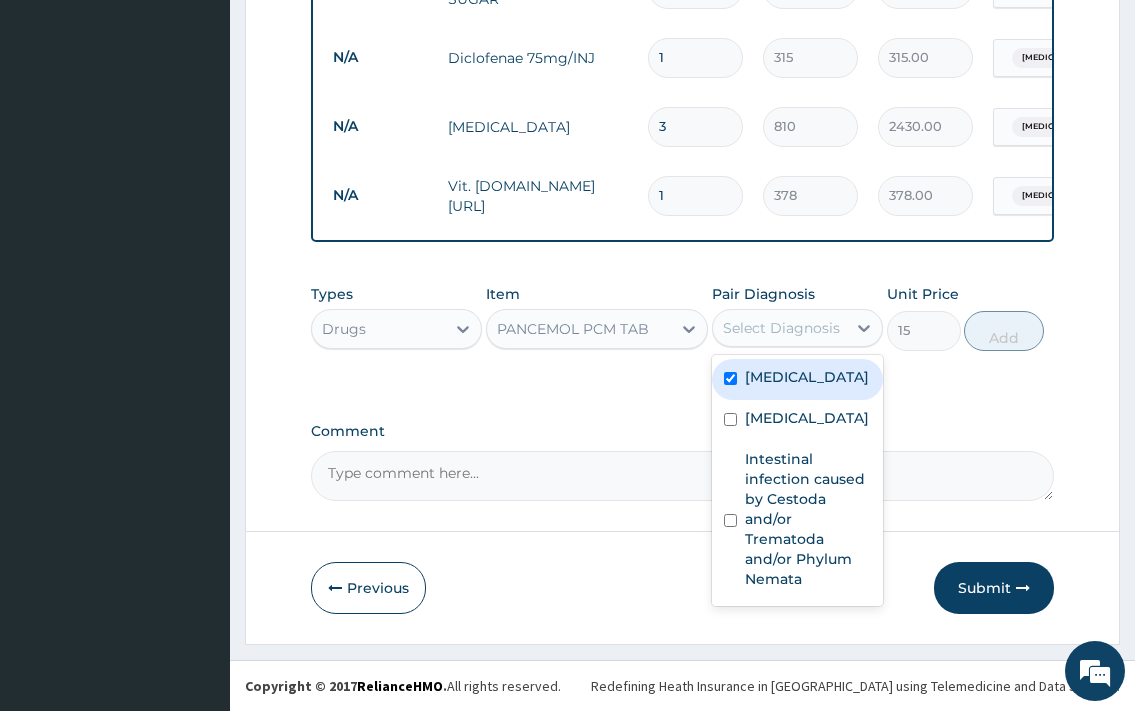checkbox on "true" 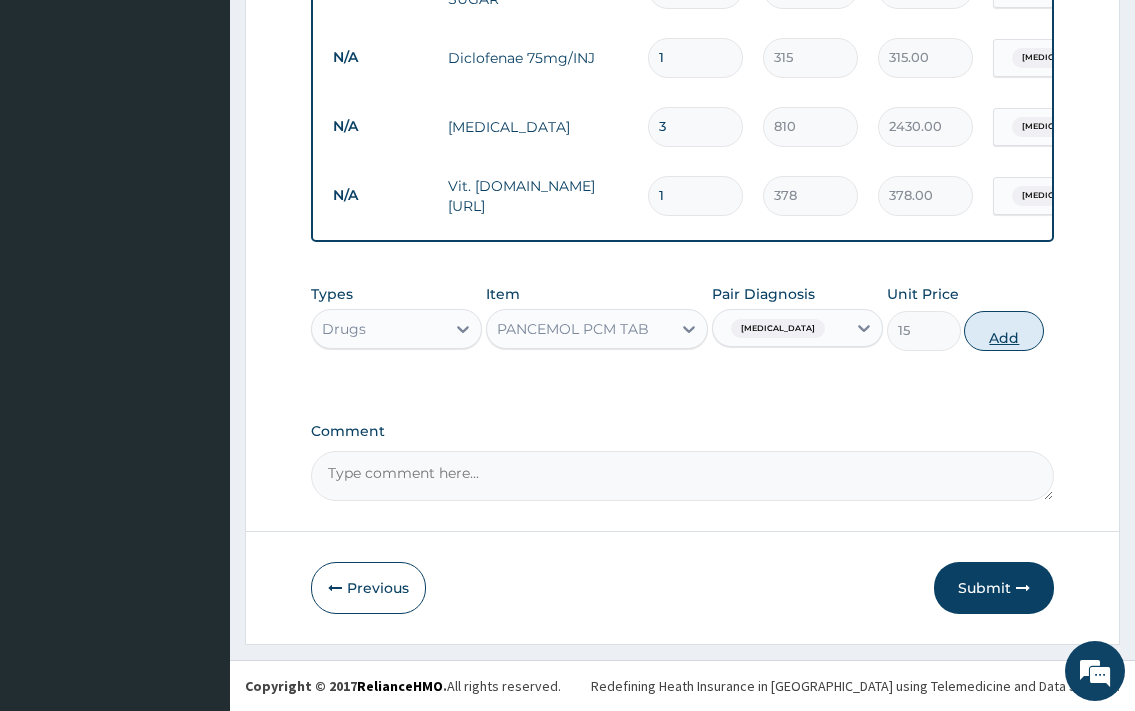 click on "Add" at bounding box center (1004, 331) 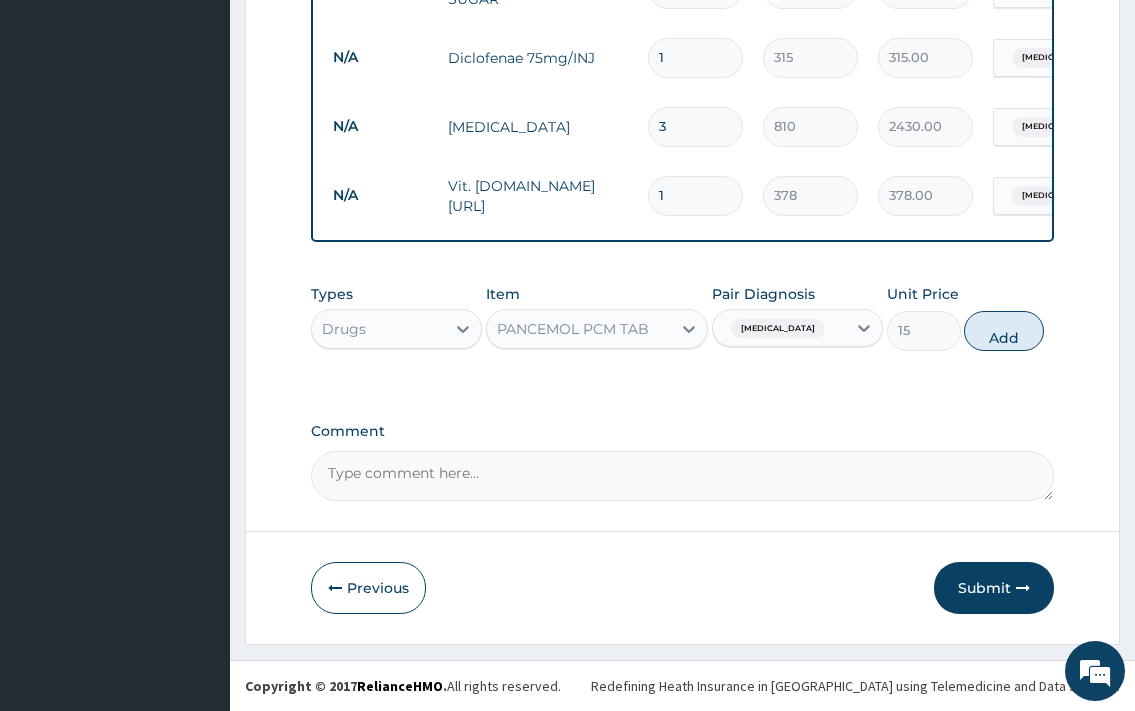 type on "0" 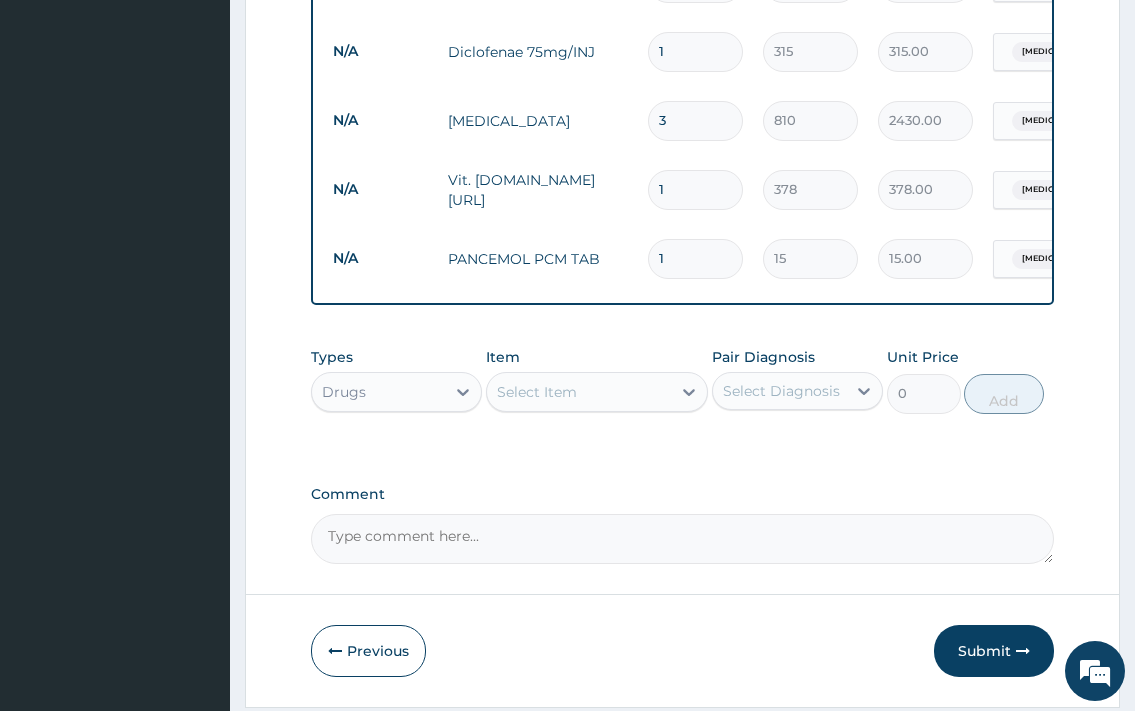 type on "18" 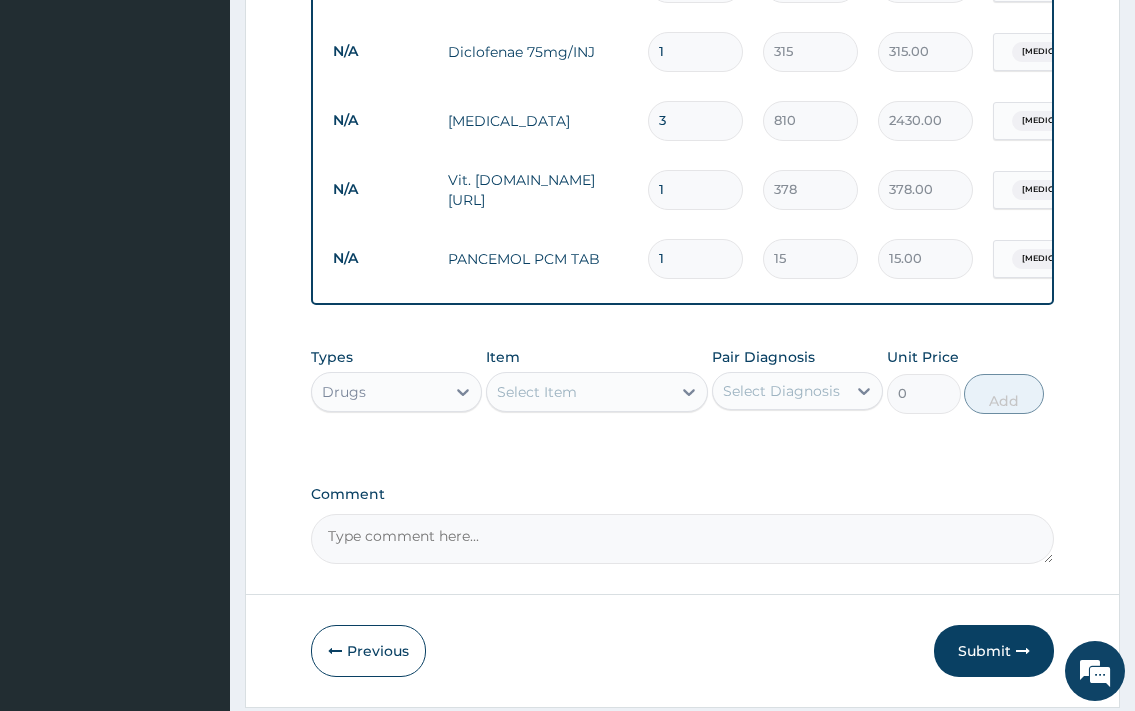 type on "270.00" 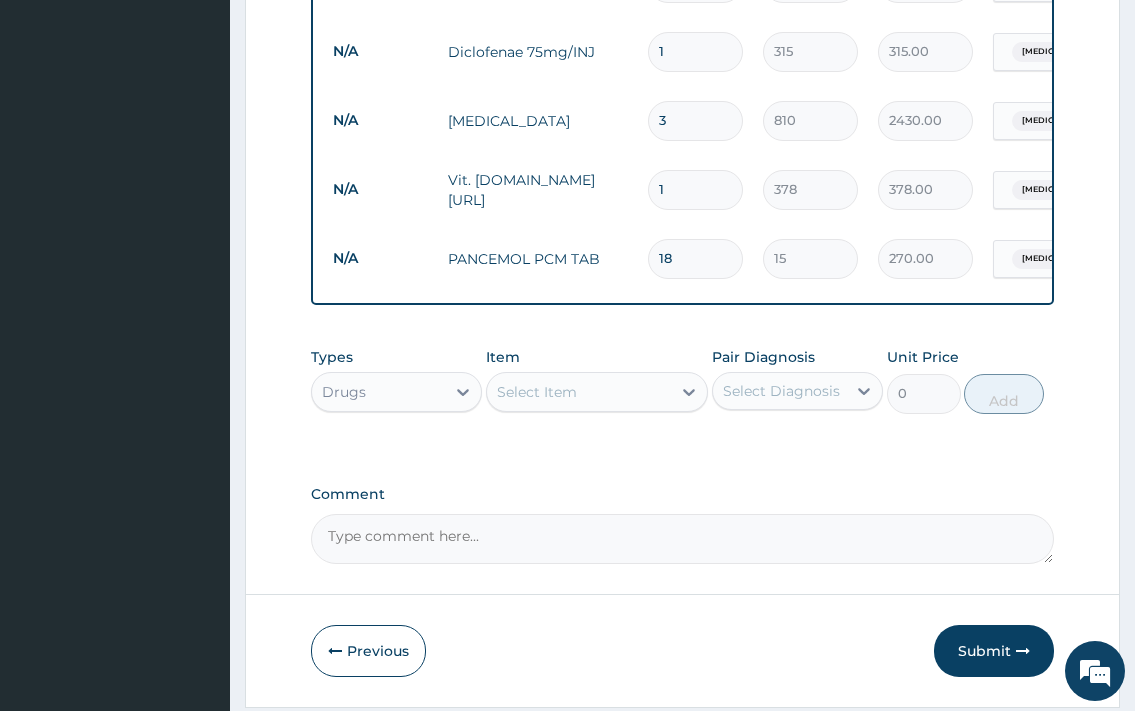 type on "18" 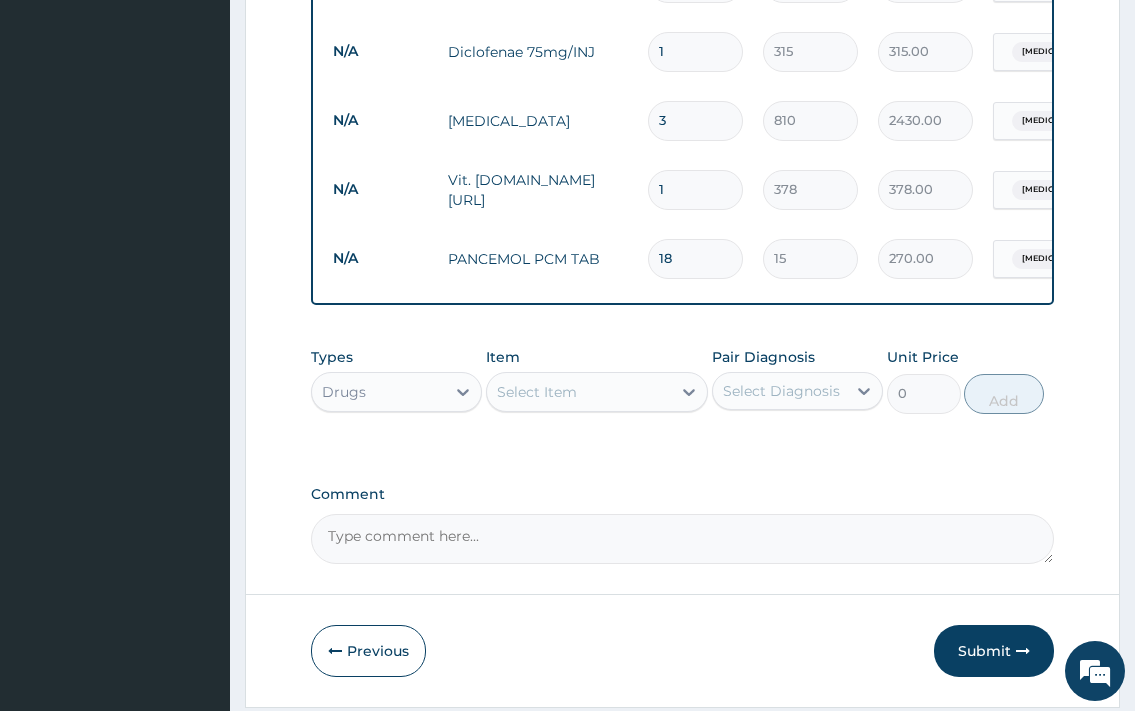 click on "Select Item" at bounding box center (579, 392) 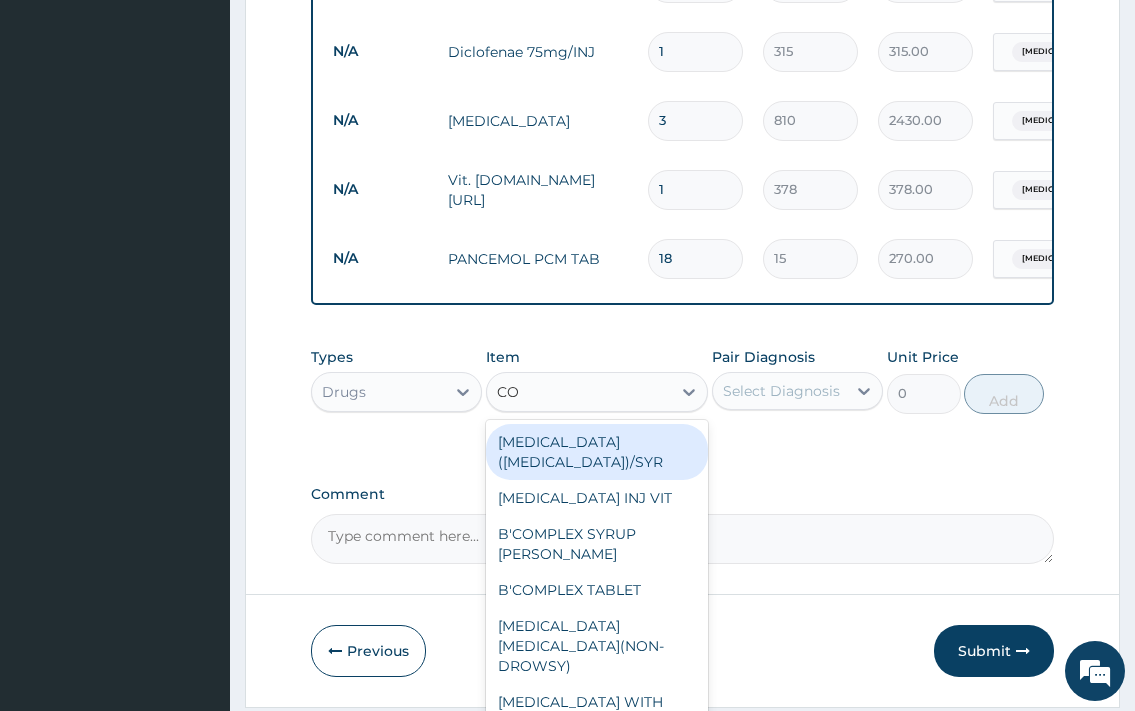 type on "COA" 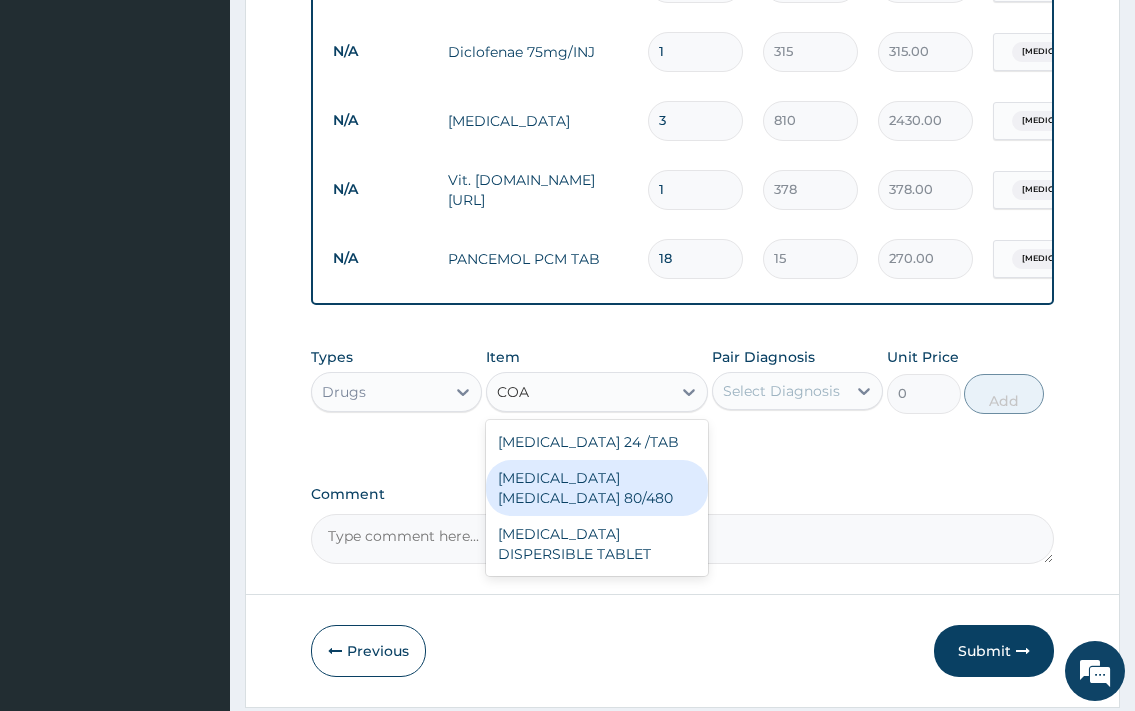 click on "[MEDICAL_DATA] [MEDICAL_DATA] 80/480" at bounding box center (597, 488) 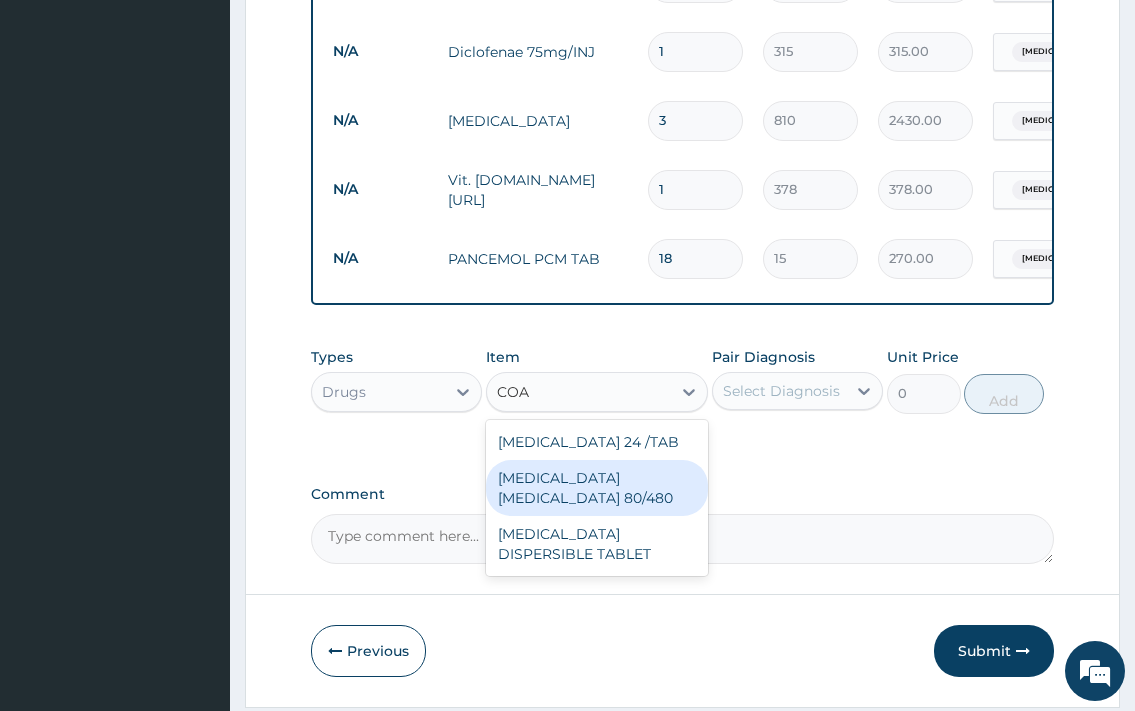 type 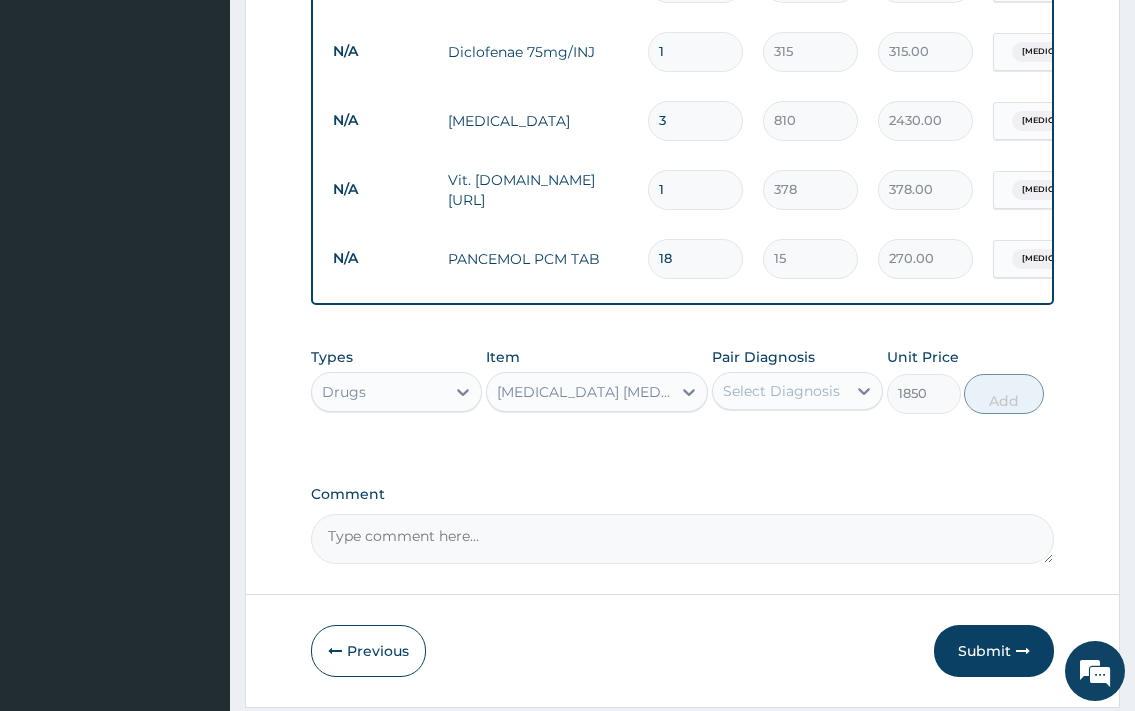 click on "Select Diagnosis" at bounding box center [781, 391] 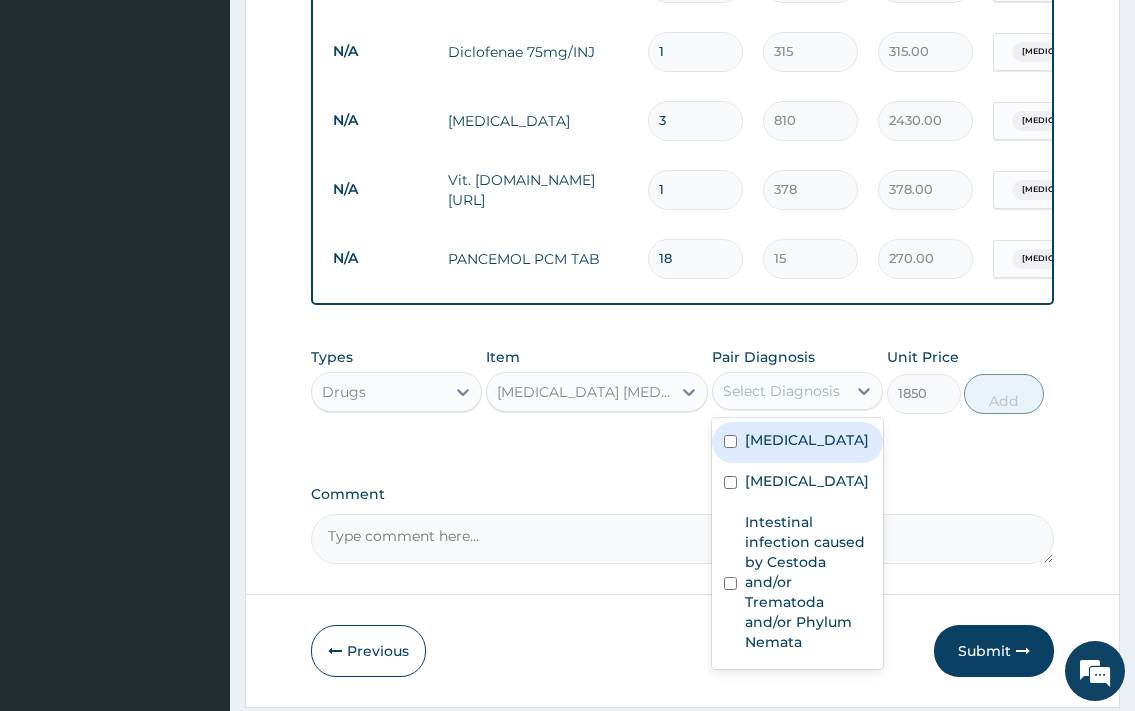 click on "[MEDICAL_DATA]" at bounding box center [807, 440] 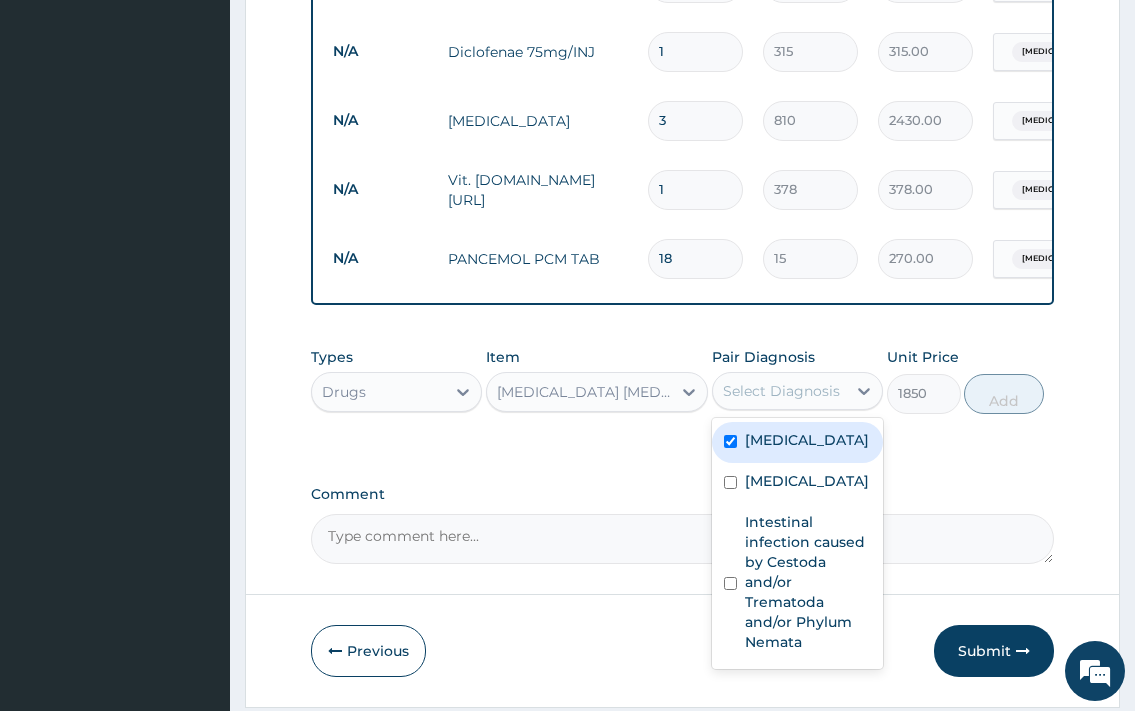 checkbox on "true" 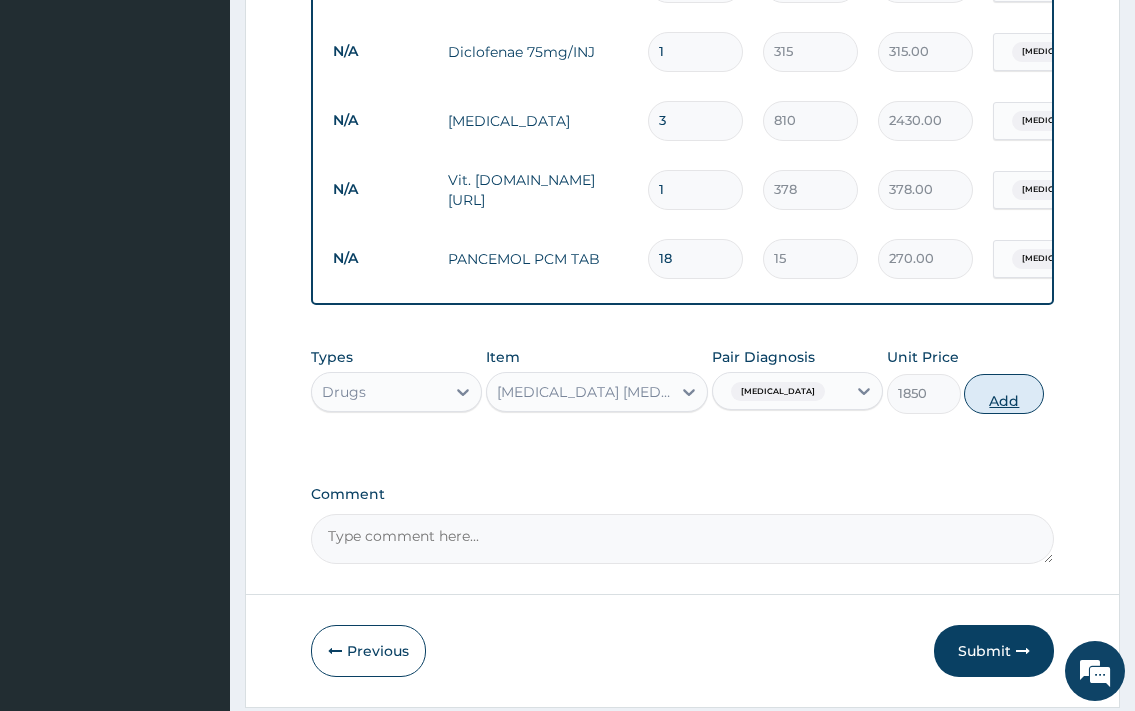 click on "Add" at bounding box center (1004, 394) 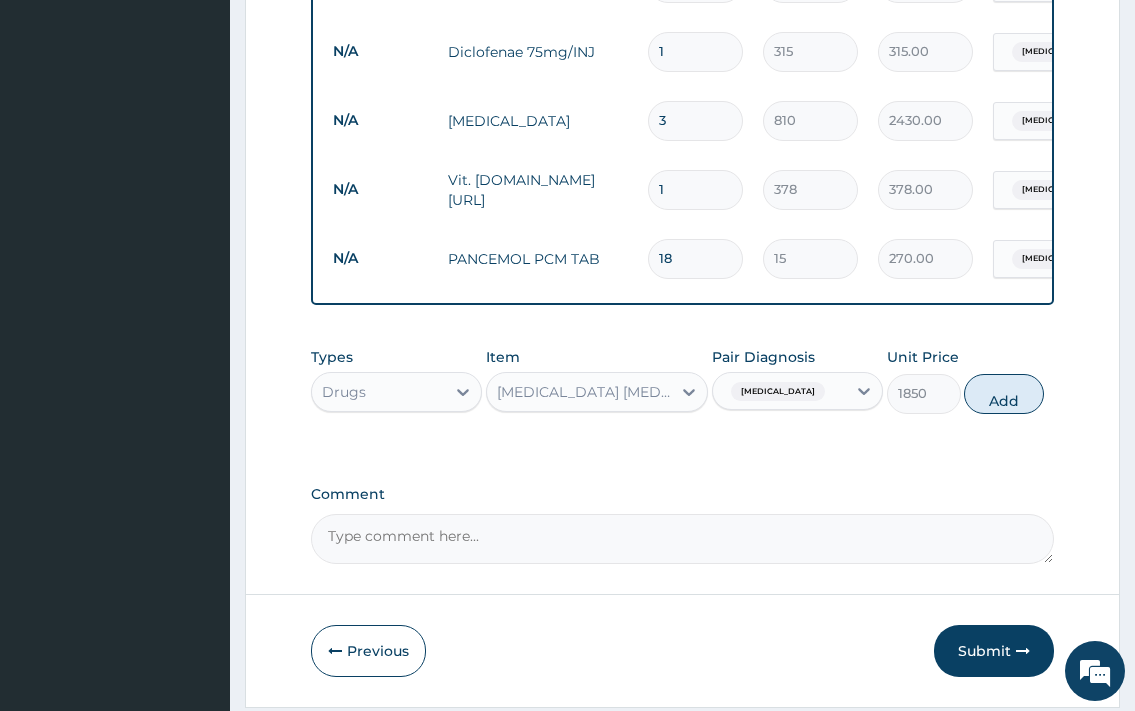 type on "0" 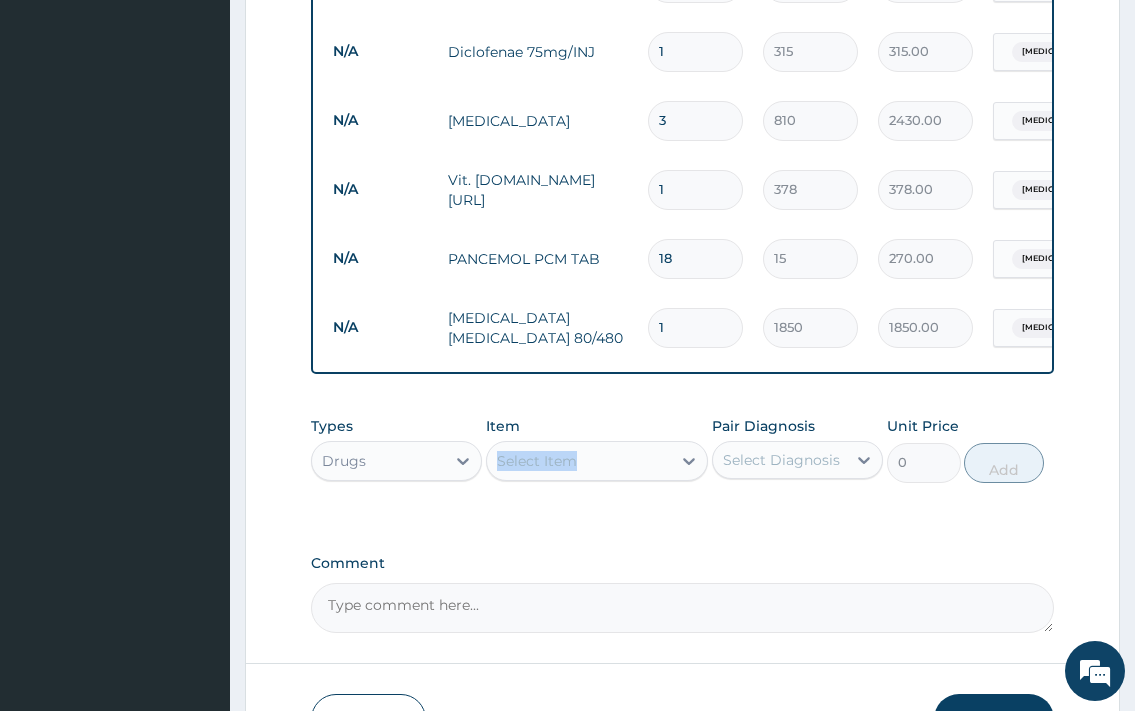 drag, startPoint x: 562, startPoint y: 446, endPoint x: 555, endPoint y: 463, distance: 18.384777 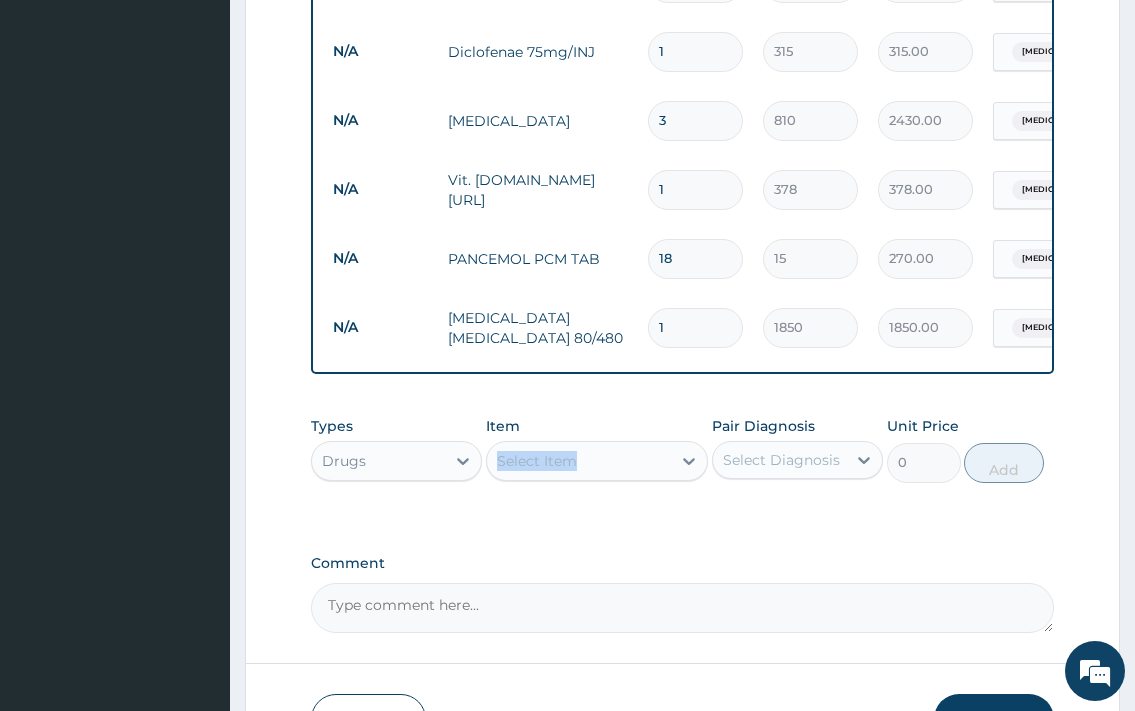 click on "Item Select Item" at bounding box center [597, 449] 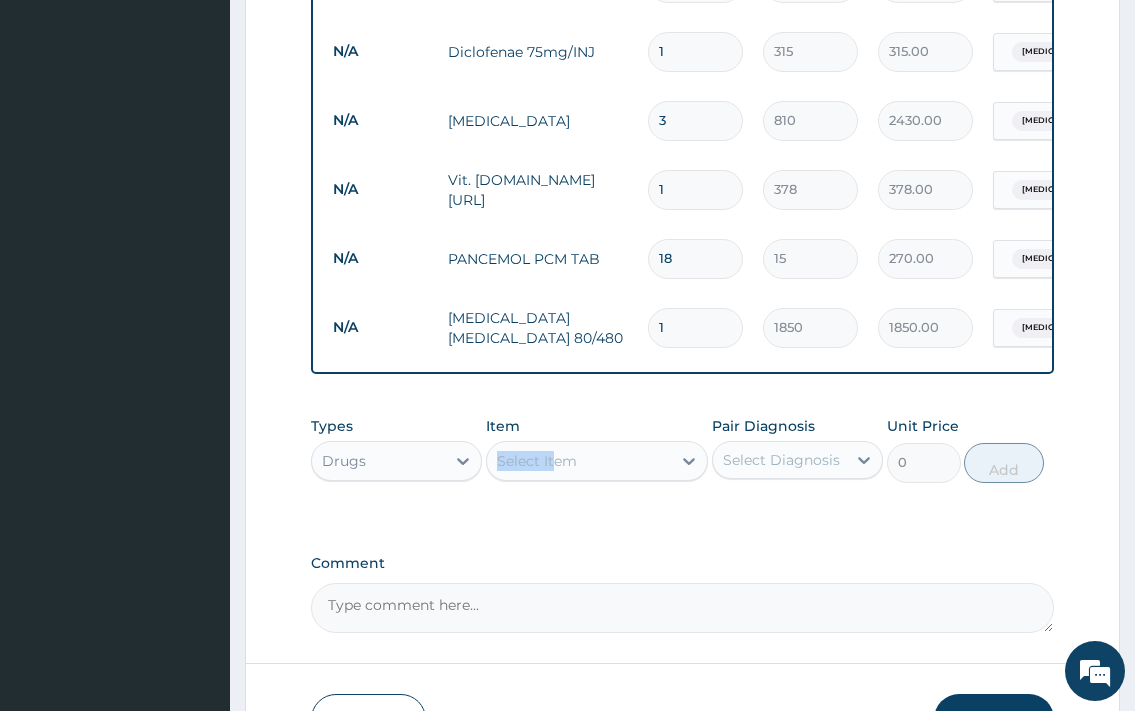 click on "Select Item" at bounding box center (579, 461) 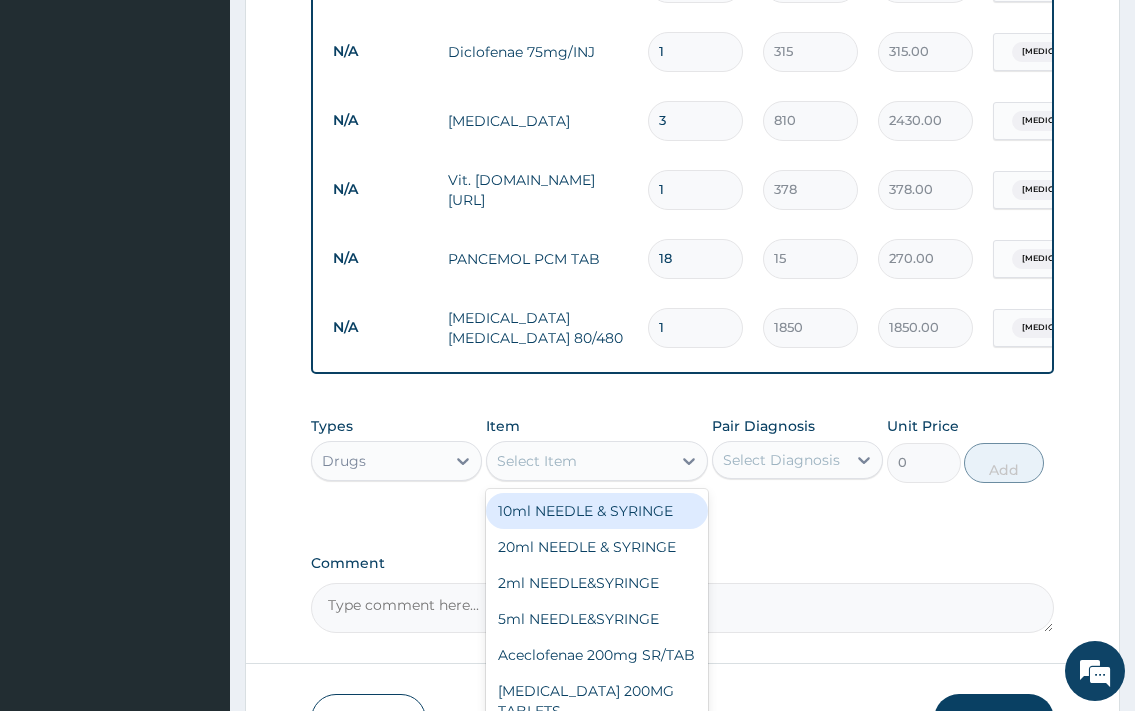 click on "Select Item" at bounding box center (537, 461) 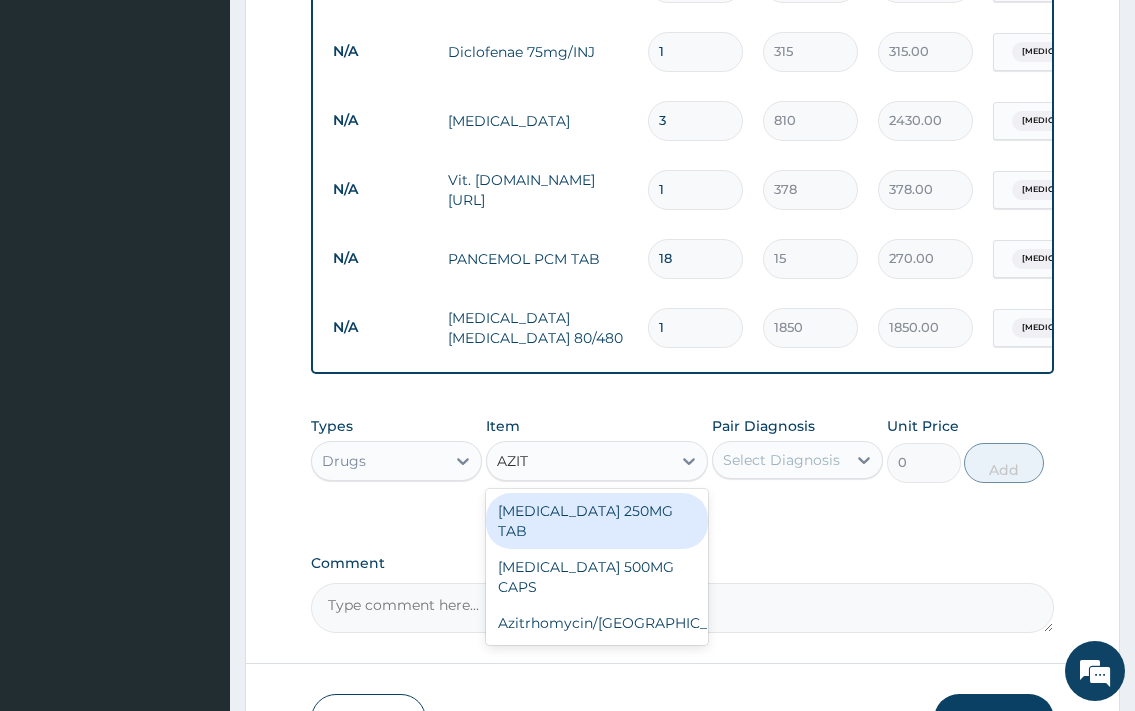 type on "AZITH" 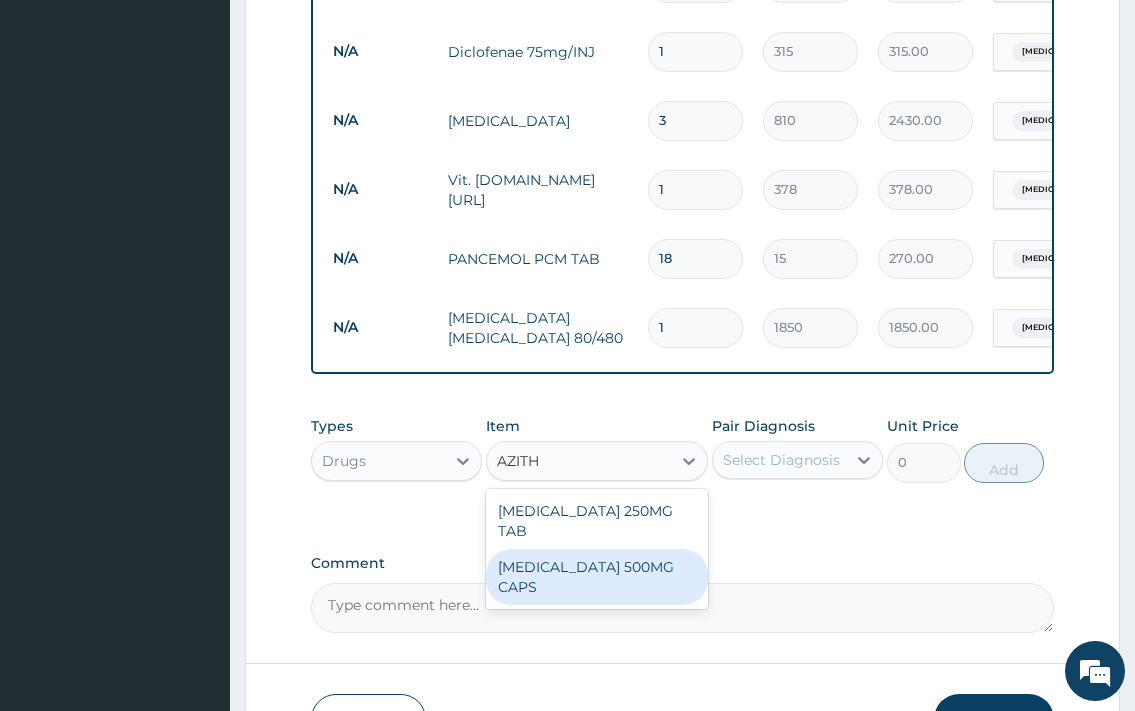 click on "[MEDICAL_DATA] 500MG CAPS" at bounding box center (597, 577) 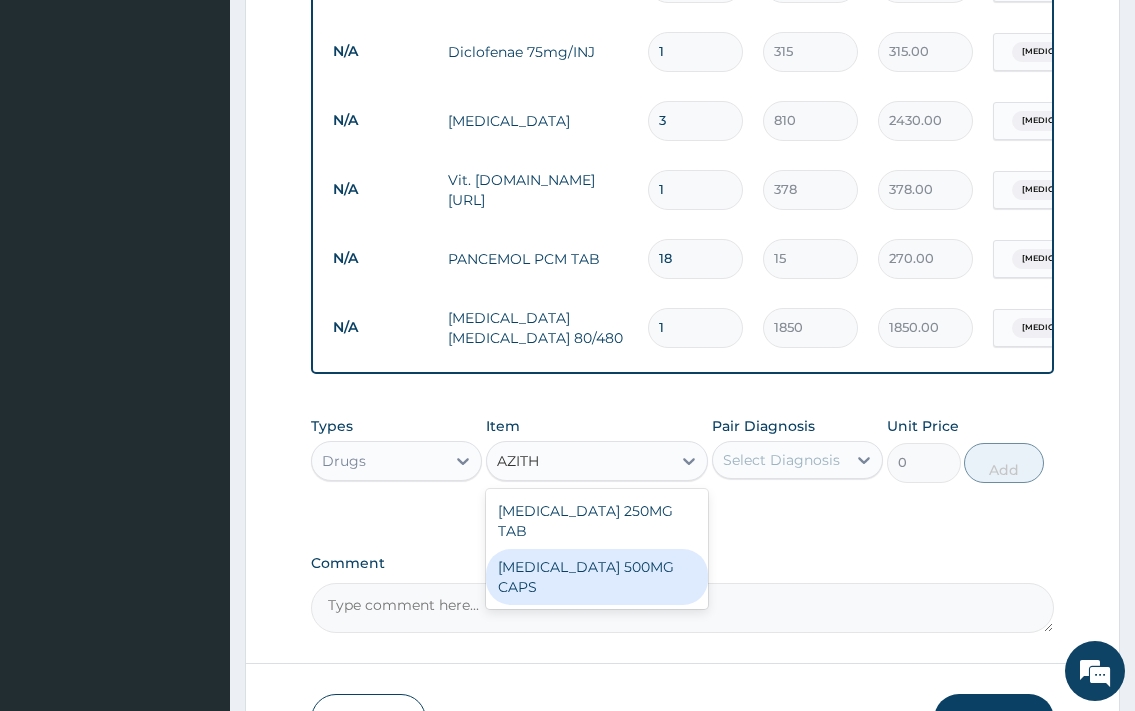 type 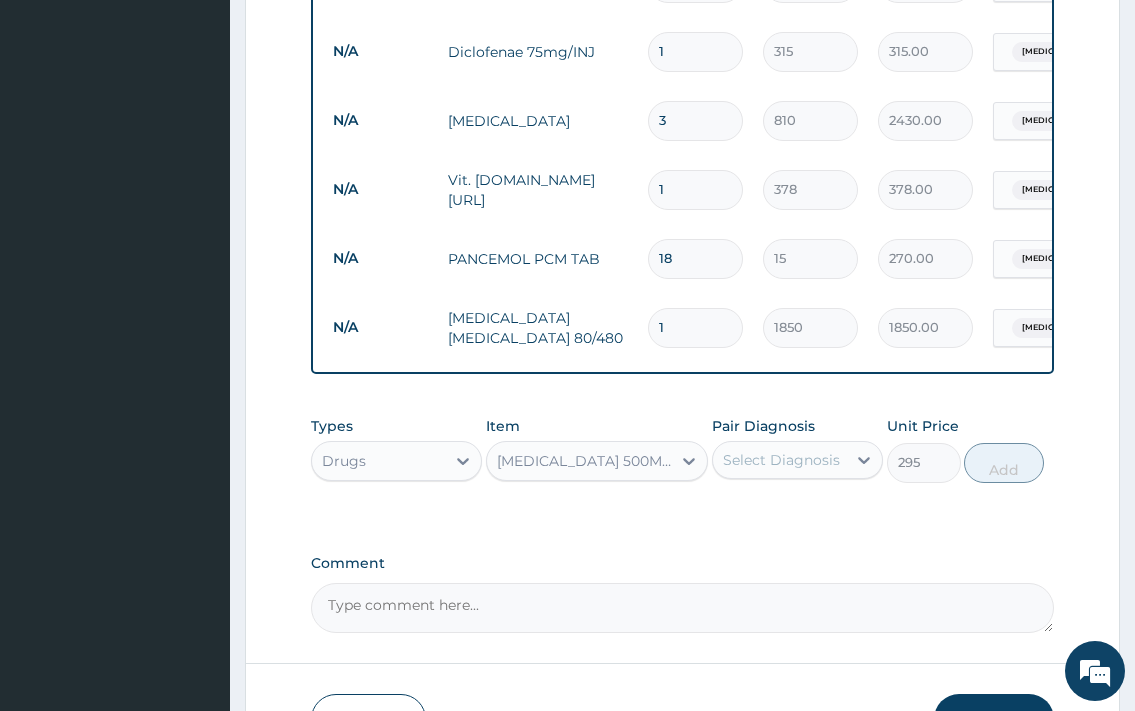 drag, startPoint x: 771, startPoint y: 454, endPoint x: 773, endPoint y: 464, distance: 10.198039 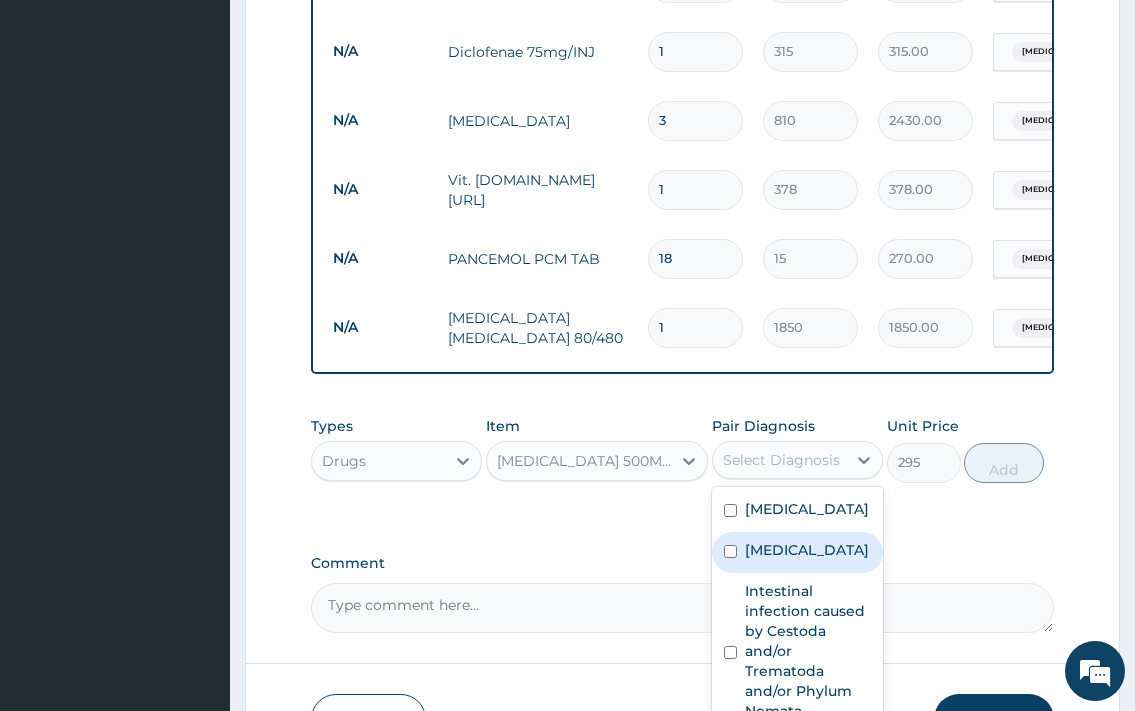 drag, startPoint x: 798, startPoint y: 597, endPoint x: 823, endPoint y: 588, distance: 26.57066 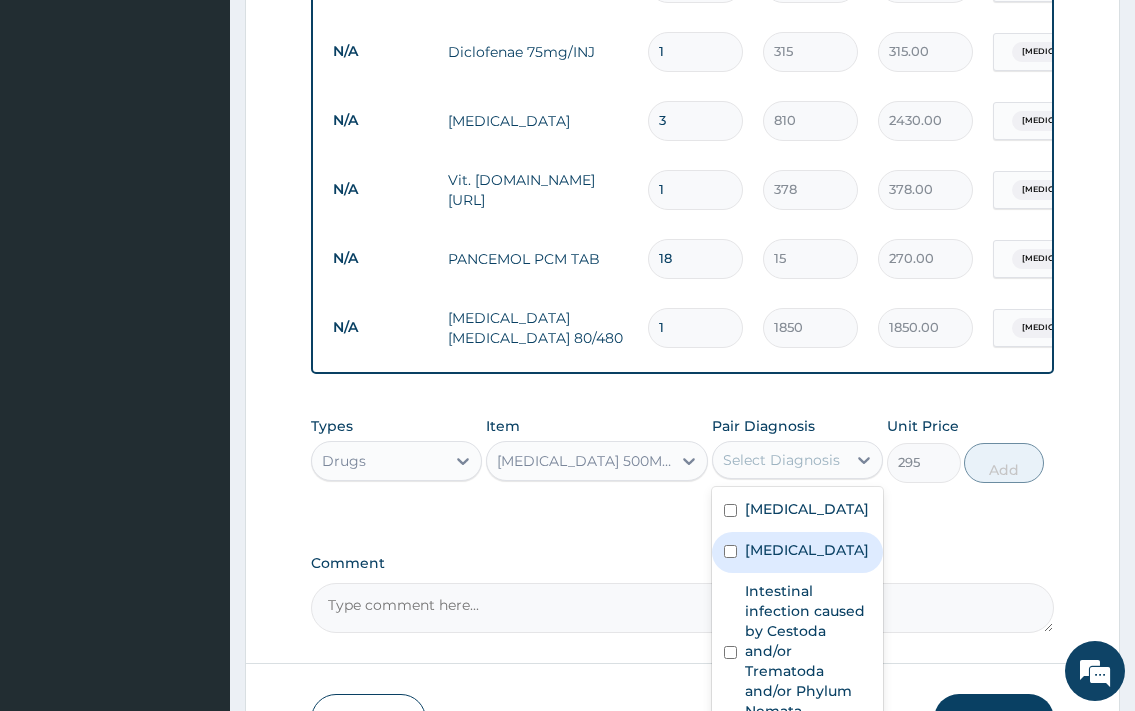 click on "[MEDICAL_DATA]" at bounding box center [807, 550] 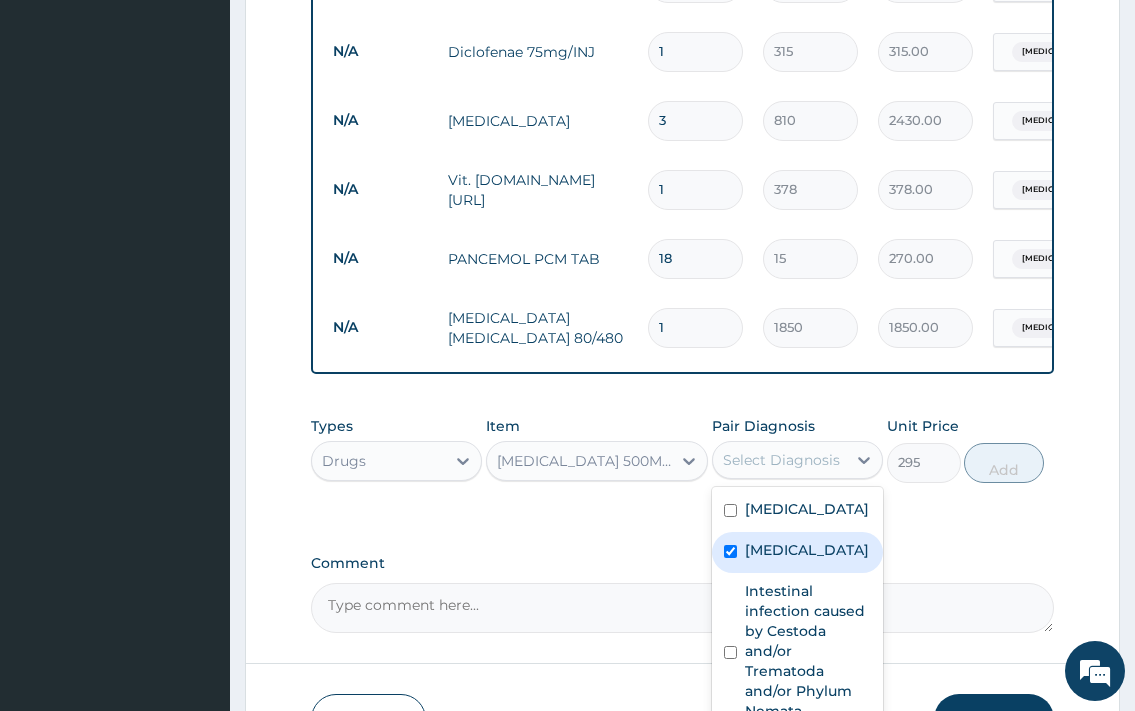 checkbox on "true" 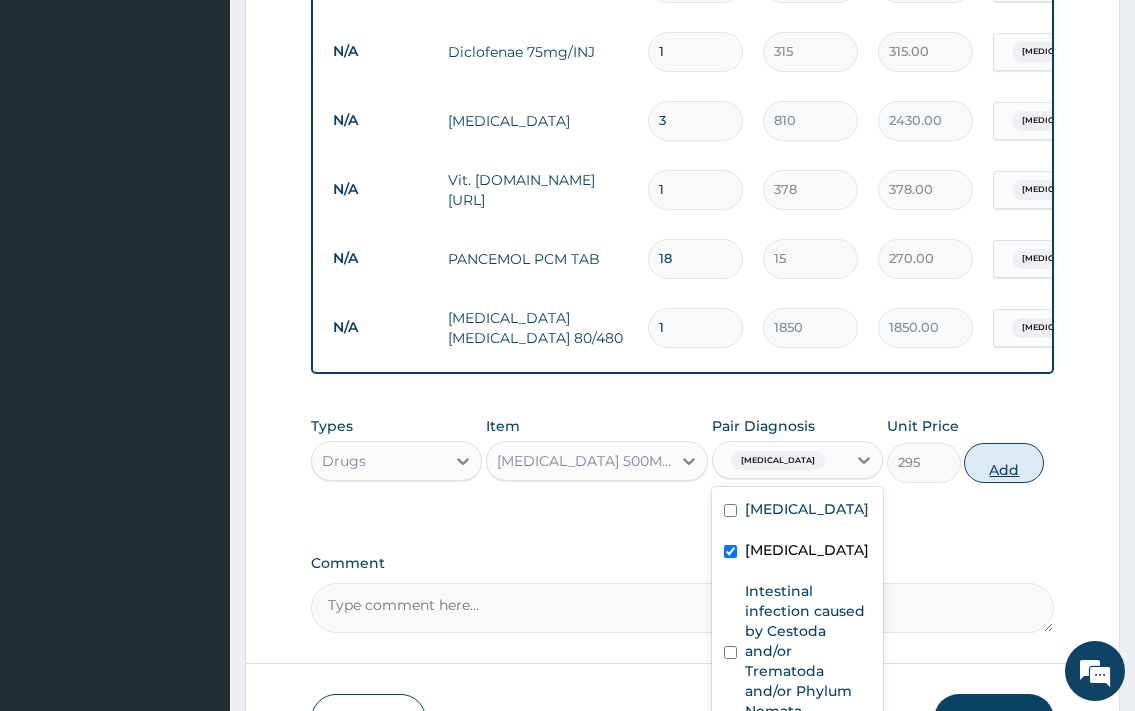 click on "Add" at bounding box center [1004, 463] 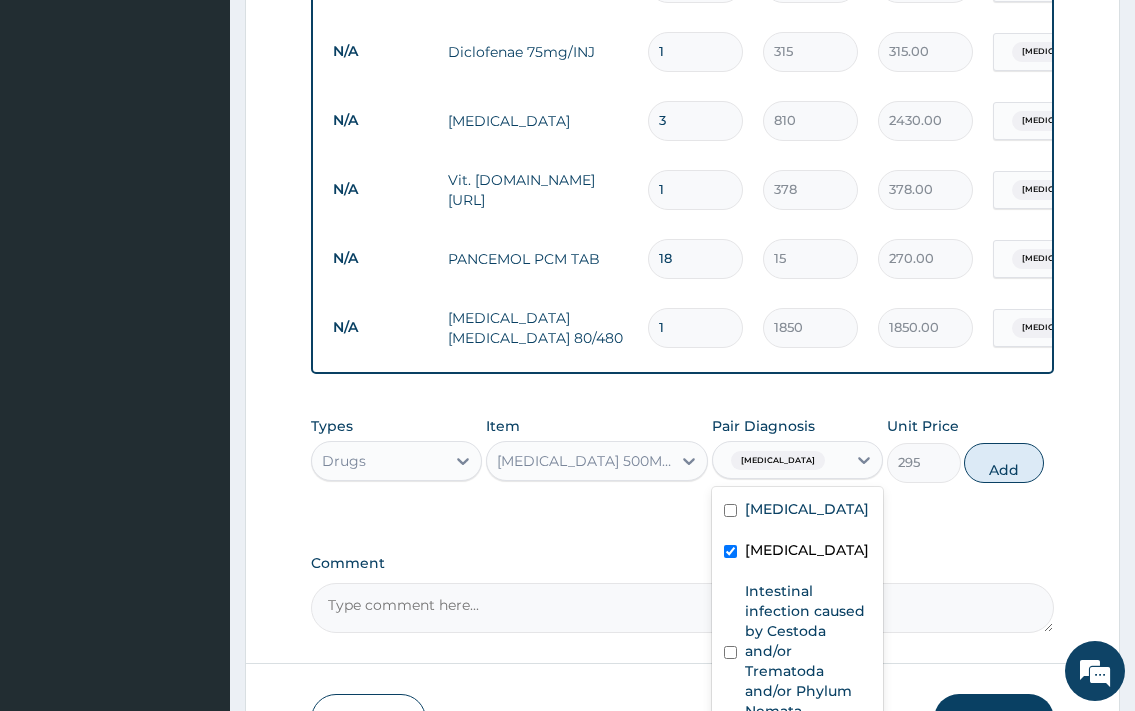 type on "0" 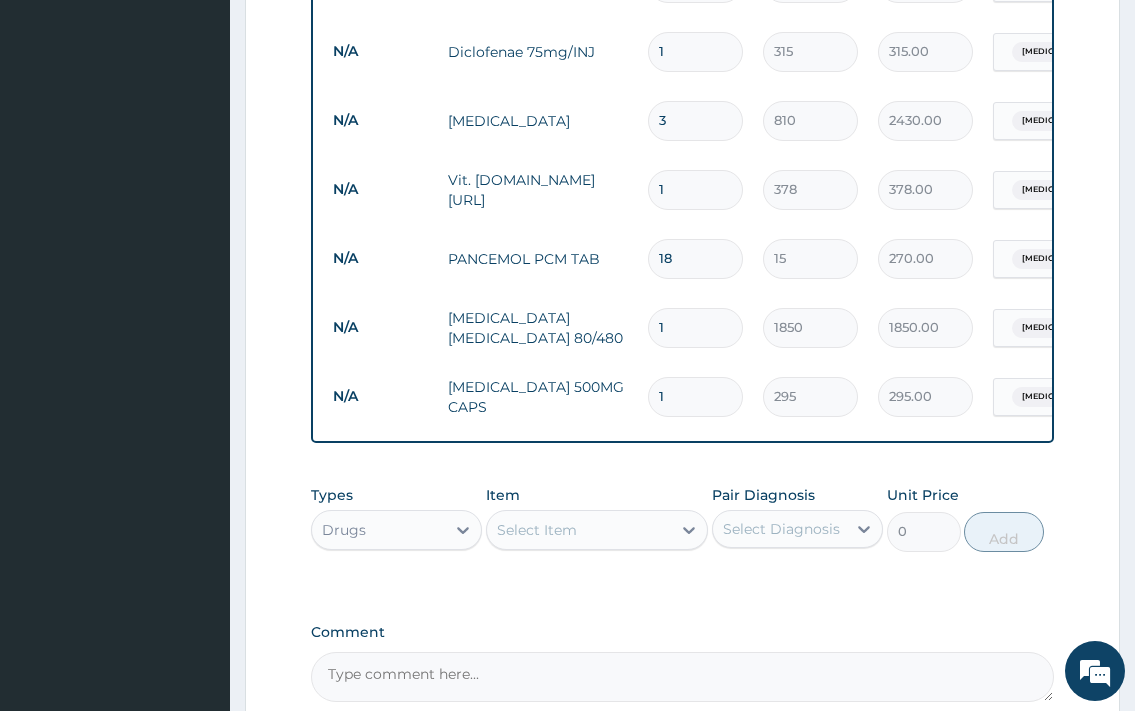 type 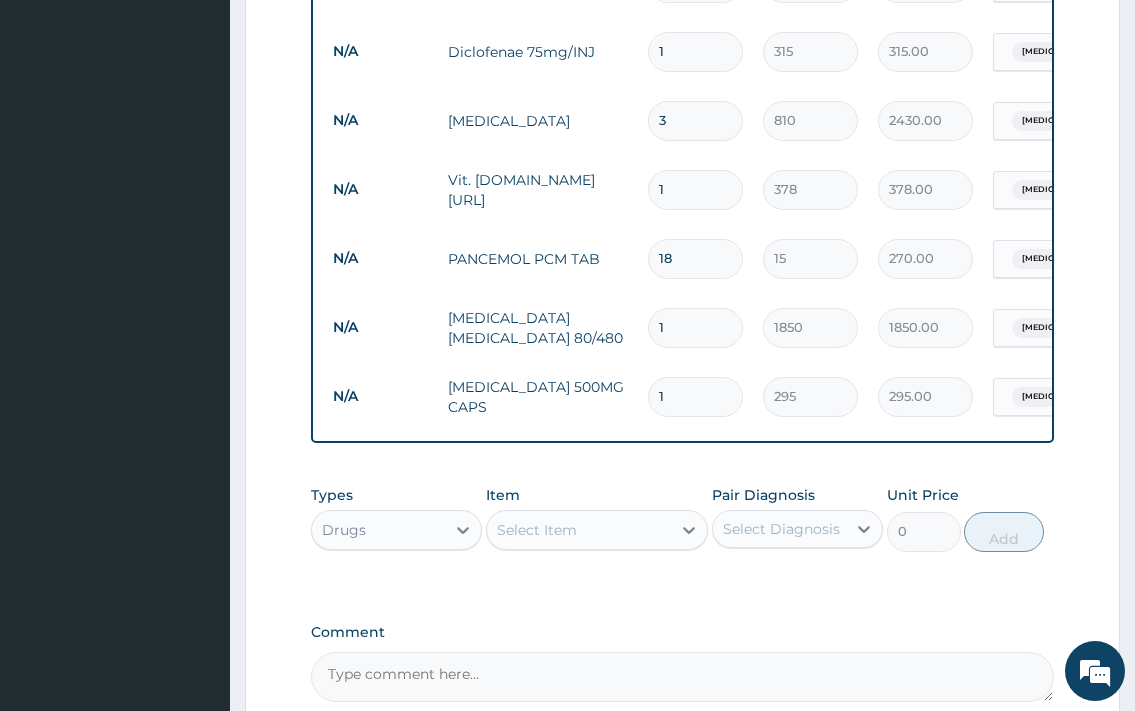 type on "0.00" 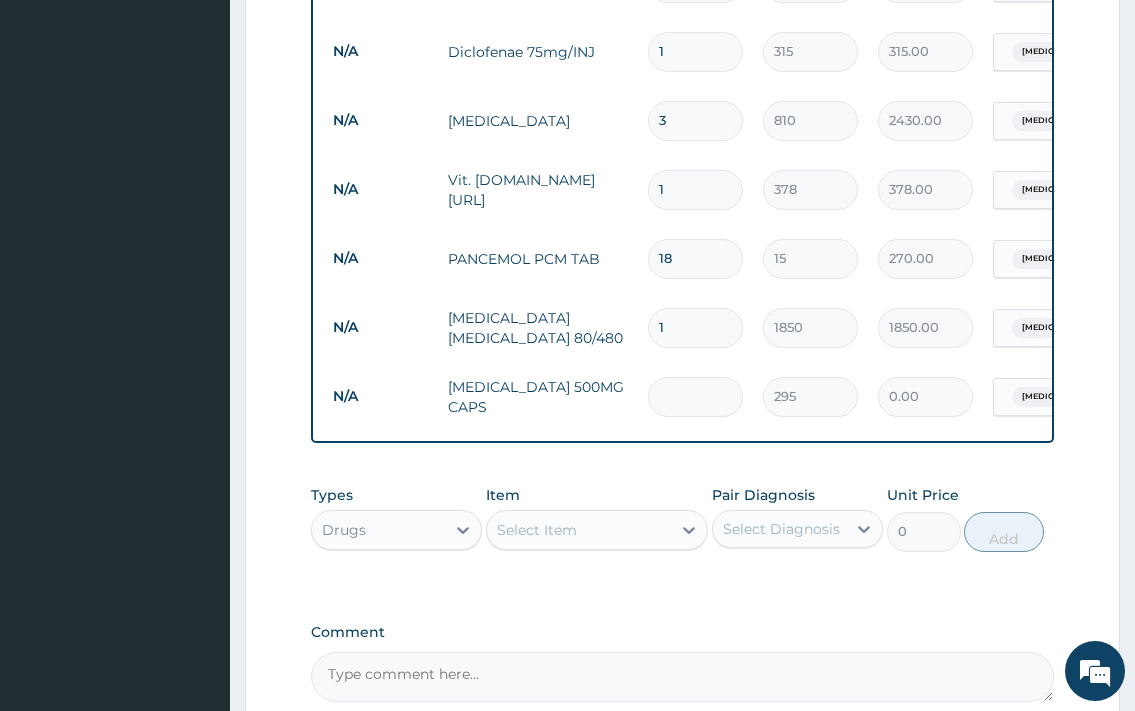 type on "5" 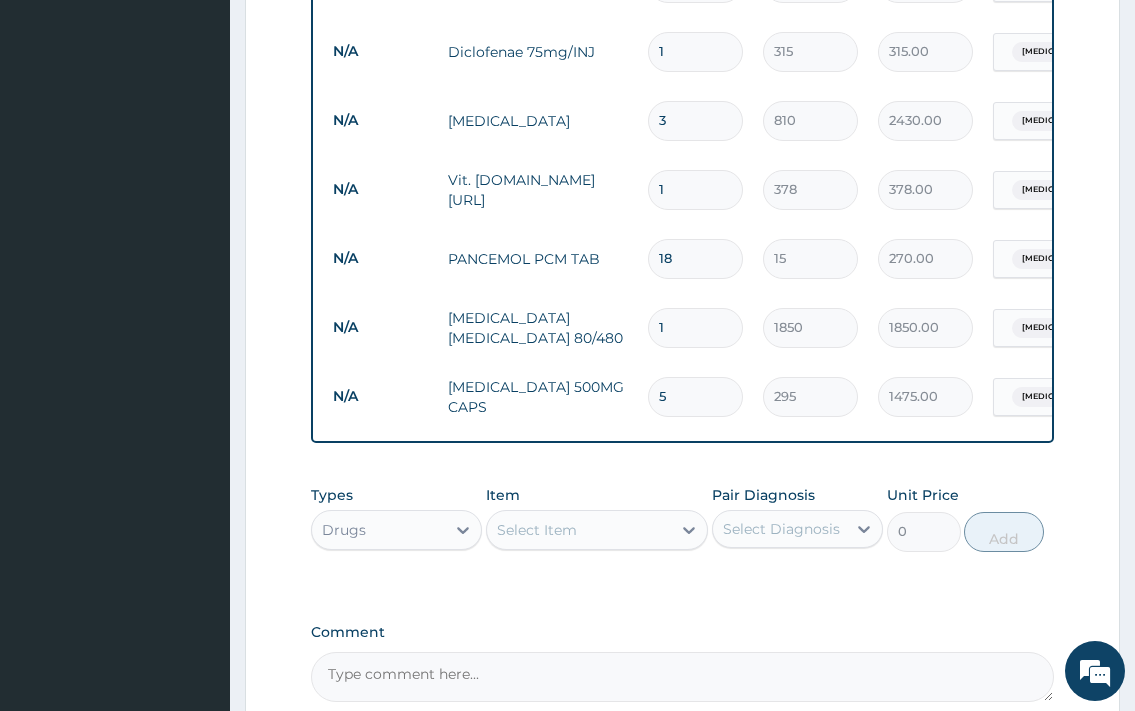 type on "5" 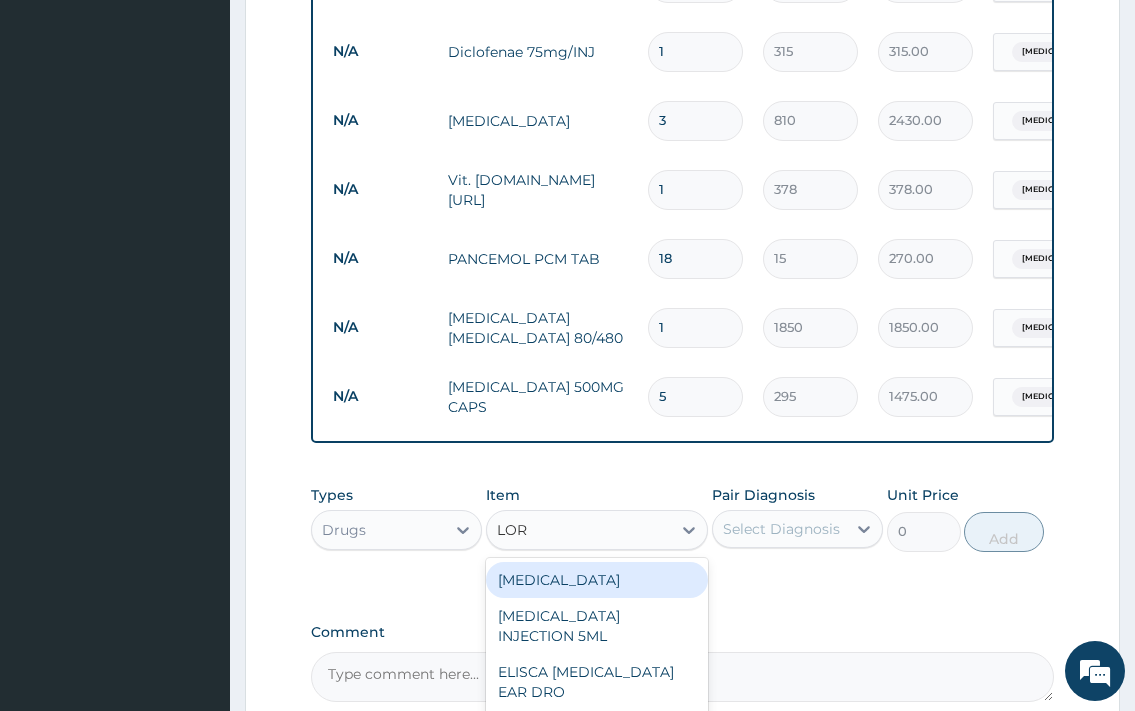 type on "[PERSON_NAME]" 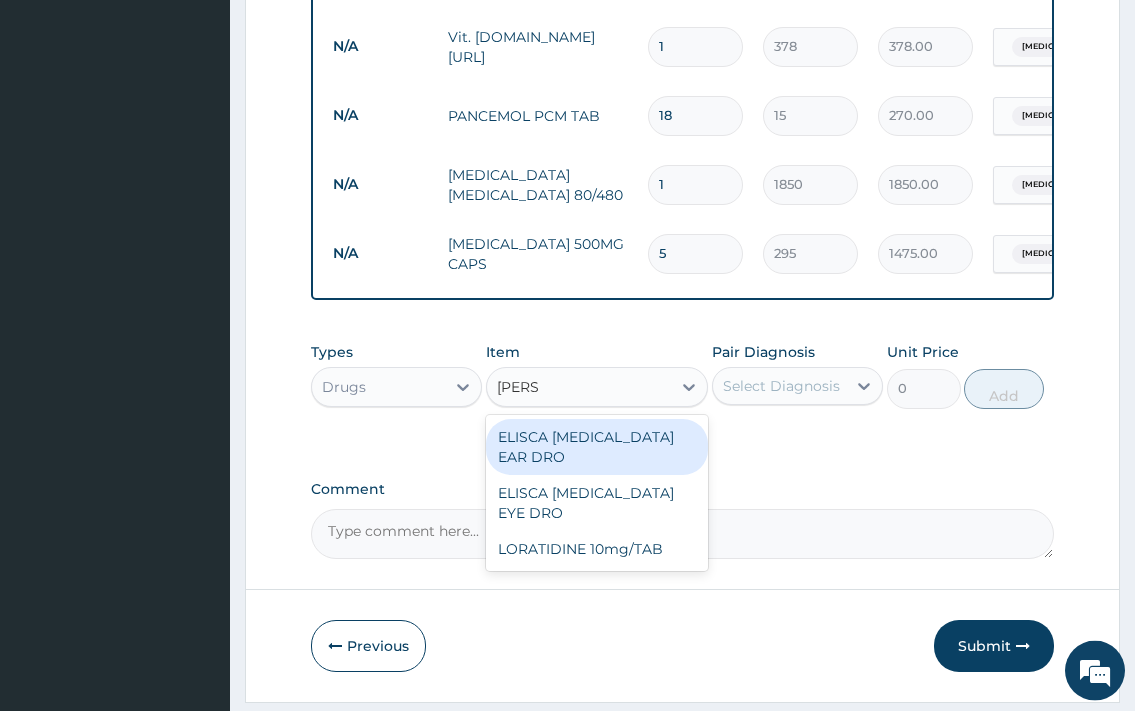 scroll, scrollTop: 1654, scrollLeft: 0, axis: vertical 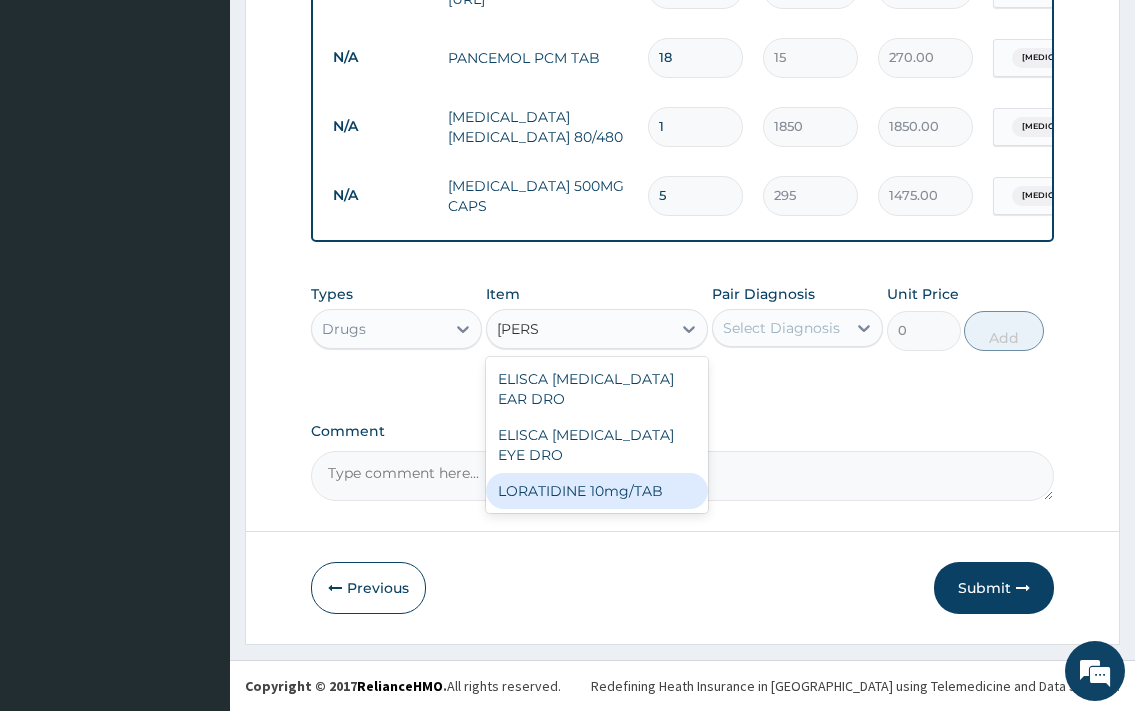 click on "LORATIDINE 10mg/TAB" at bounding box center [597, 491] 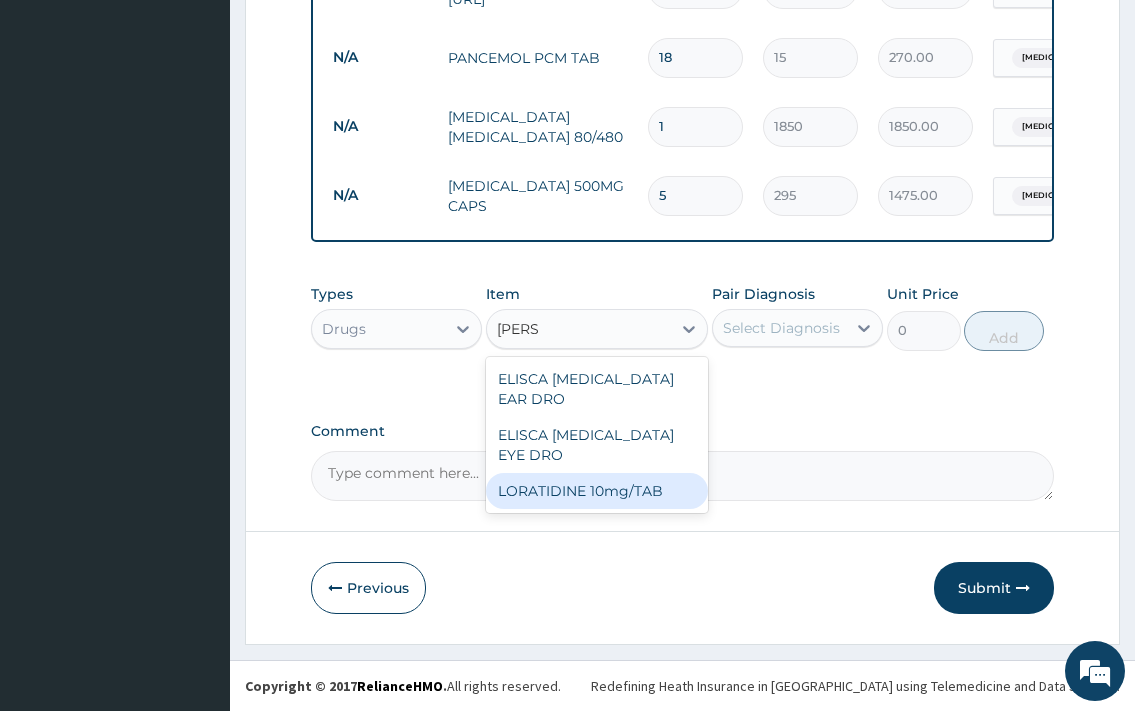 type 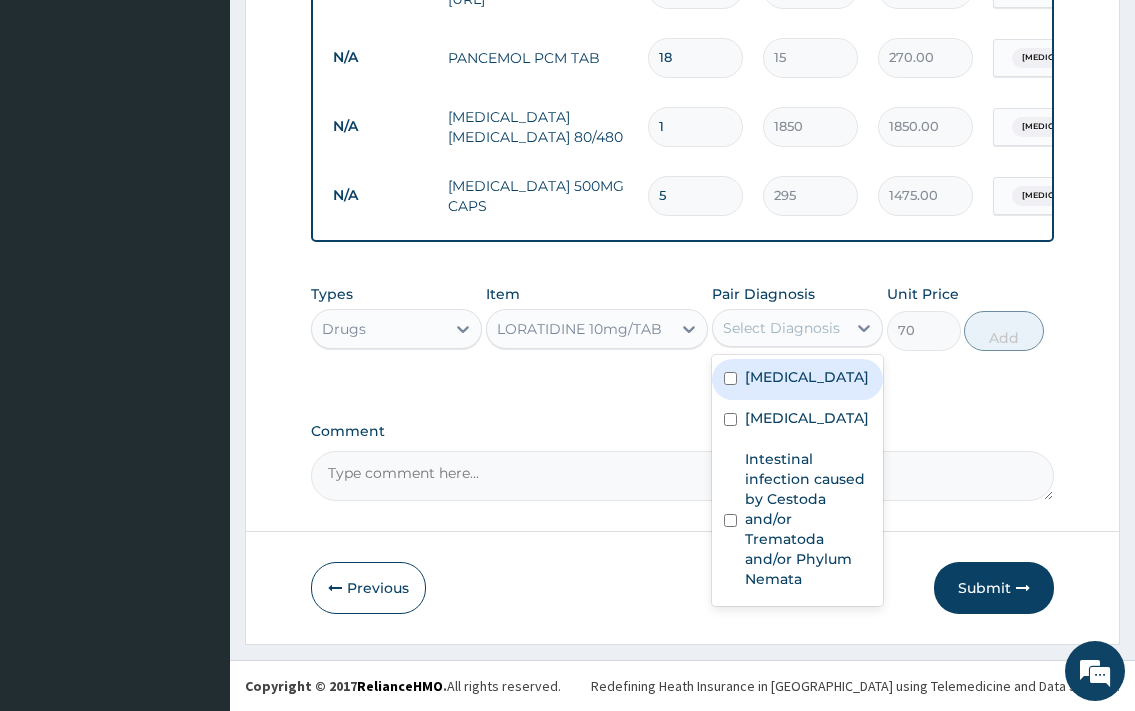 click on "Select Diagnosis" at bounding box center [779, 328] 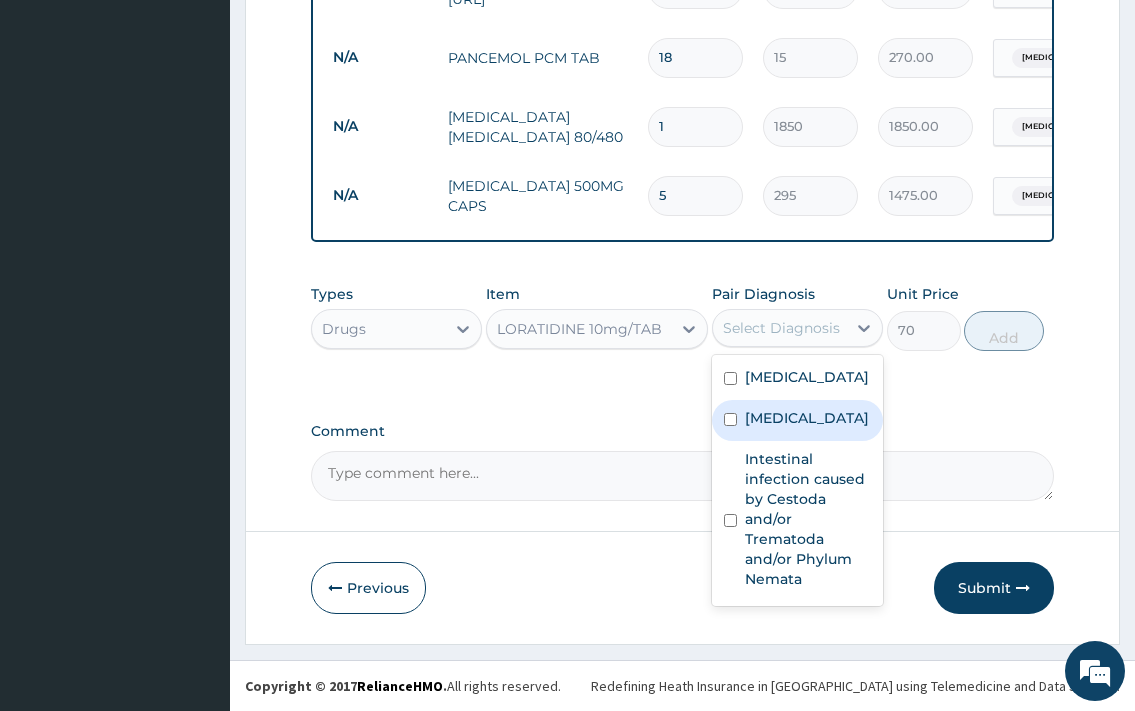 drag, startPoint x: 802, startPoint y: 453, endPoint x: 979, endPoint y: 367, distance: 196.78668 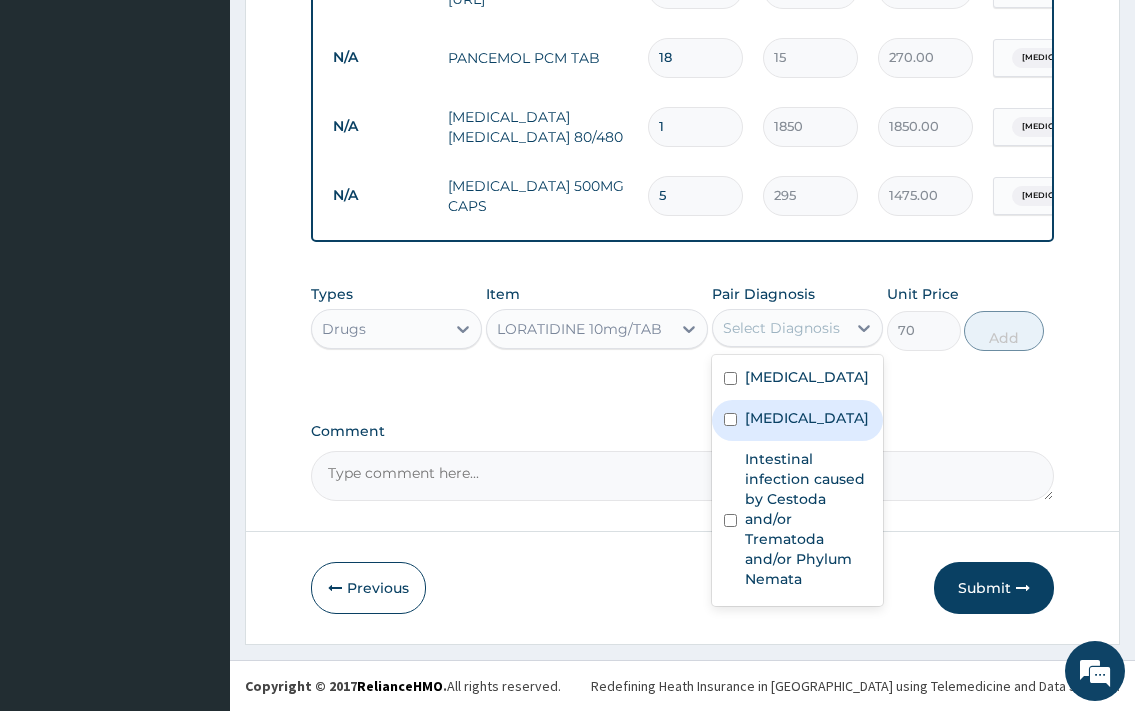 click on "[MEDICAL_DATA]" at bounding box center [807, 418] 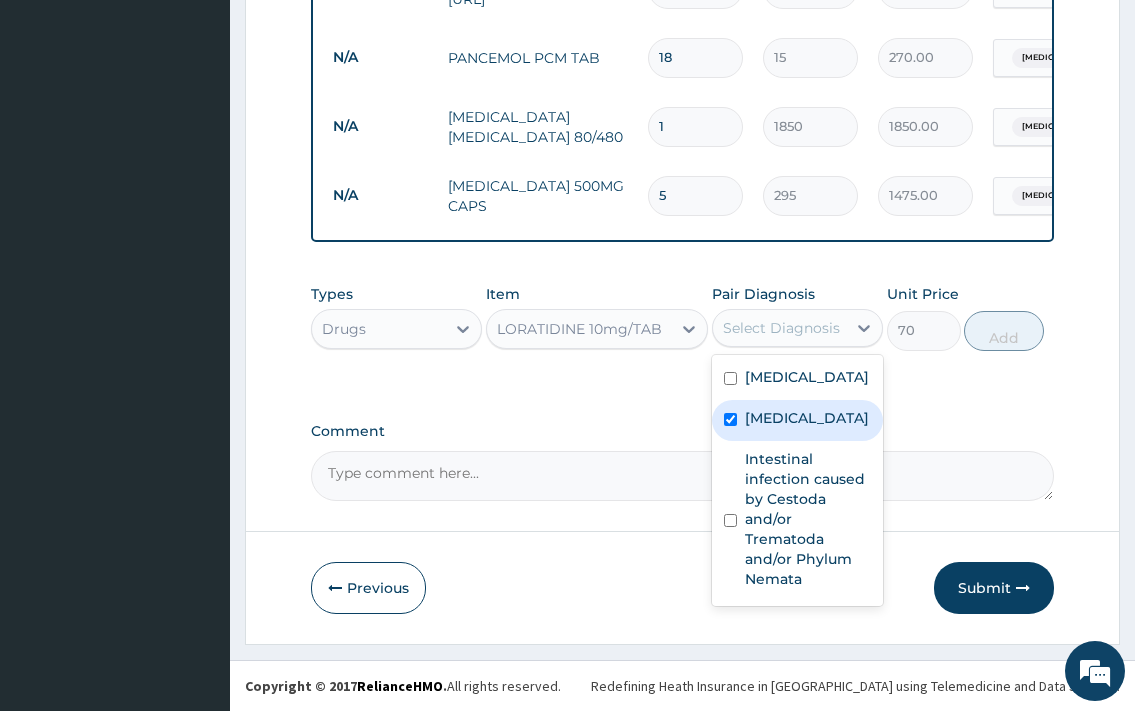 checkbox on "true" 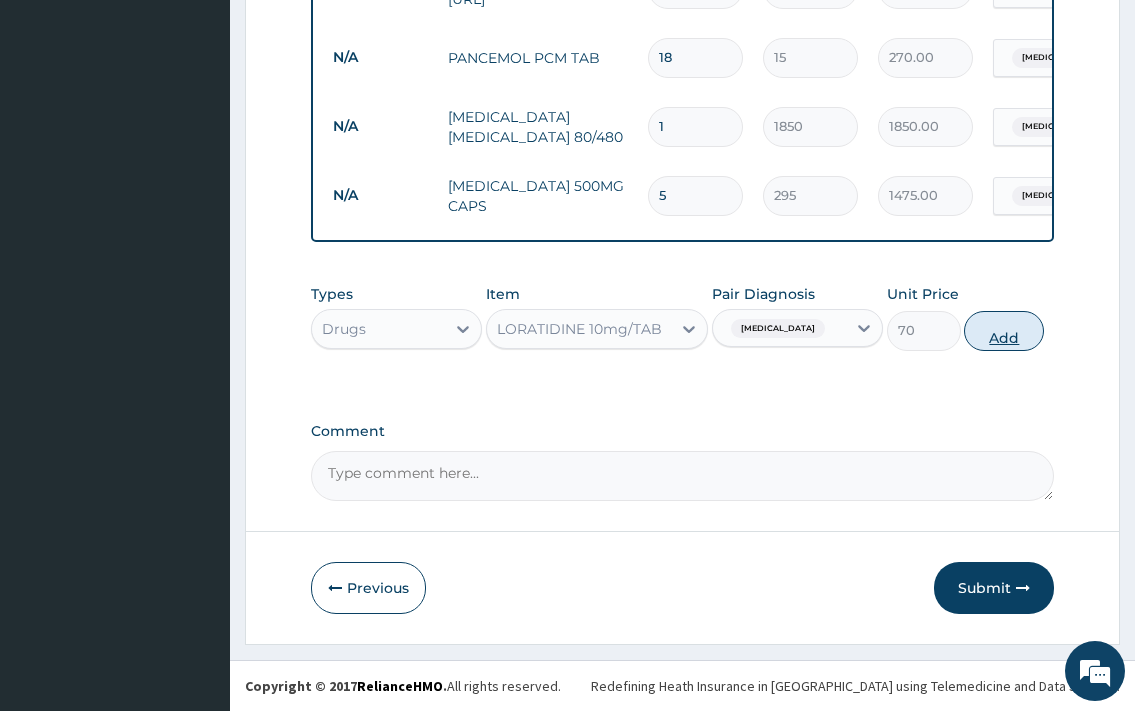 click on "Add" at bounding box center (1004, 331) 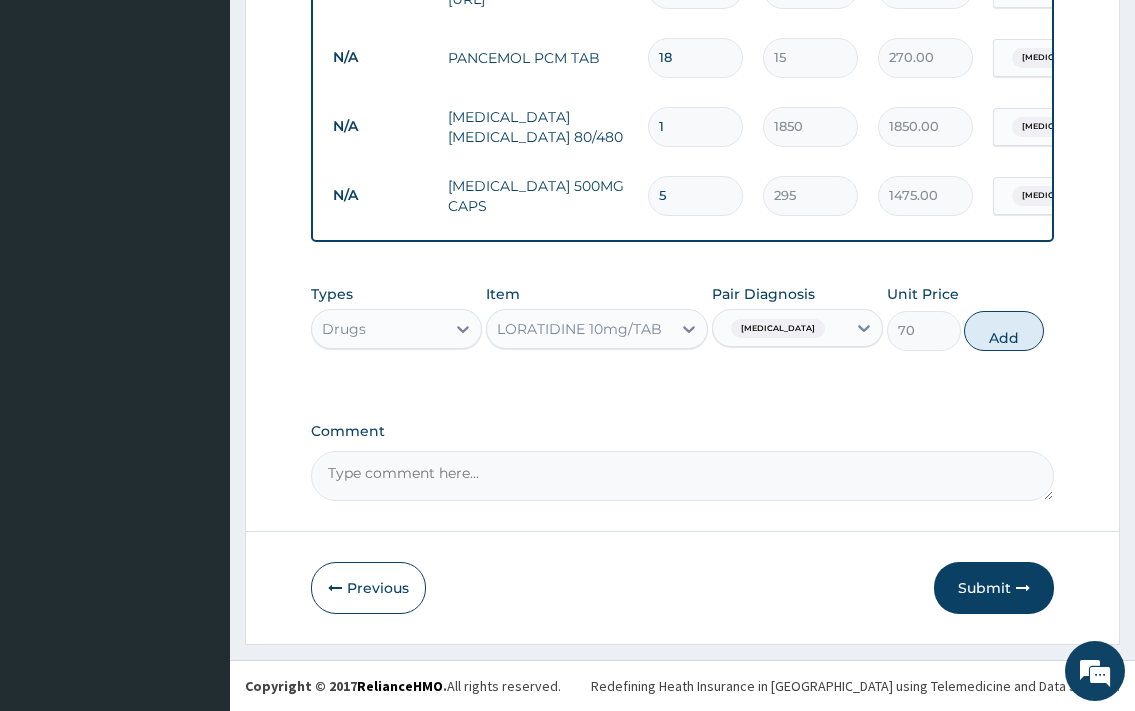 type on "0" 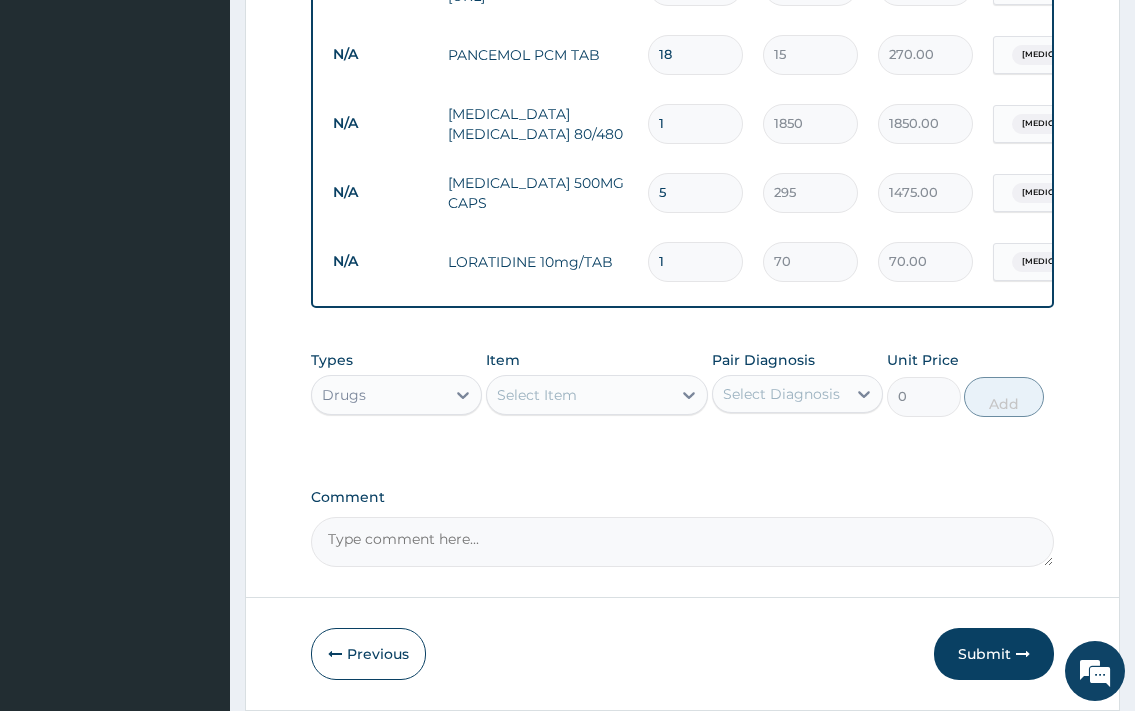 type on "10" 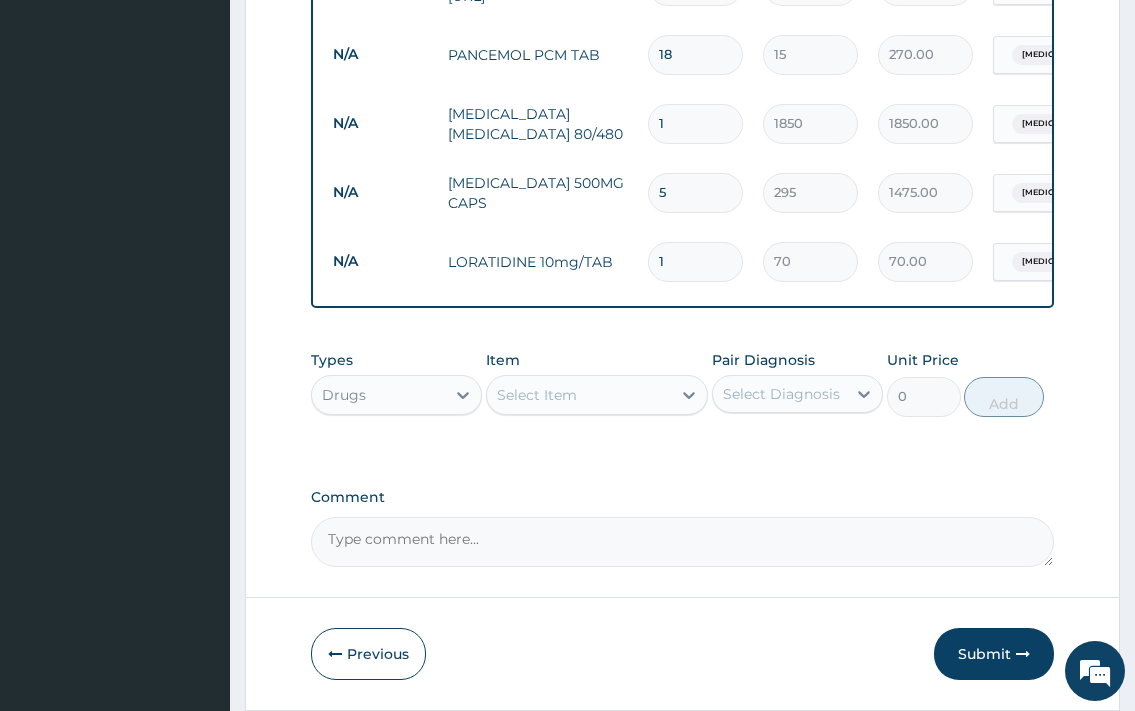 type on "700.00" 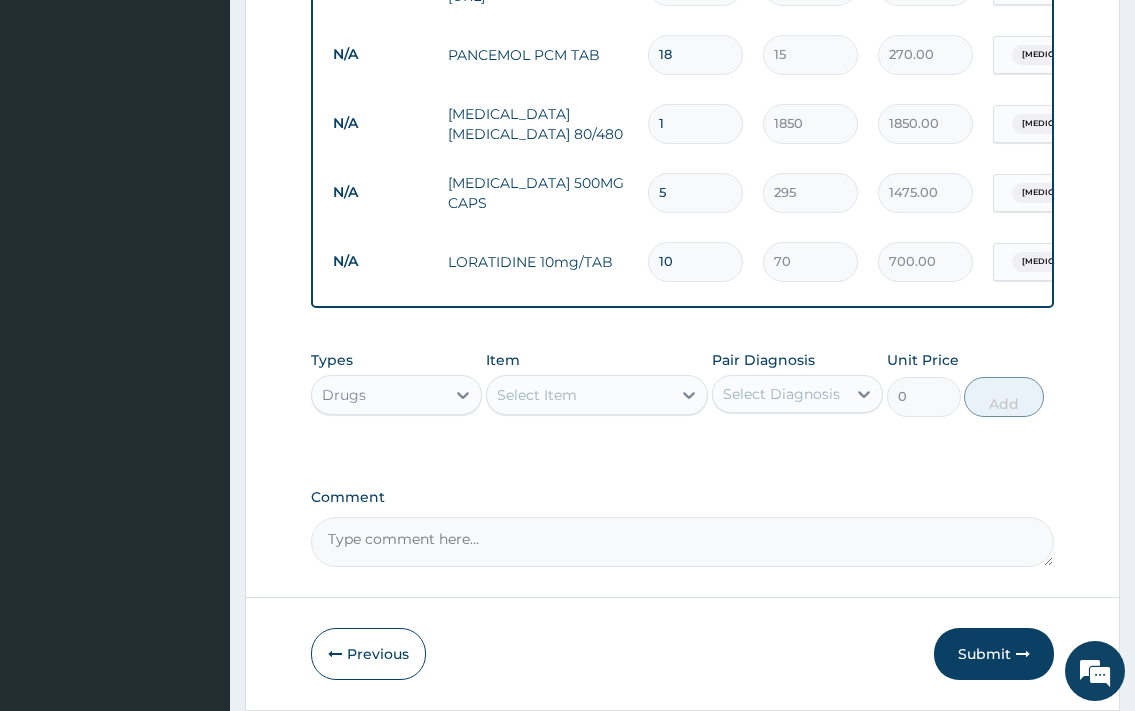 type on "10" 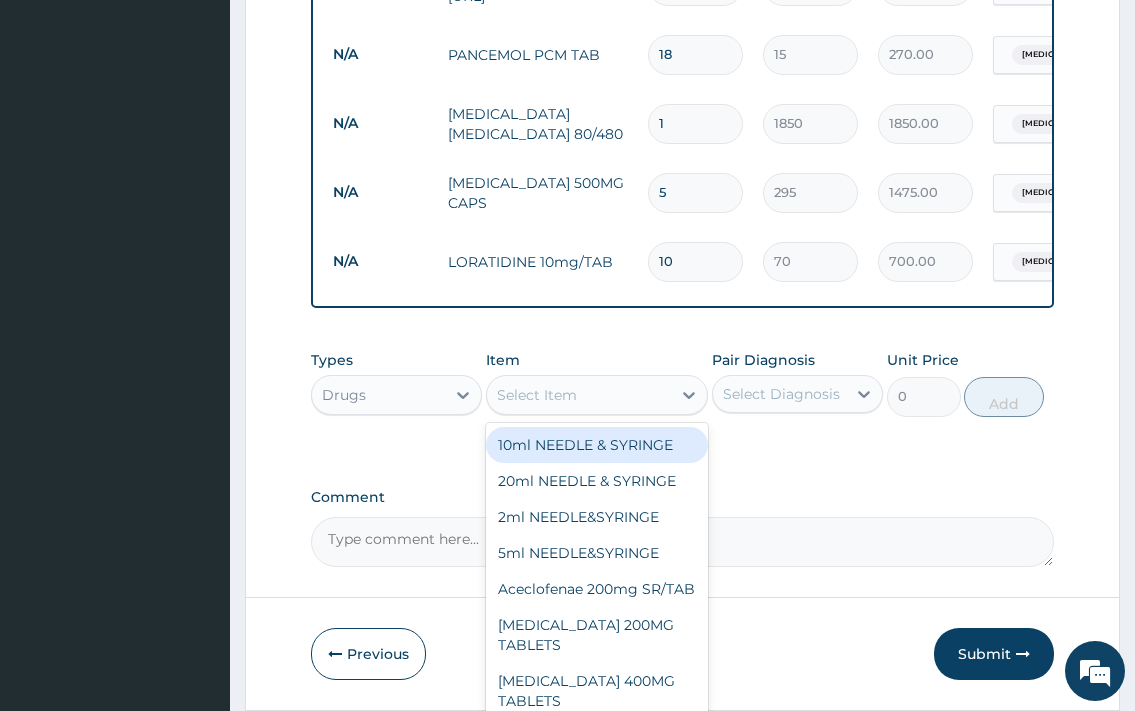 click on "Select Item" at bounding box center [537, 395] 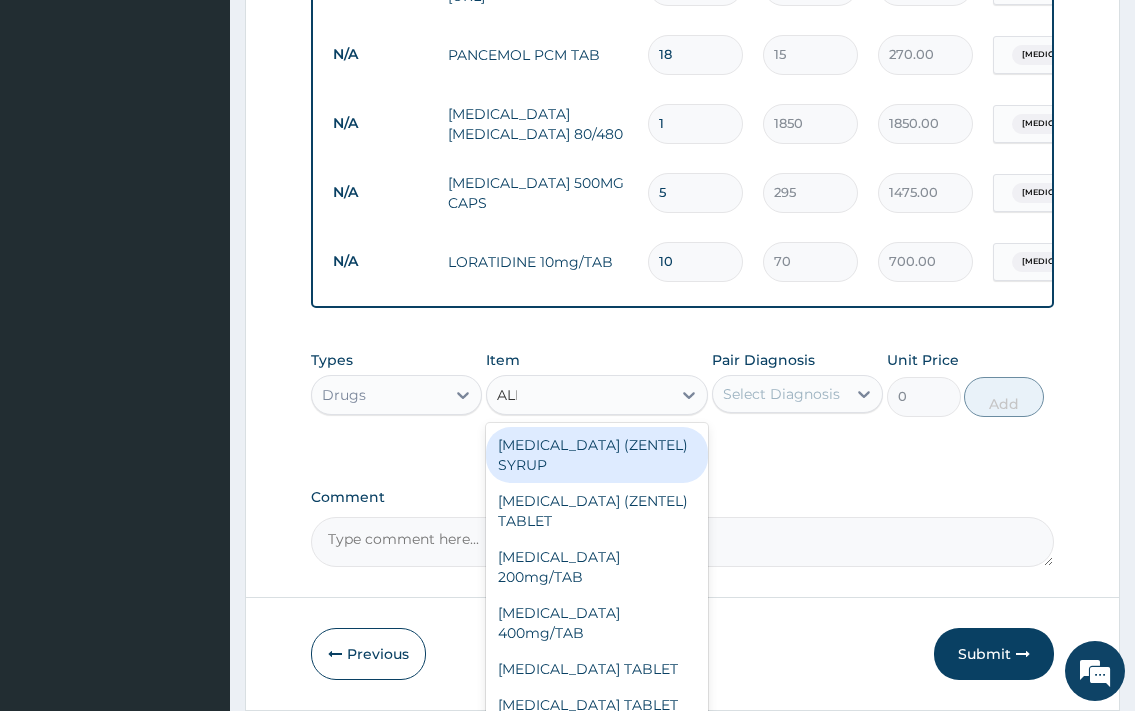 type on "ALBE" 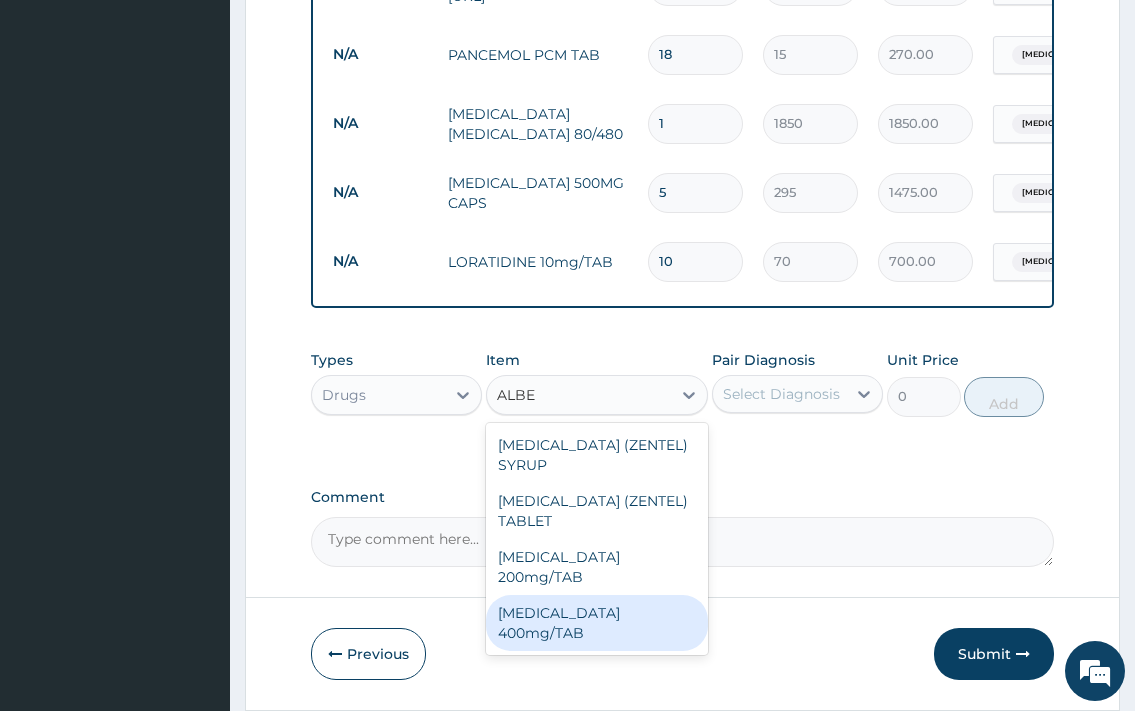 click on "[MEDICAL_DATA] 400mg/TAB" at bounding box center [597, 623] 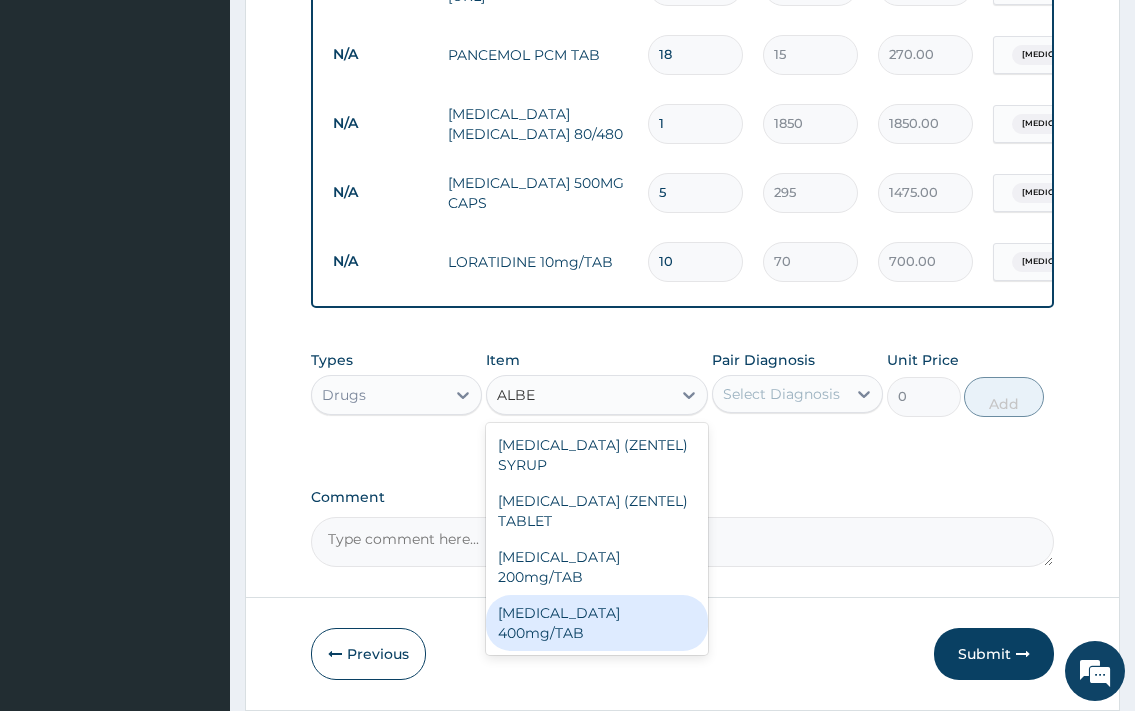 type 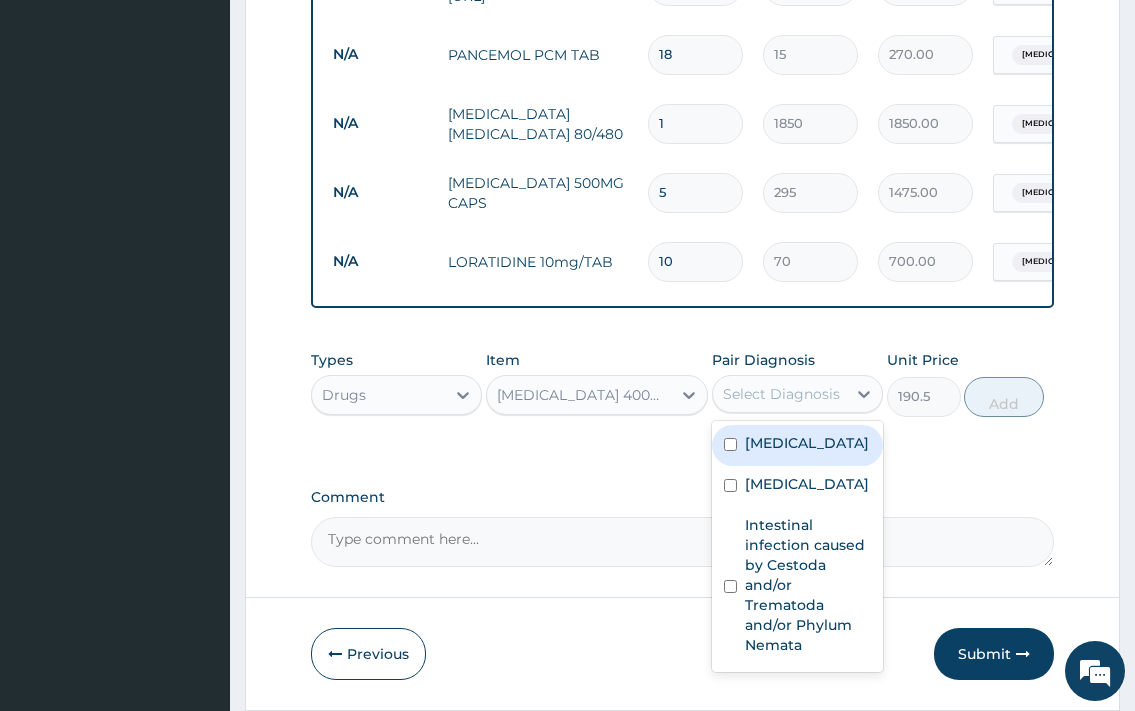 click on "Select Diagnosis" at bounding box center [781, 394] 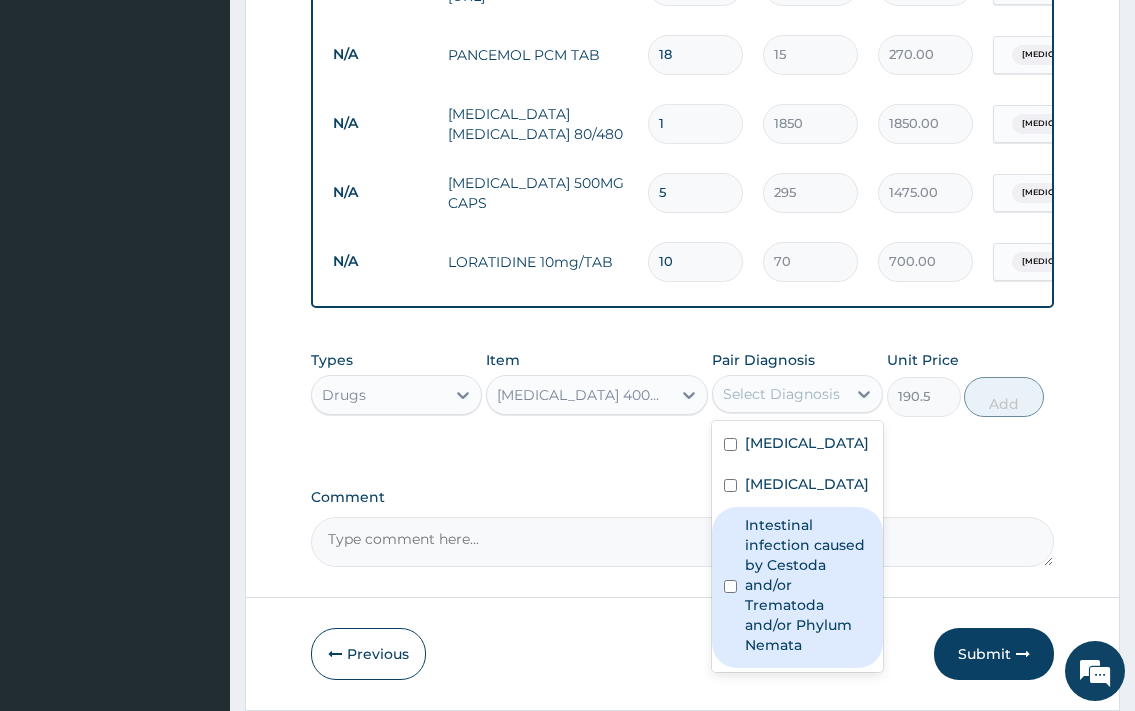 drag, startPoint x: 832, startPoint y: 610, endPoint x: 984, endPoint y: 461, distance: 212.84972 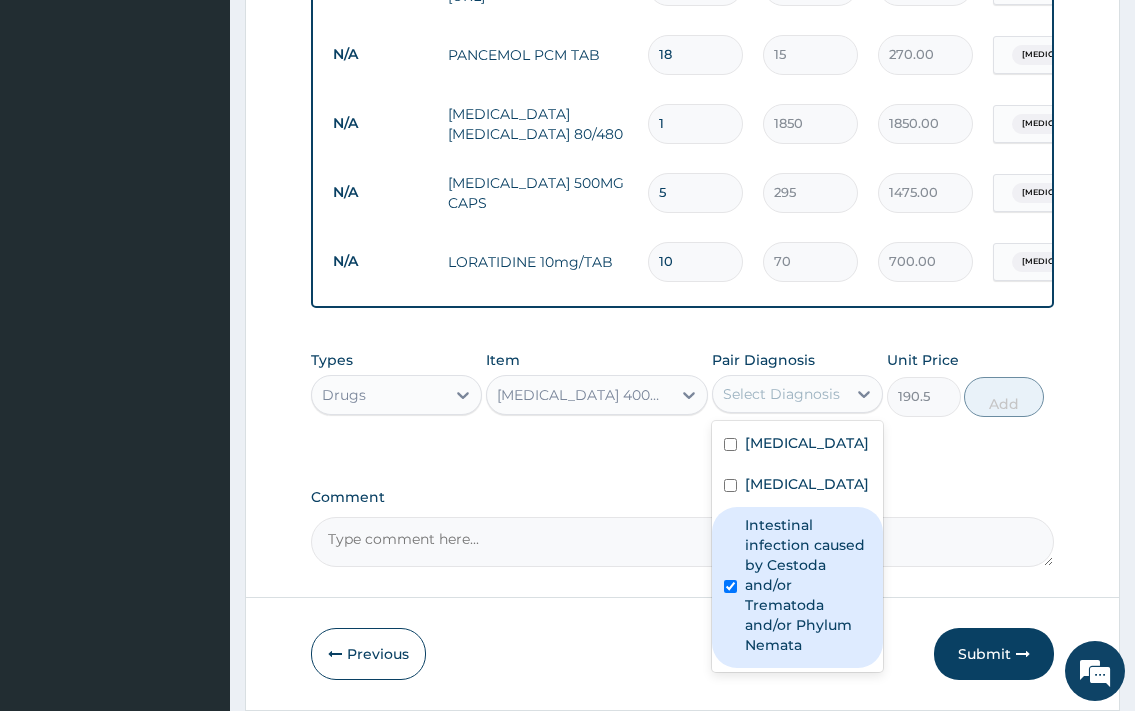 checkbox on "true" 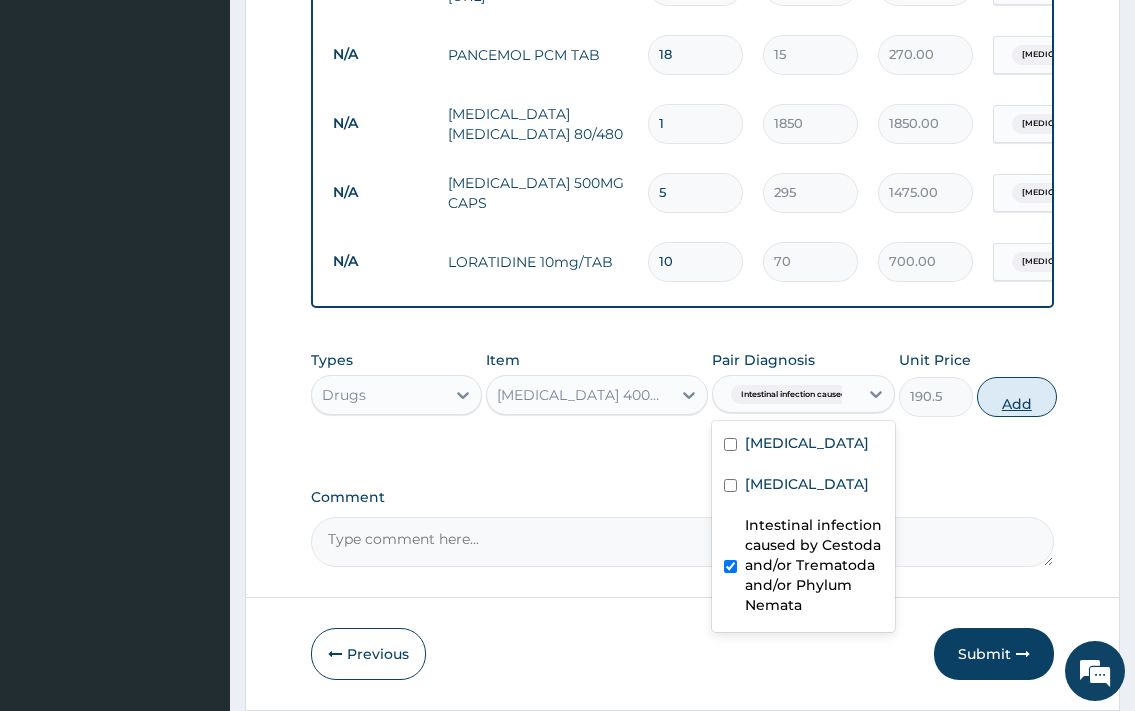 click on "Add" at bounding box center (1017, 397) 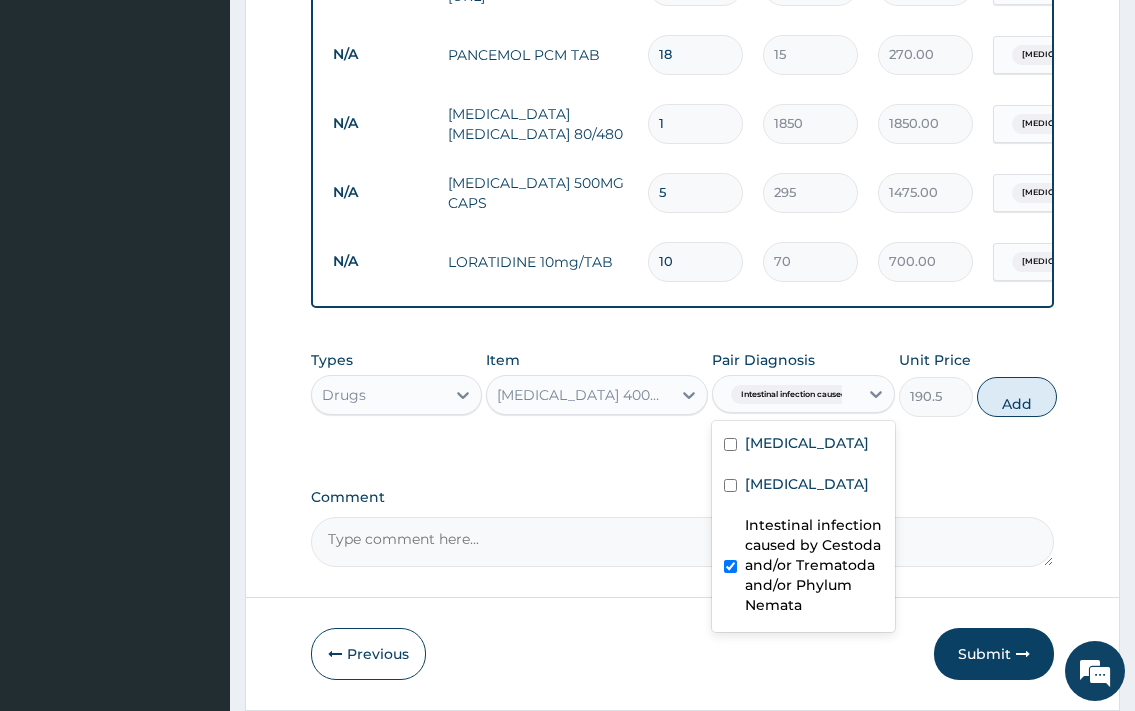 type on "0" 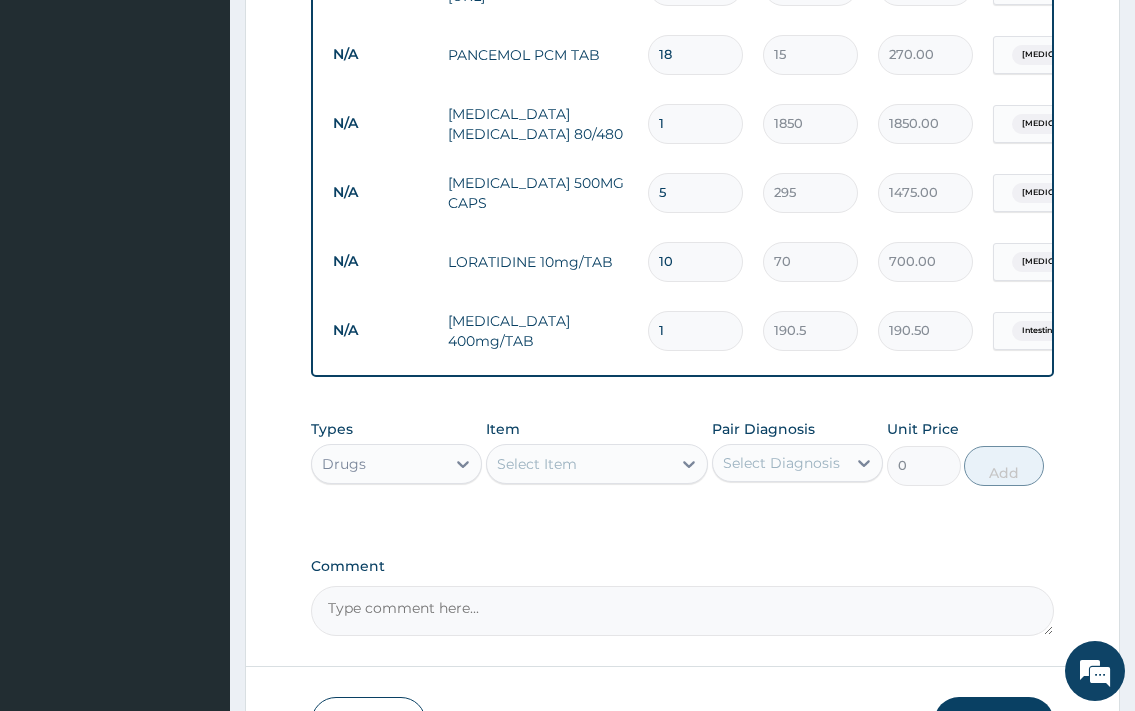 scroll, scrollTop: 1795, scrollLeft: 0, axis: vertical 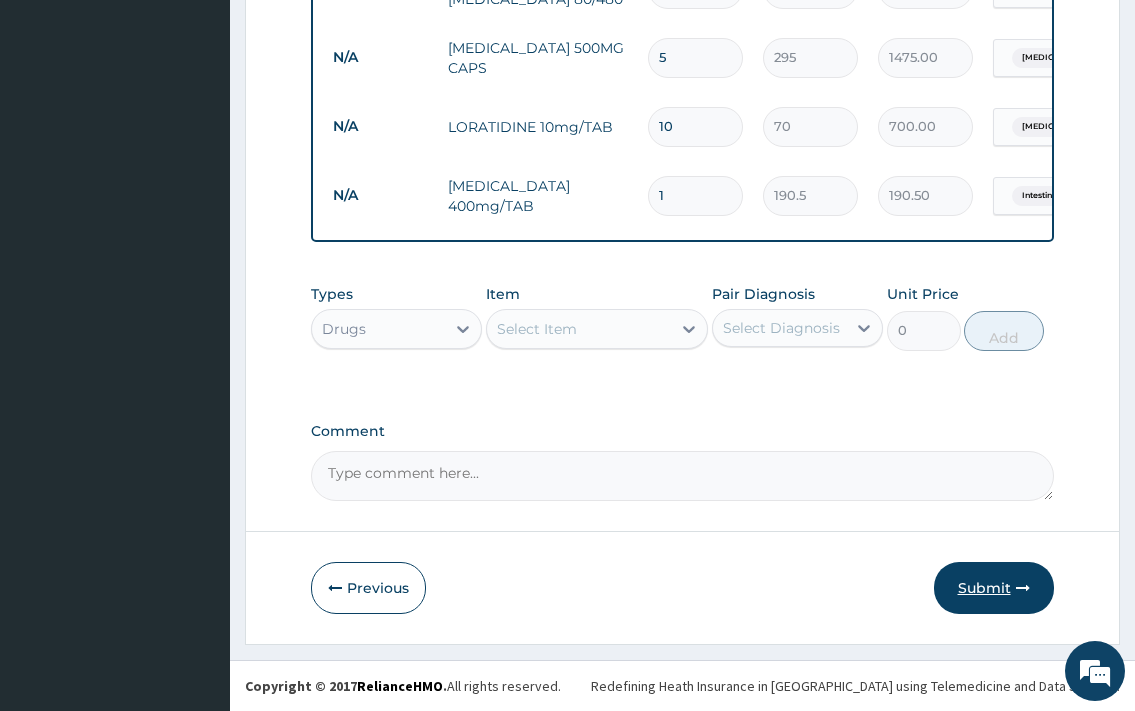 click on "Submit" at bounding box center (994, 588) 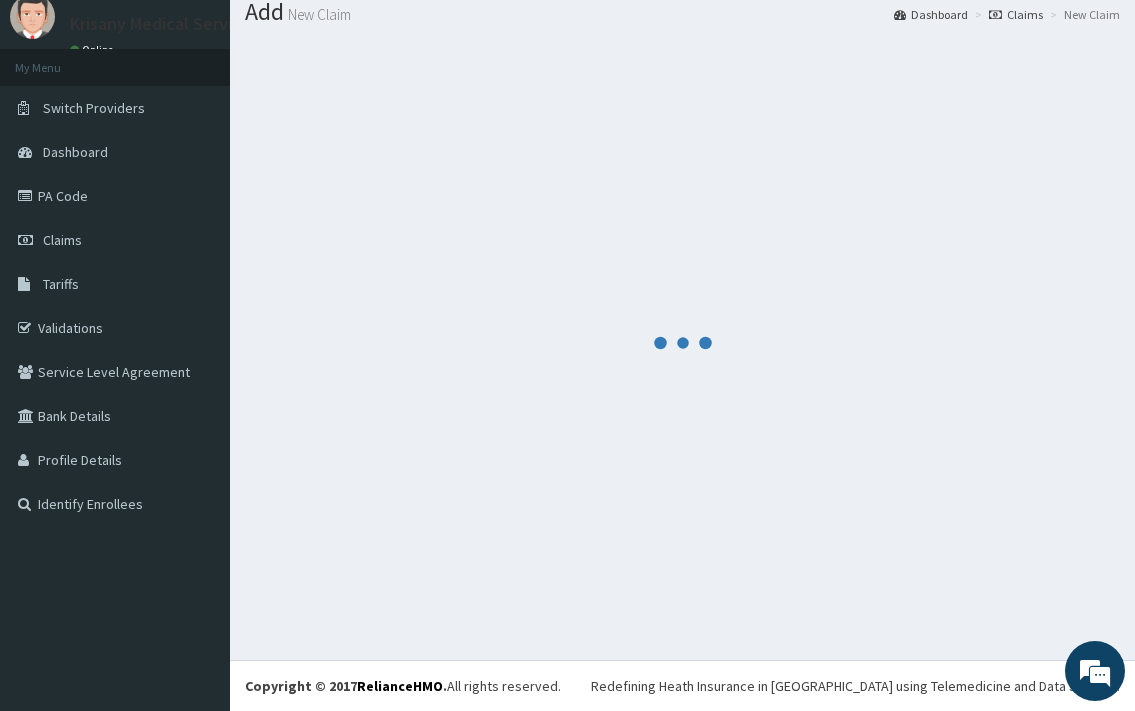 scroll, scrollTop: 66, scrollLeft: 0, axis: vertical 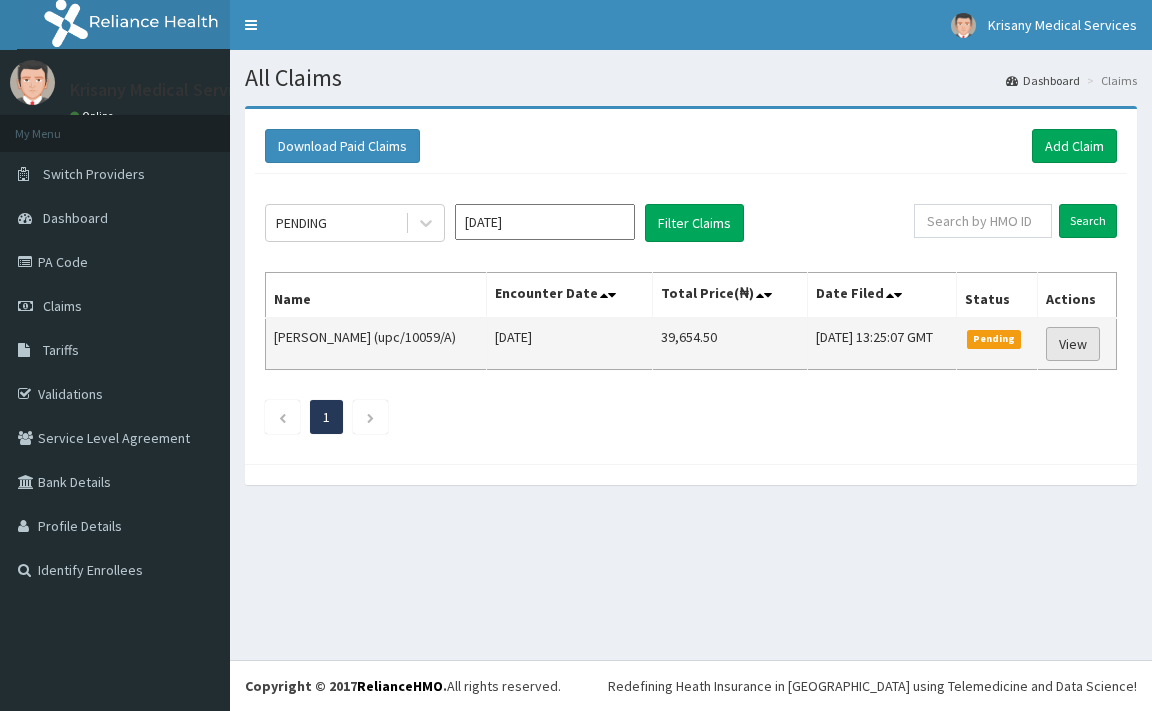 click on "View" at bounding box center [1073, 344] 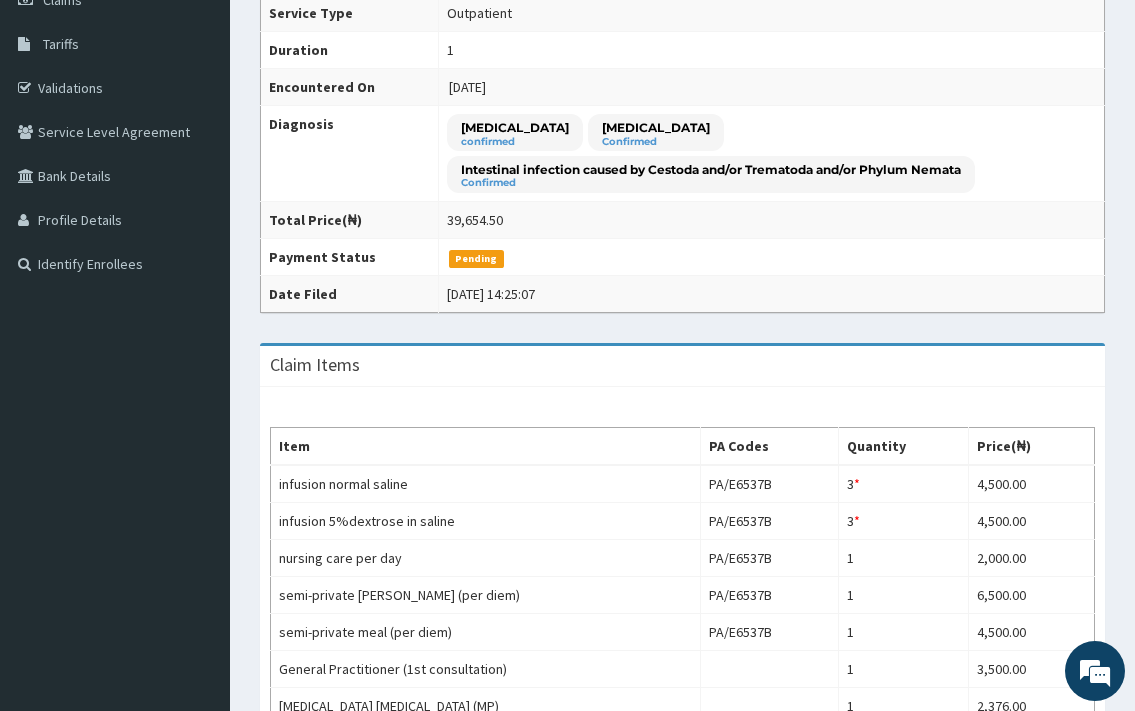 scroll, scrollTop: 0, scrollLeft: 0, axis: both 